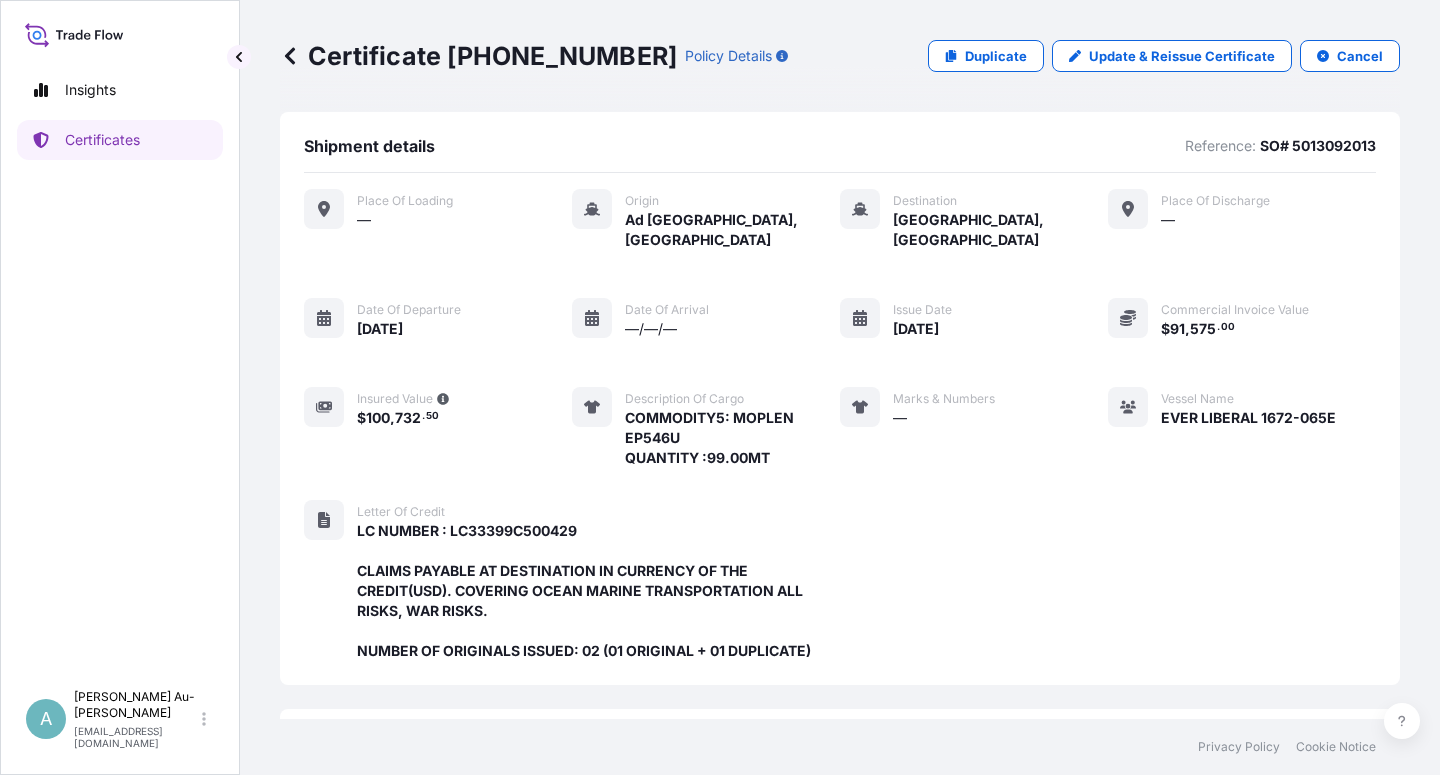 scroll, scrollTop: 0, scrollLeft: 0, axis: both 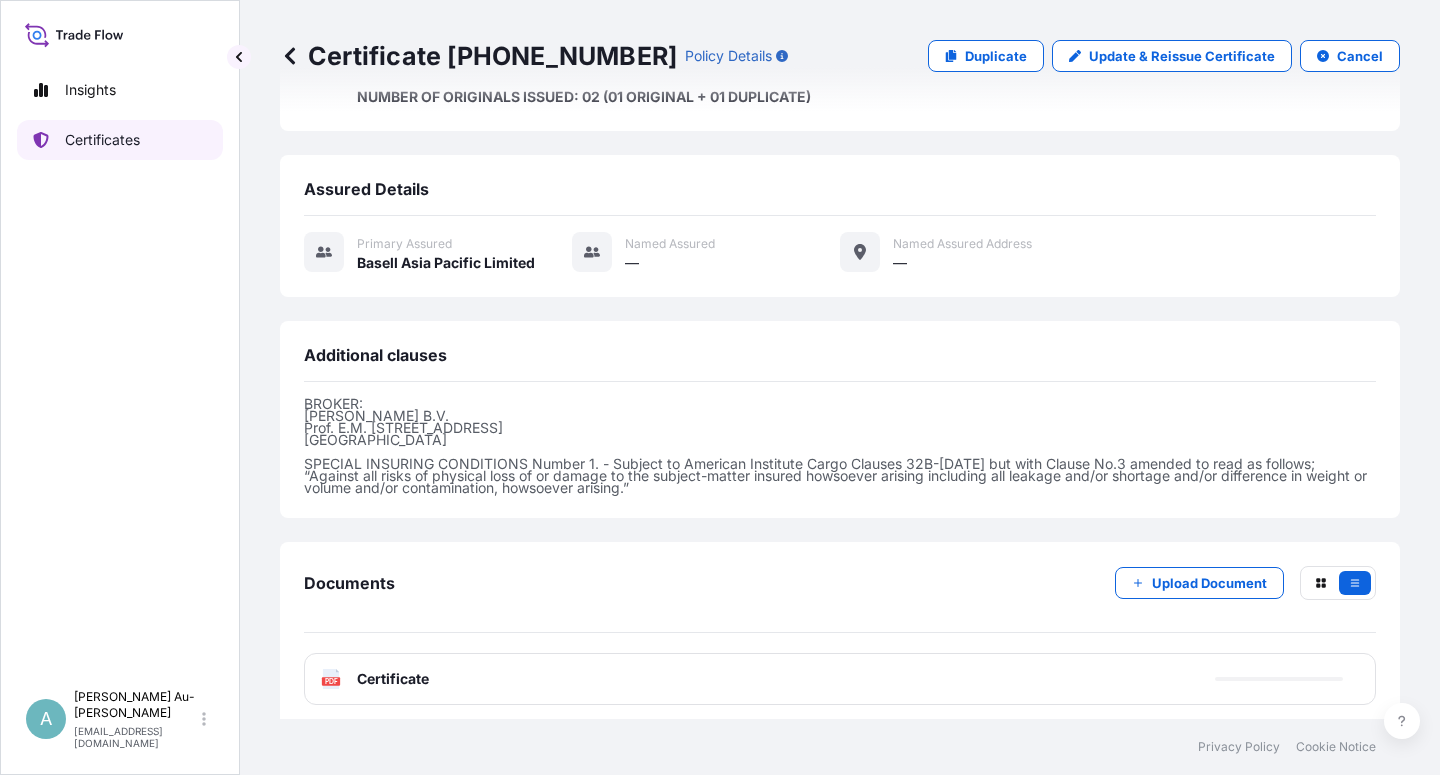 click on "Certificates" at bounding box center (120, 140) 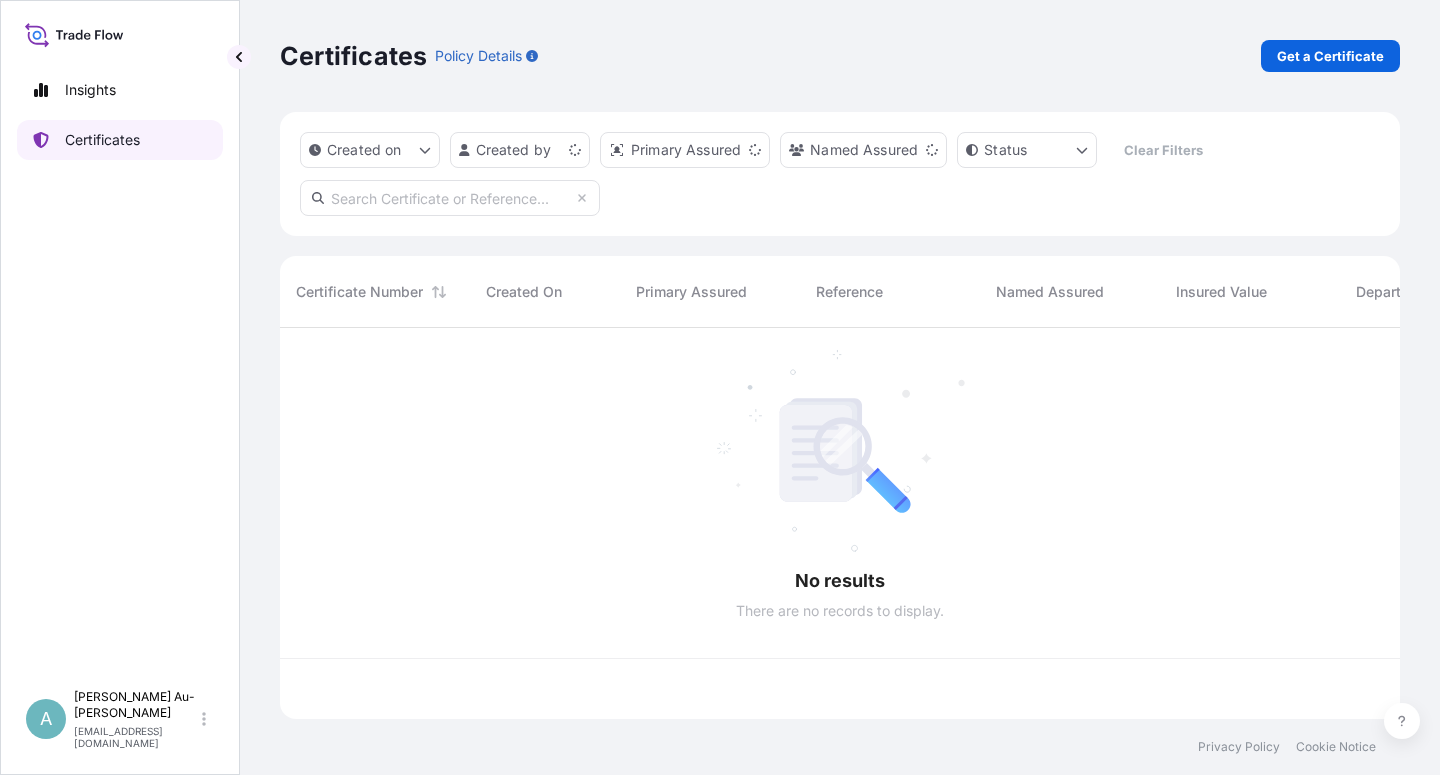 scroll, scrollTop: 0, scrollLeft: 0, axis: both 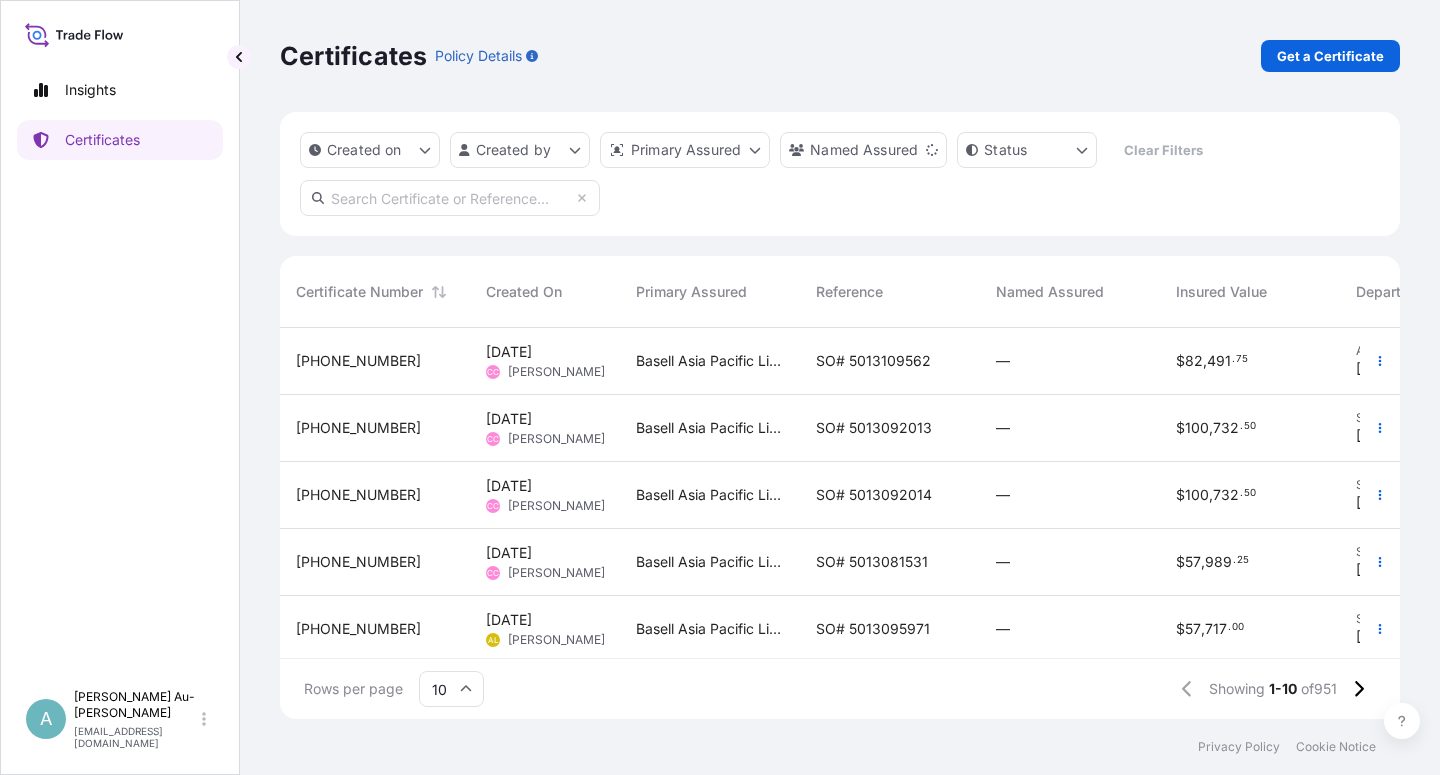click at bounding box center [450, 198] 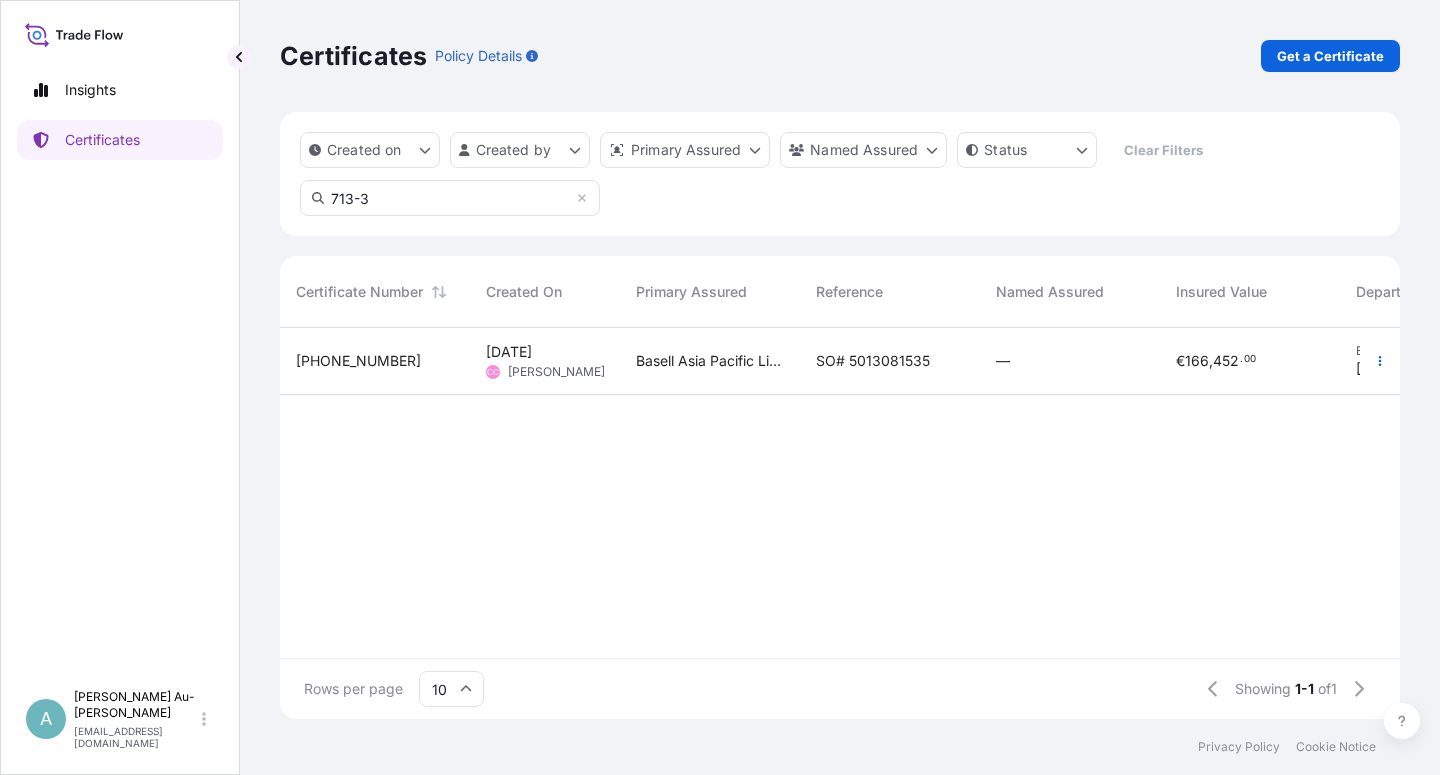 type on "713-3" 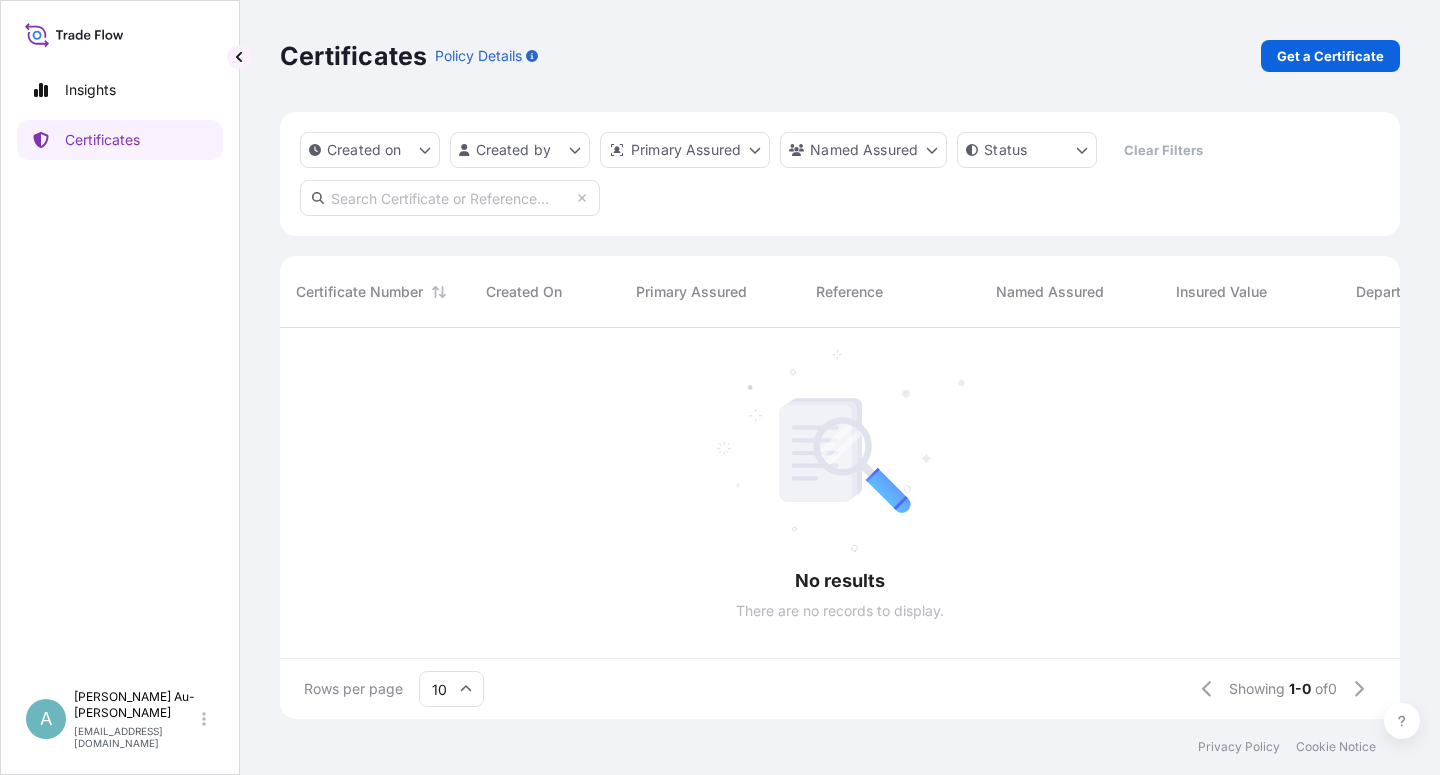scroll, scrollTop: 18, scrollLeft: 18, axis: both 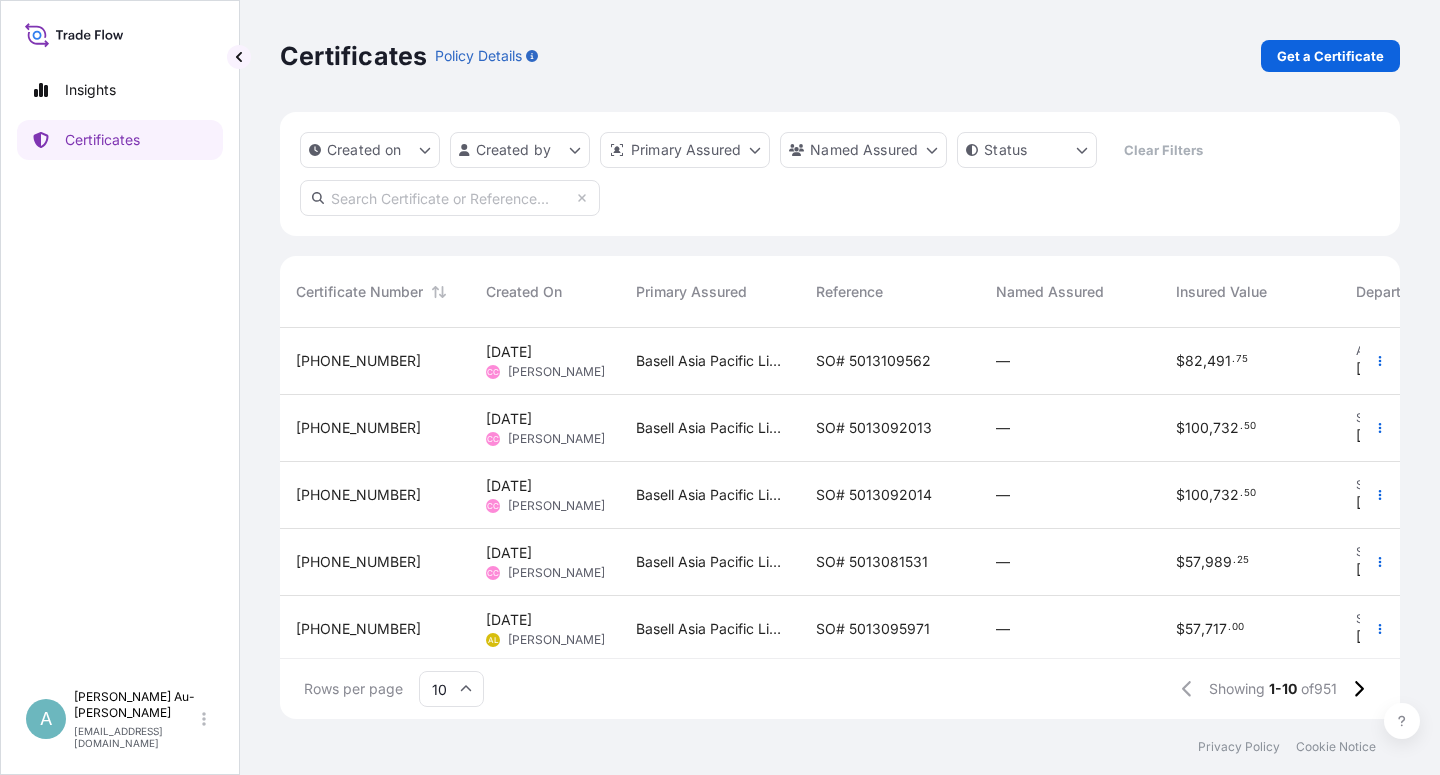 click at bounding box center [450, 198] 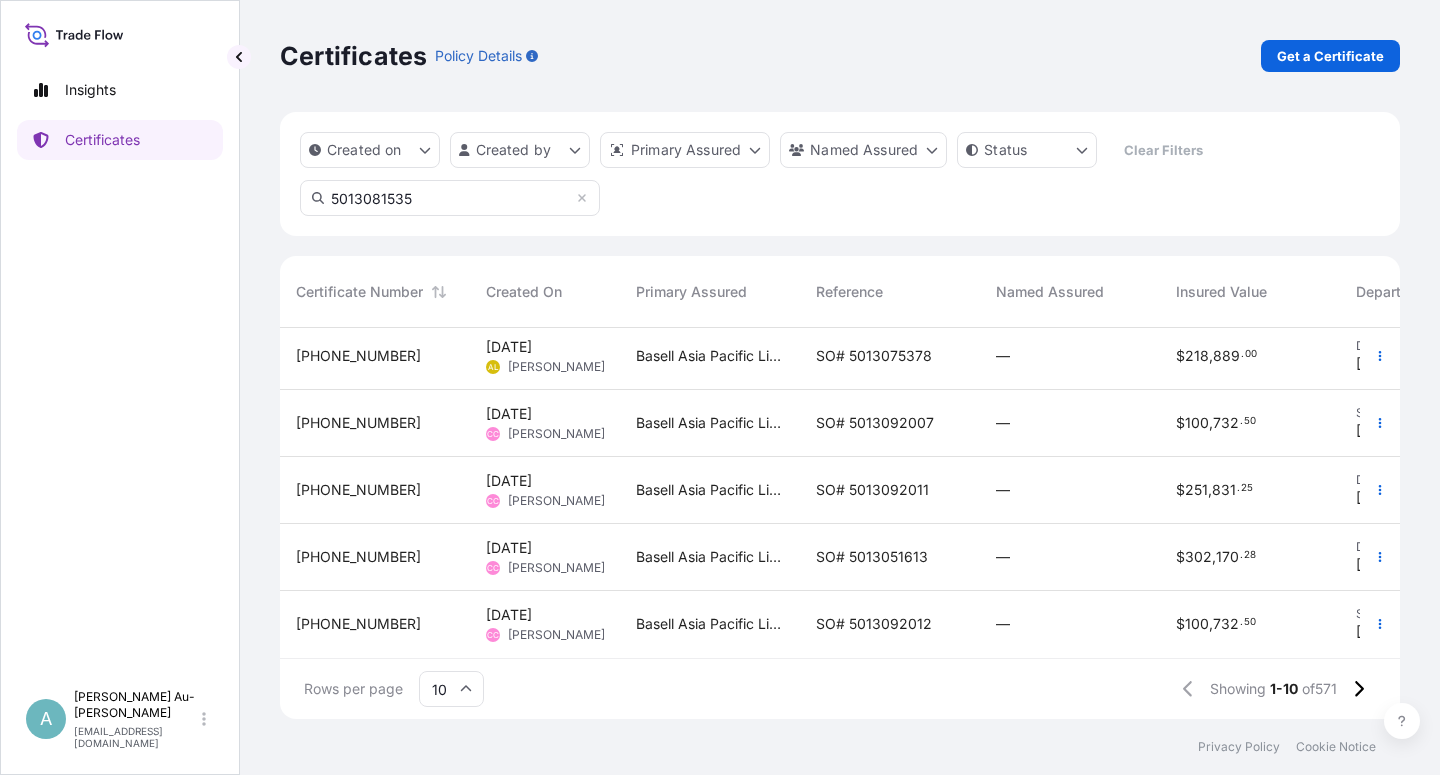 scroll, scrollTop: 0, scrollLeft: 0, axis: both 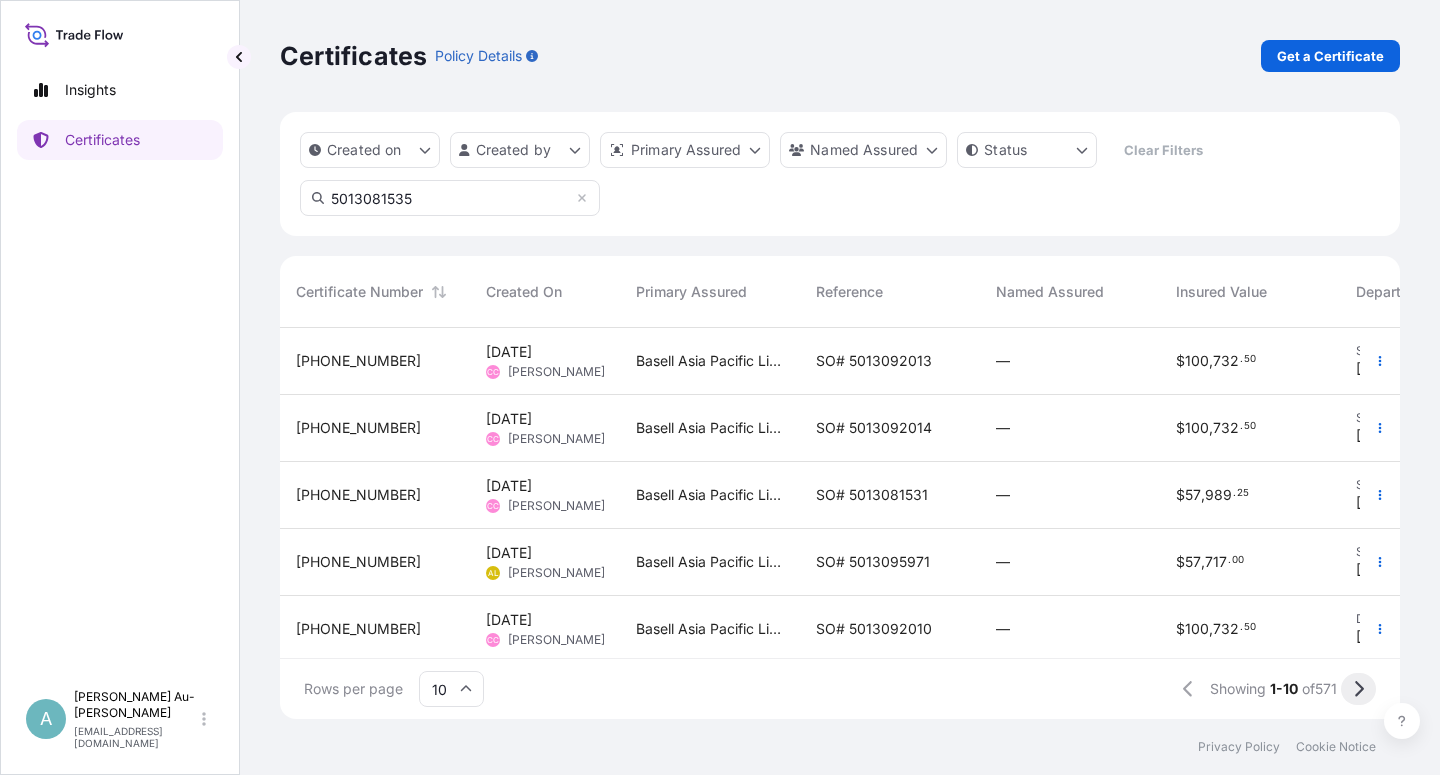 click at bounding box center (1358, 689) 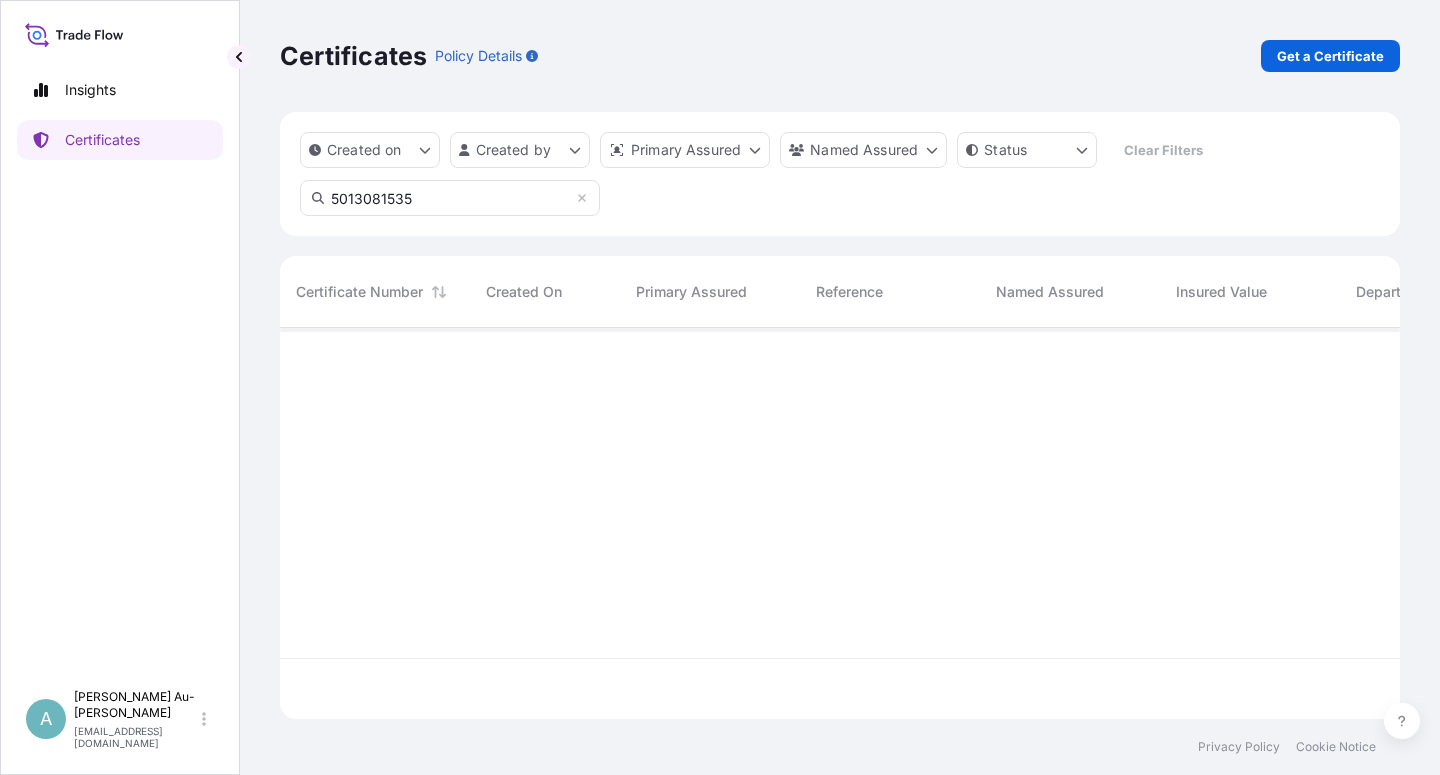 scroll, scrollTop: 18, scrollLeft: 18, axis: both 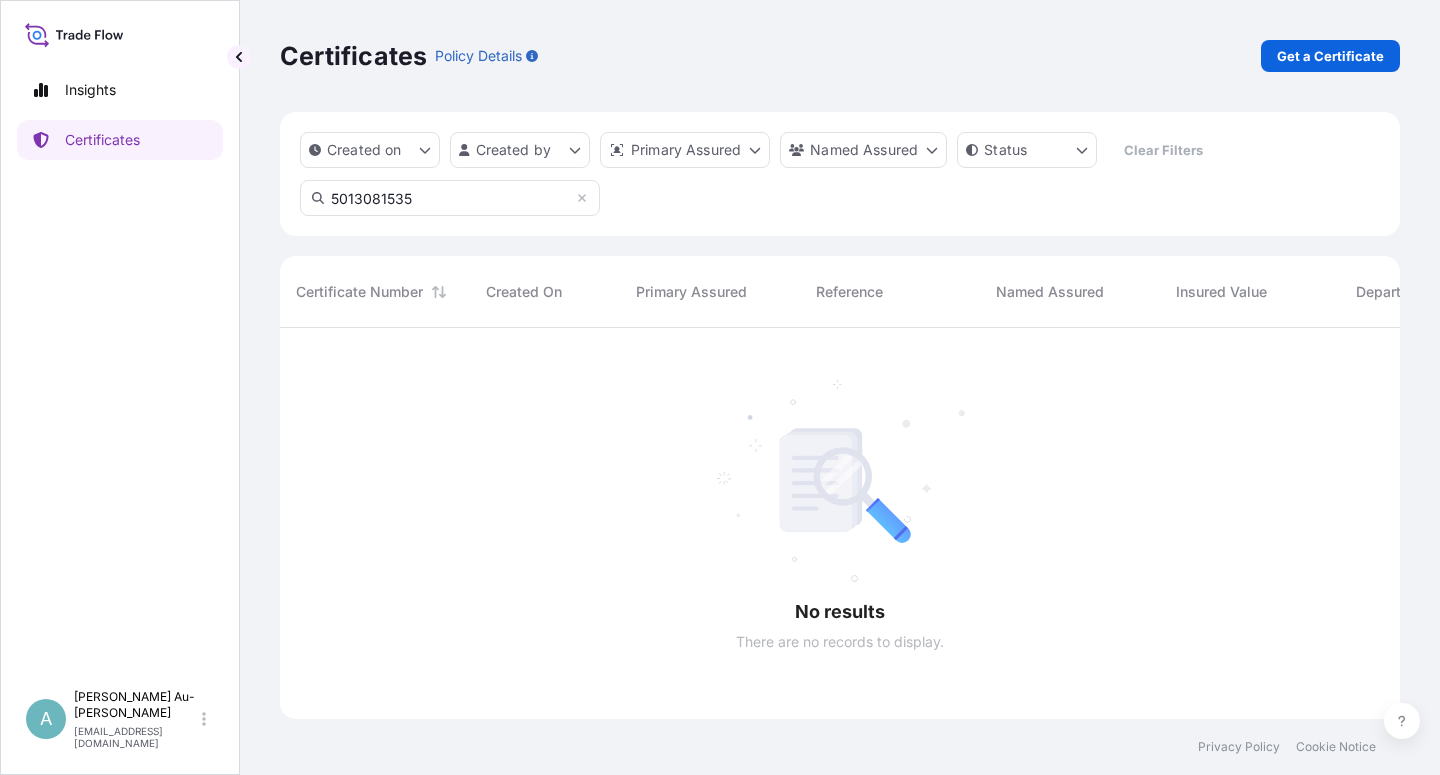 click on "5013081535" at bounding box center [450, 198] 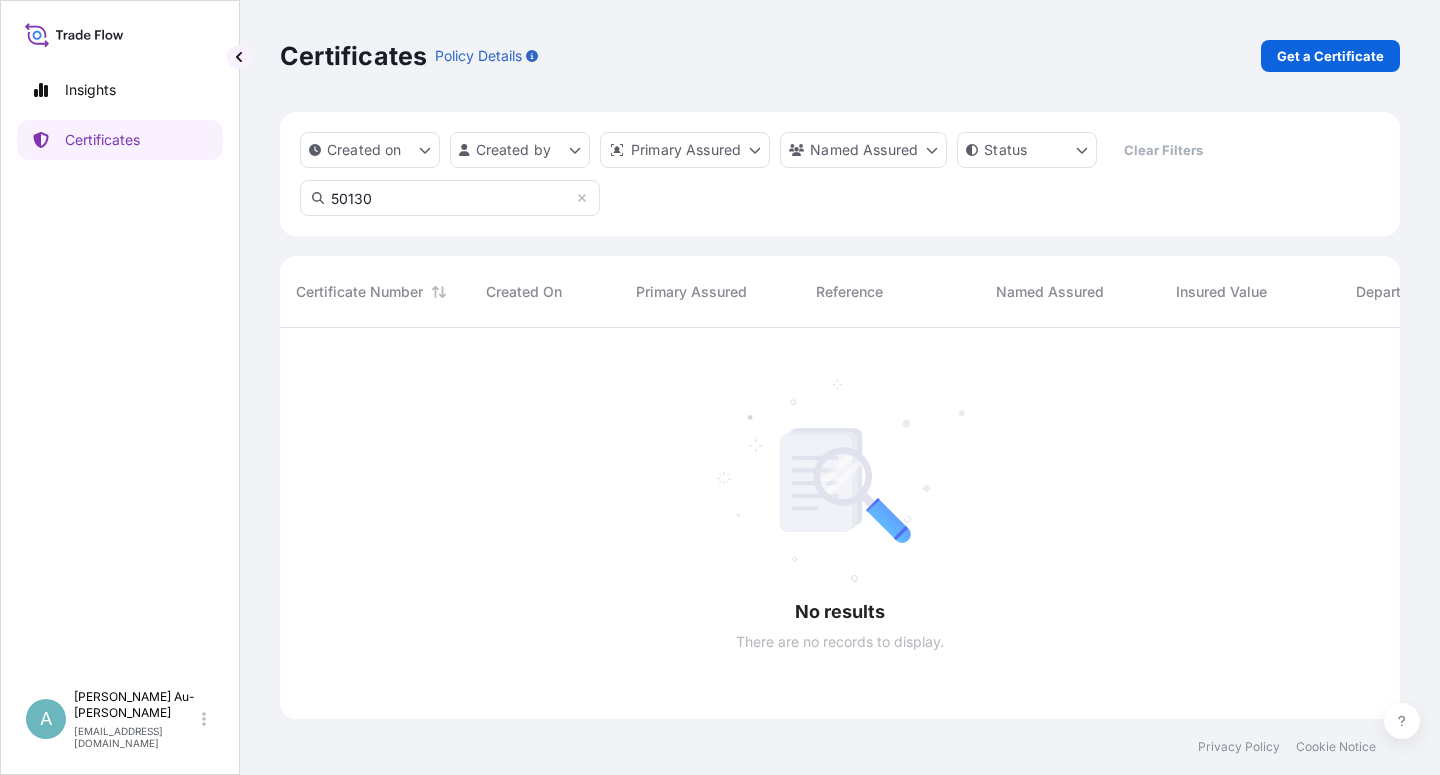 scroll, scrollTop: 385, scrollLeft: 1103, axis: both 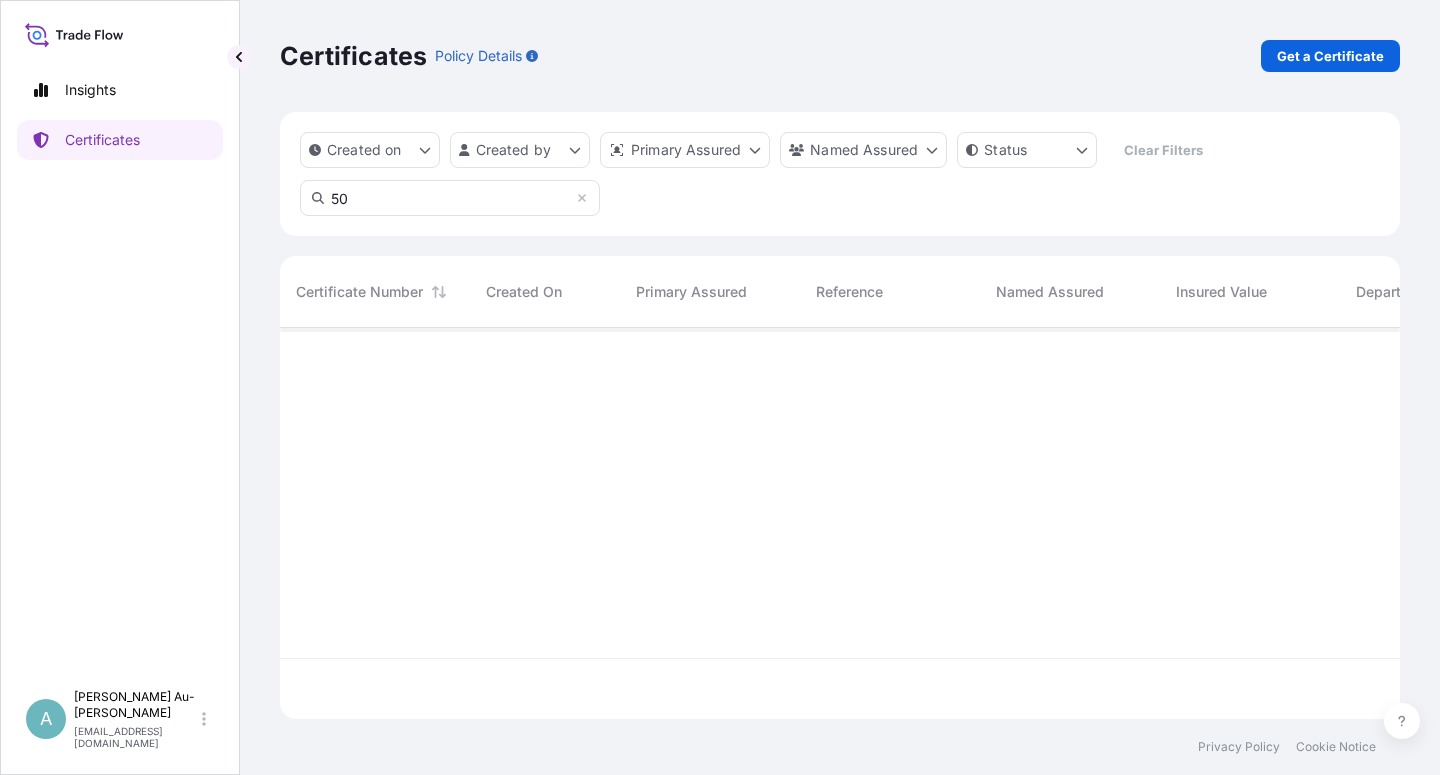 type on "5" 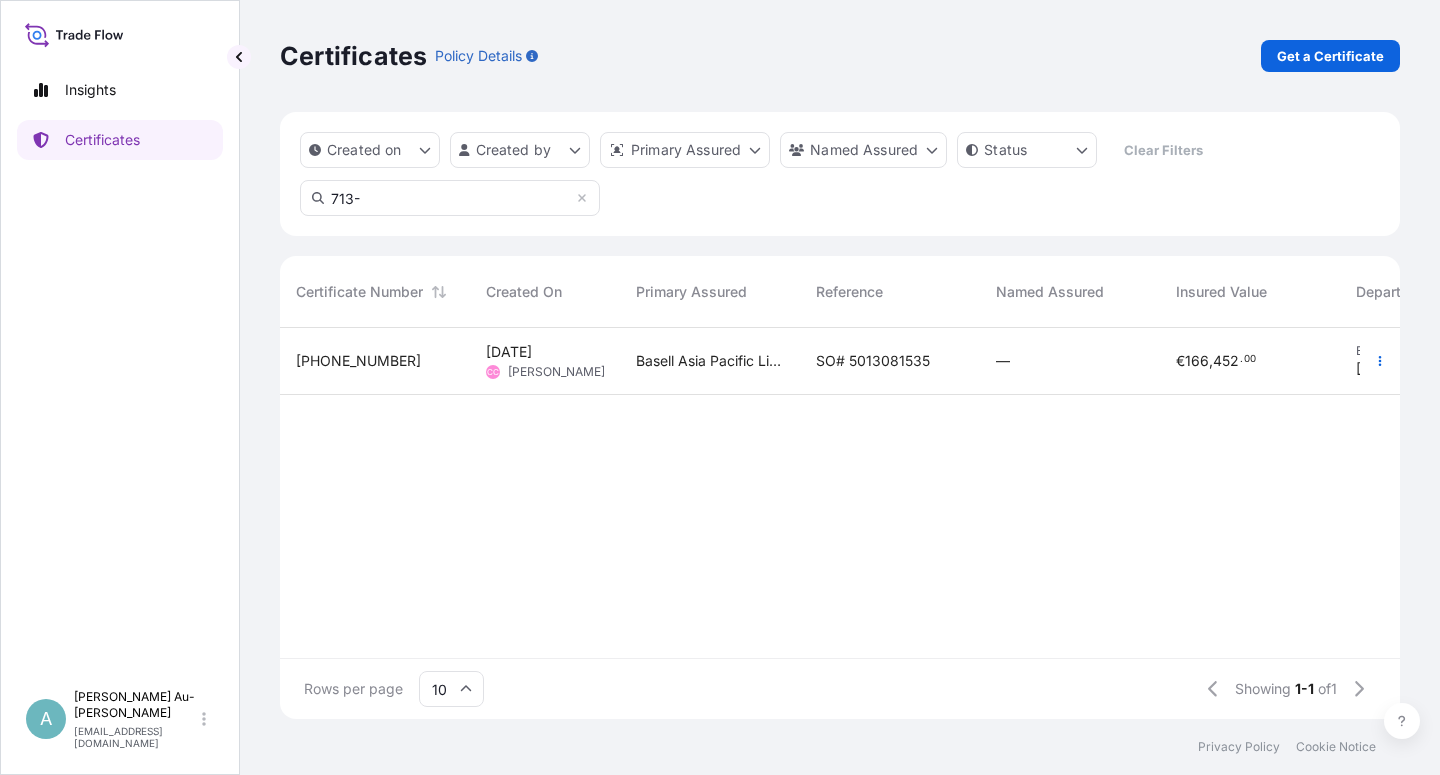 type on "713-" 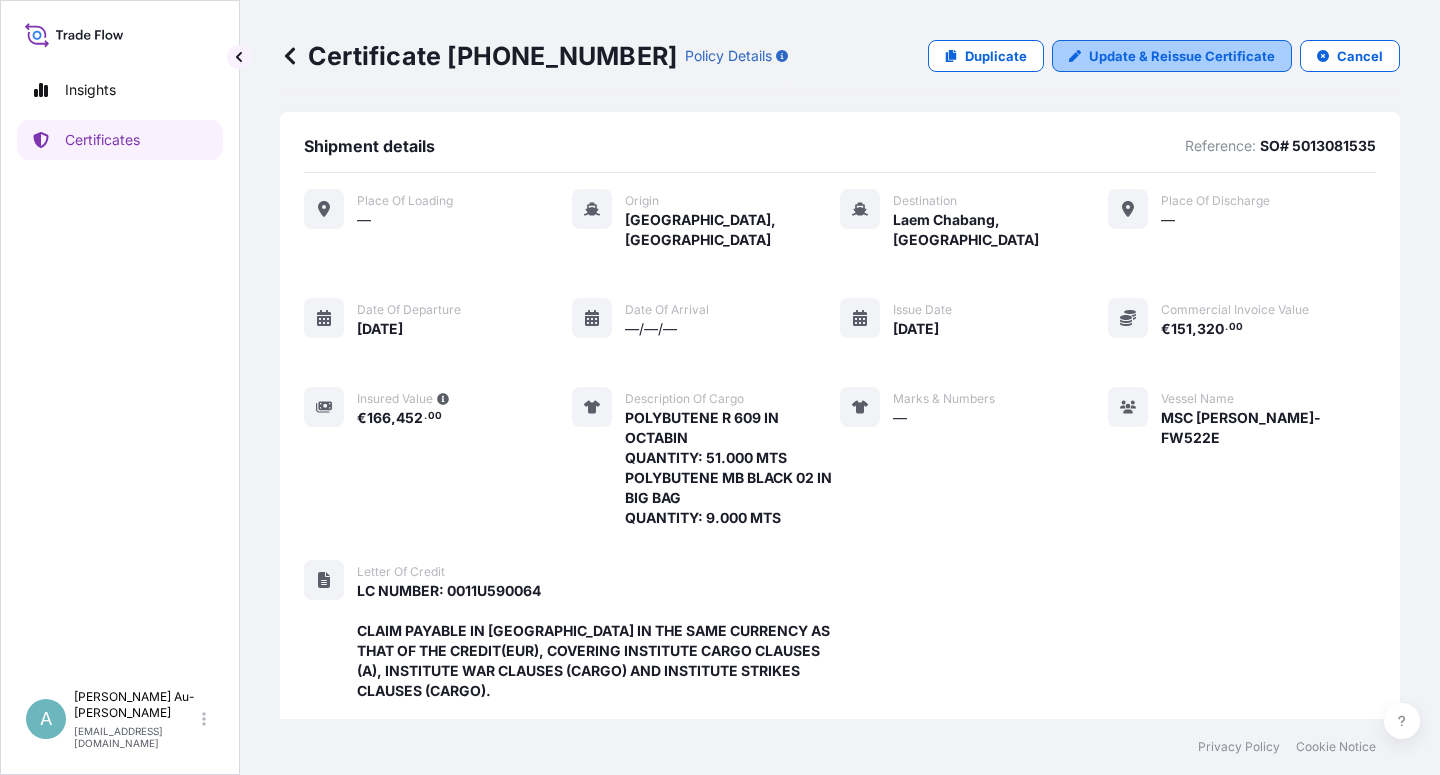 click on "Update & Reissue Certificate" at bounding box center (1182, 56) 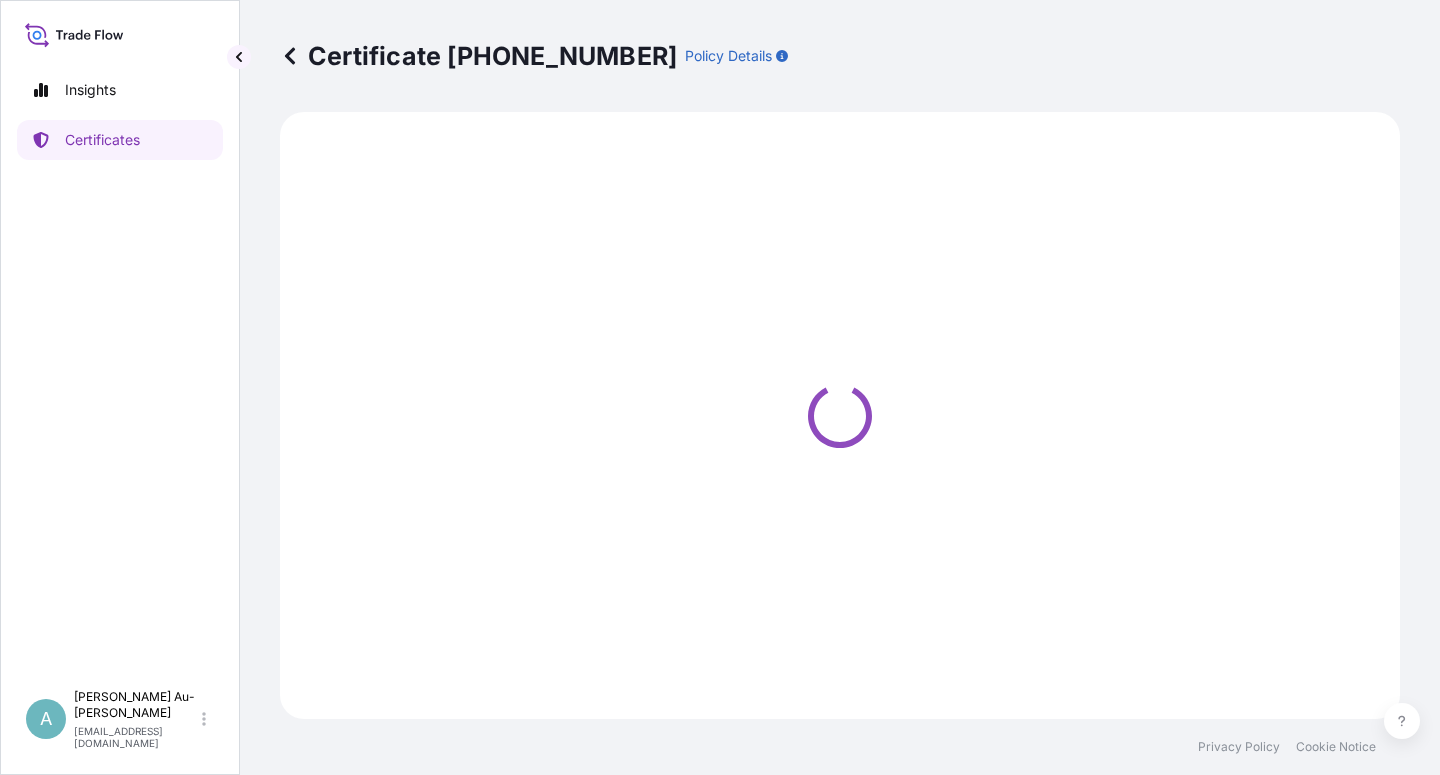 select on "Sea" 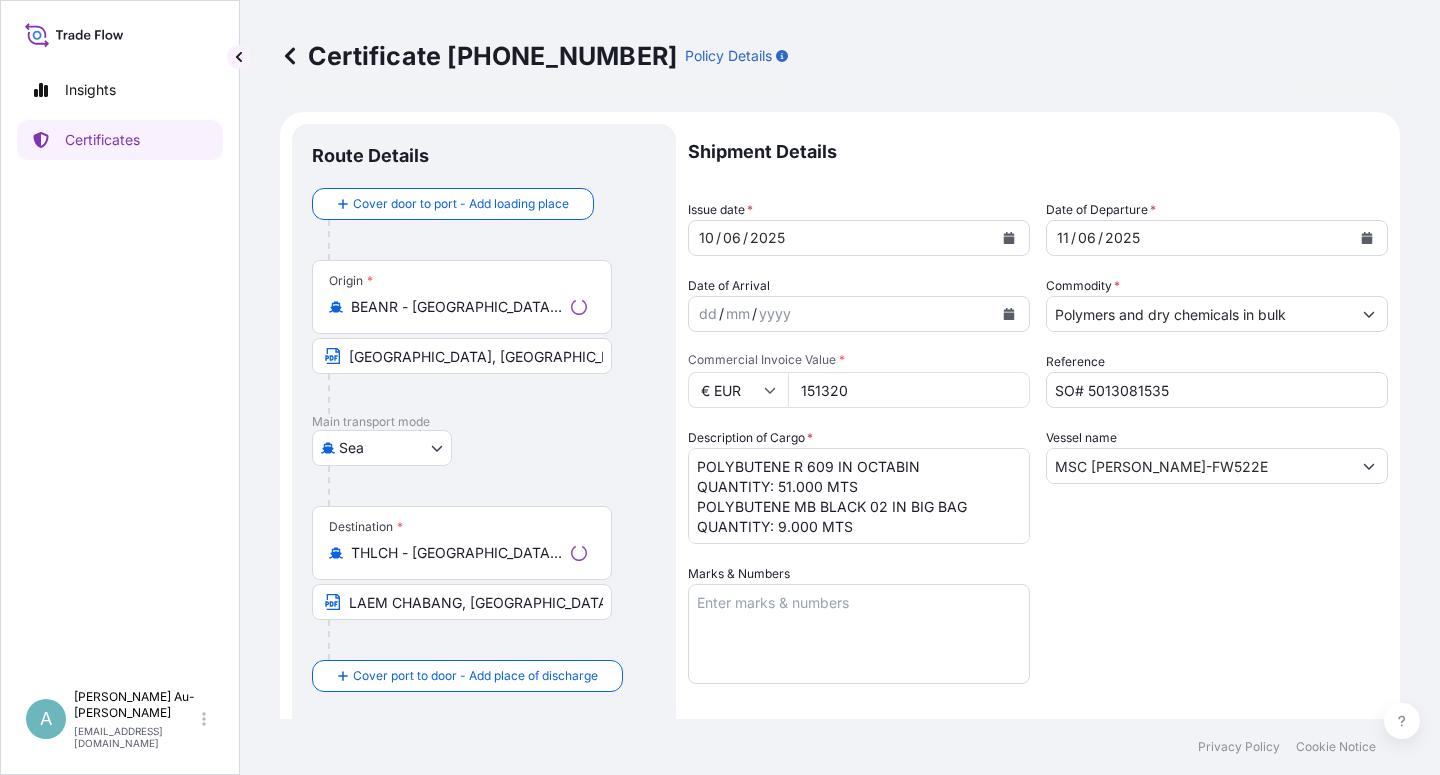 select on "32034" 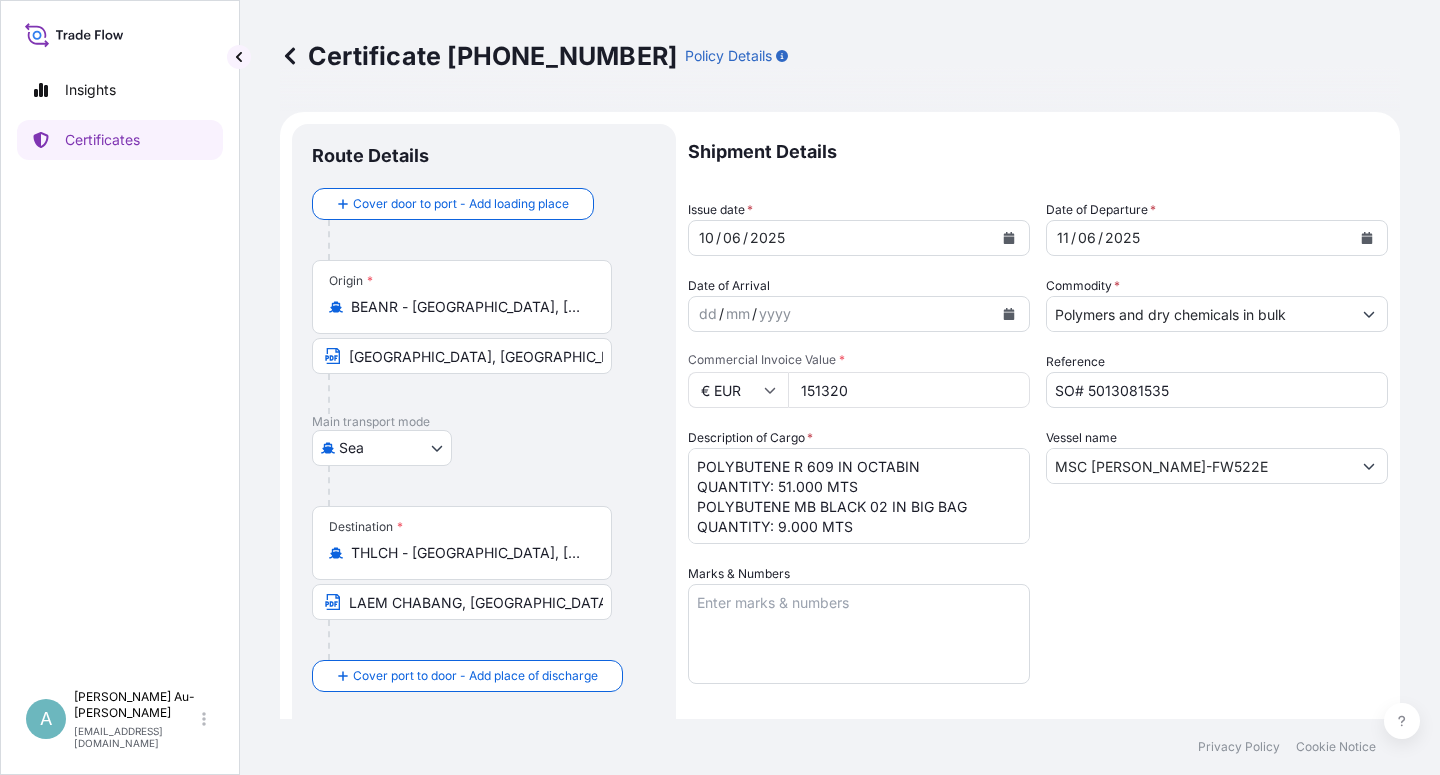 click 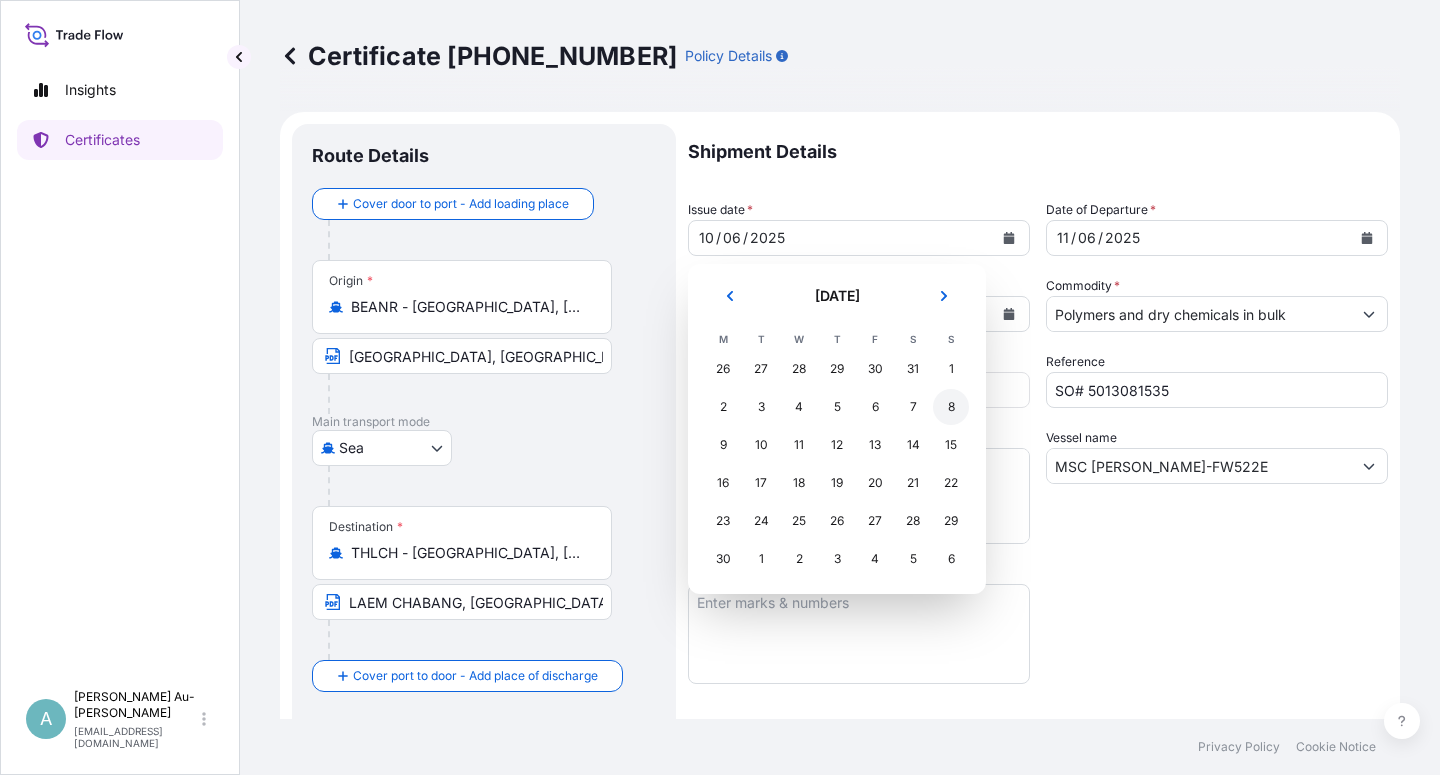 click on "8" at bounding box center (951, 407) 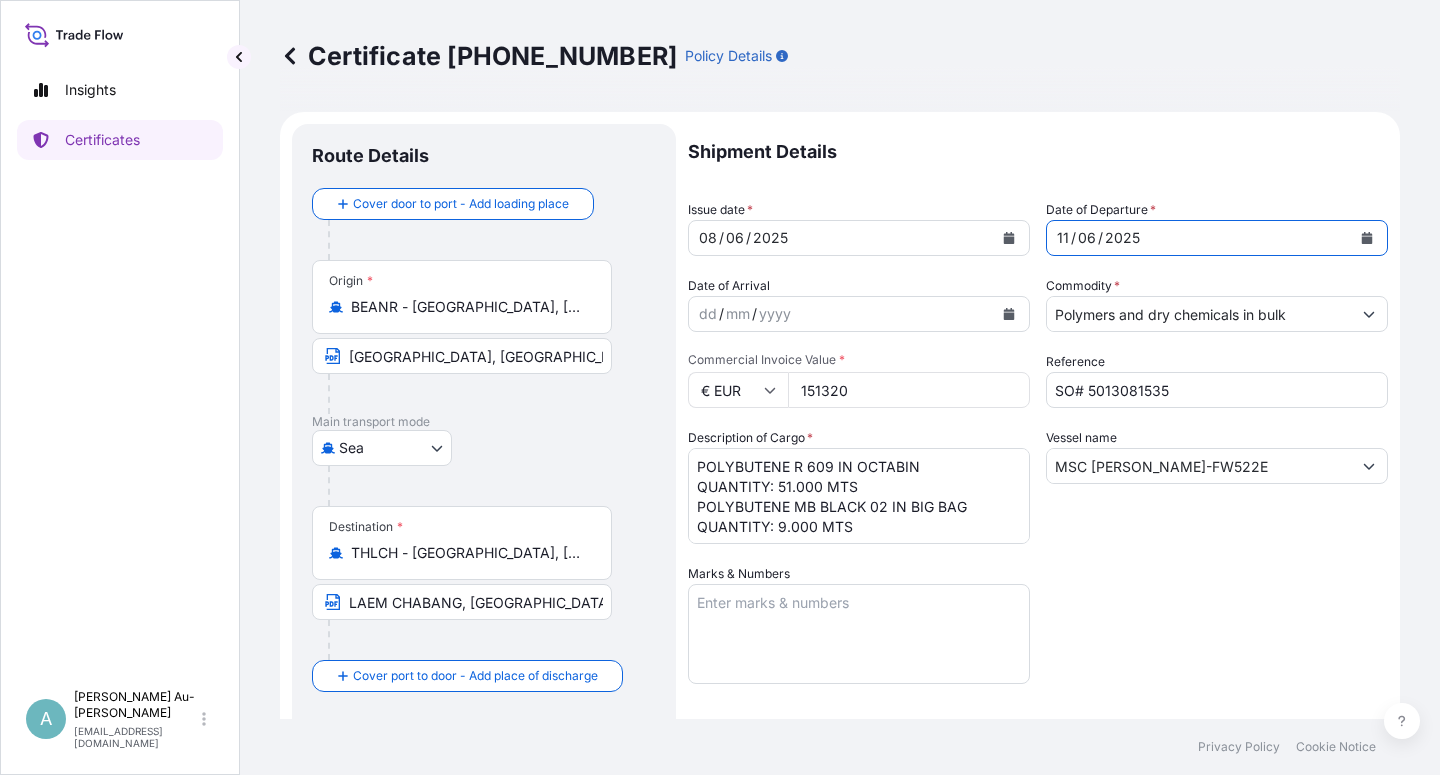 click 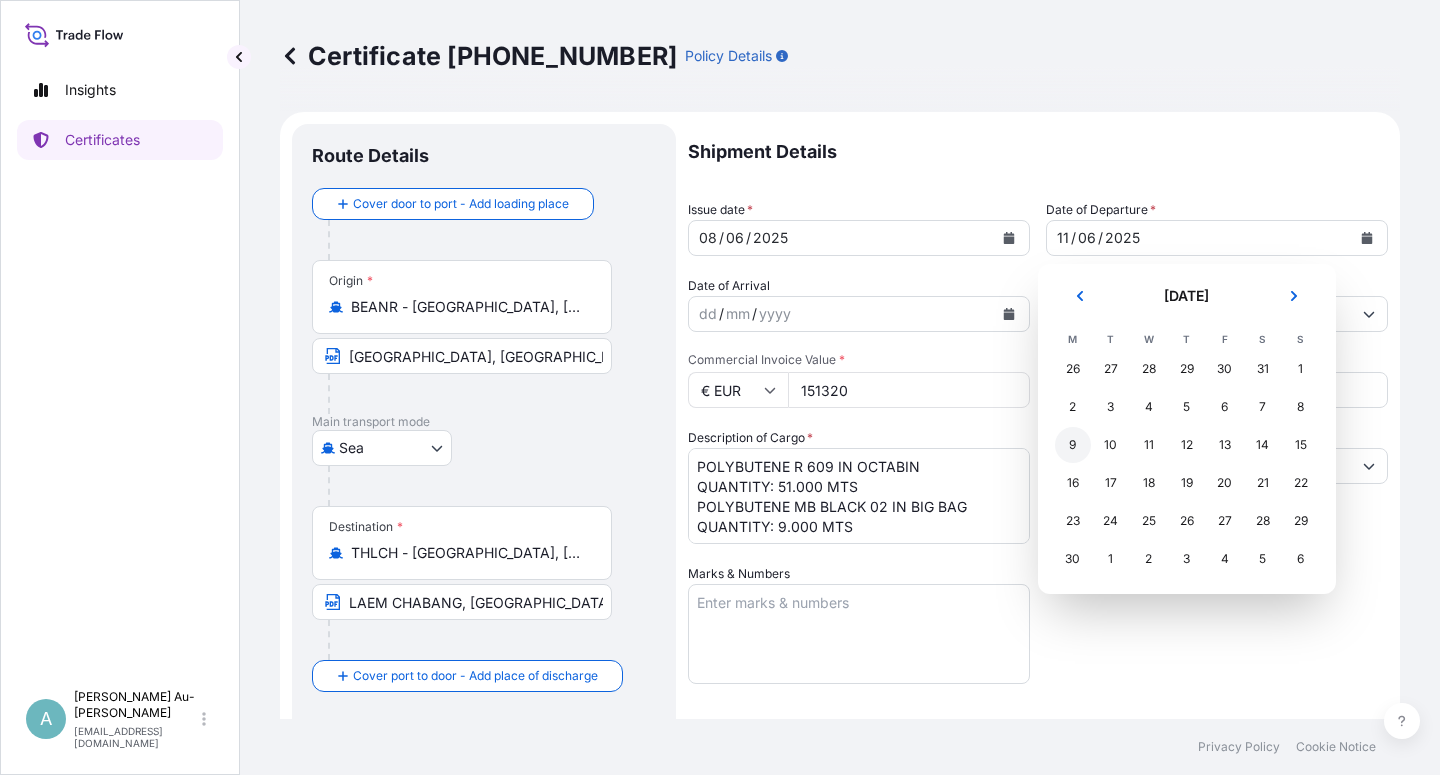 click on "9" at bounding box center (1073, 445) 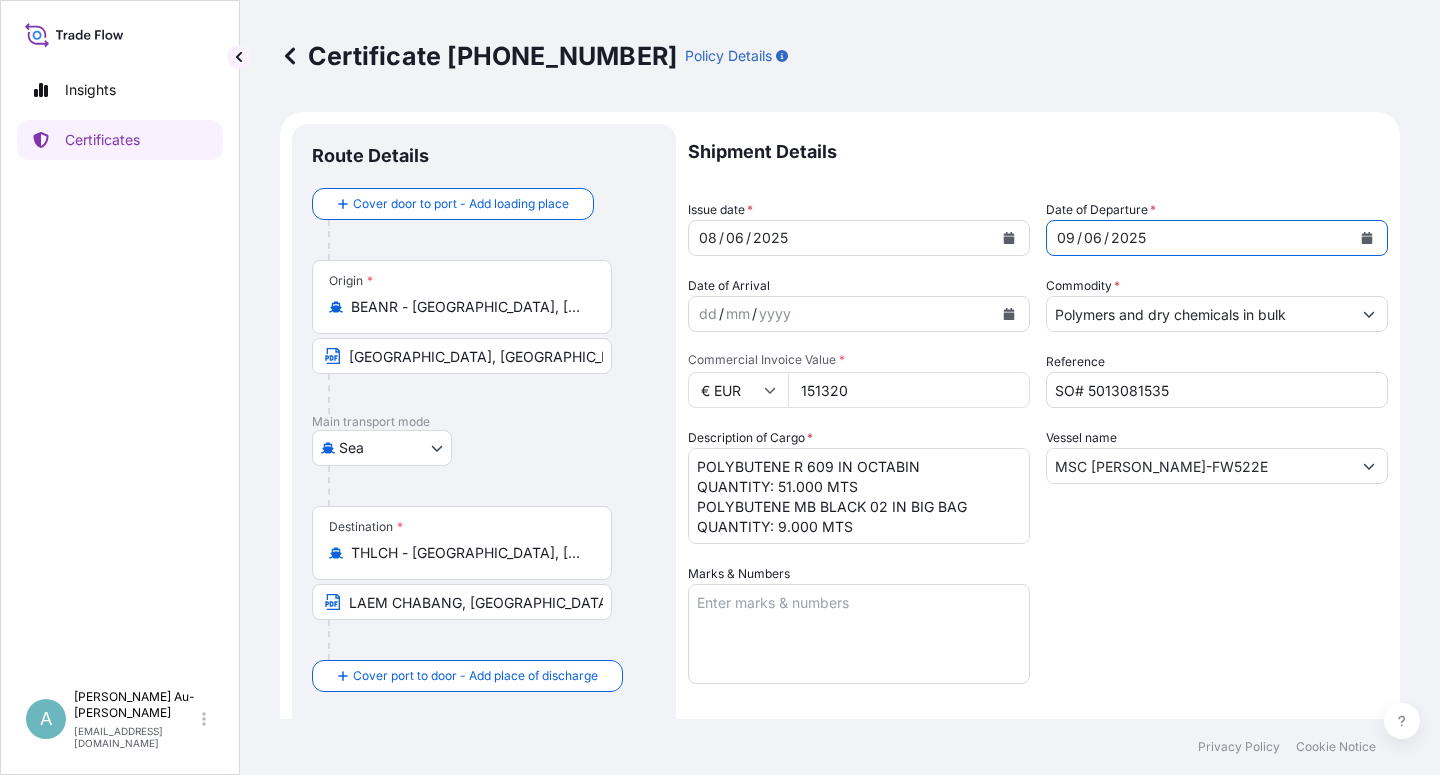 click on "Shipment Details Issue date * [DATE] Date of Departure * [DATE] Date of Arrival dd / mm / yyyy Commodity * Polymers and dry chemicals in bulk Packing Category Commercial Invoice Value    * € EUR 151320 Reference SO# 5013081535 Description of Cargo * POLYBUTENE R 609 IN OCTABIN
QUANTITY: 51.000 MTS
POLYBUTENE MB BLACK 02 IN BIG BAG
QUANTITY: 9.000 MTS Vessel name MSC [PERSON_NAME]-FW522E Marks & Numbers Letter of Credit This shipment has a letter of credit Letter of credit * LC NUMBER: 0011U590064
CLAIM PAYABLE IN [GEOGRAPHIC_DATA] IN THE SAME CURRENCY AS THAT OF THE CREDIT(EUR), COVERING INSTITUTE CARGO CLAUSES (A), INSTITUTE WAR CLAUSES (CARGO) AND INSTITUTE STRIKES CLAUSES (CARGO).
NUMBER OF ORIGINALS ISSUED: 02 (1 ORIGINAL + 1 DUPLICATE) Letter of credit may not exceed 12000 characters Assured Details Primary Assured * Basell Asia Pacific Limited Basell Asia Pacific Limited Named Assured Named Assured Address" at bounding box center (1038, 638) 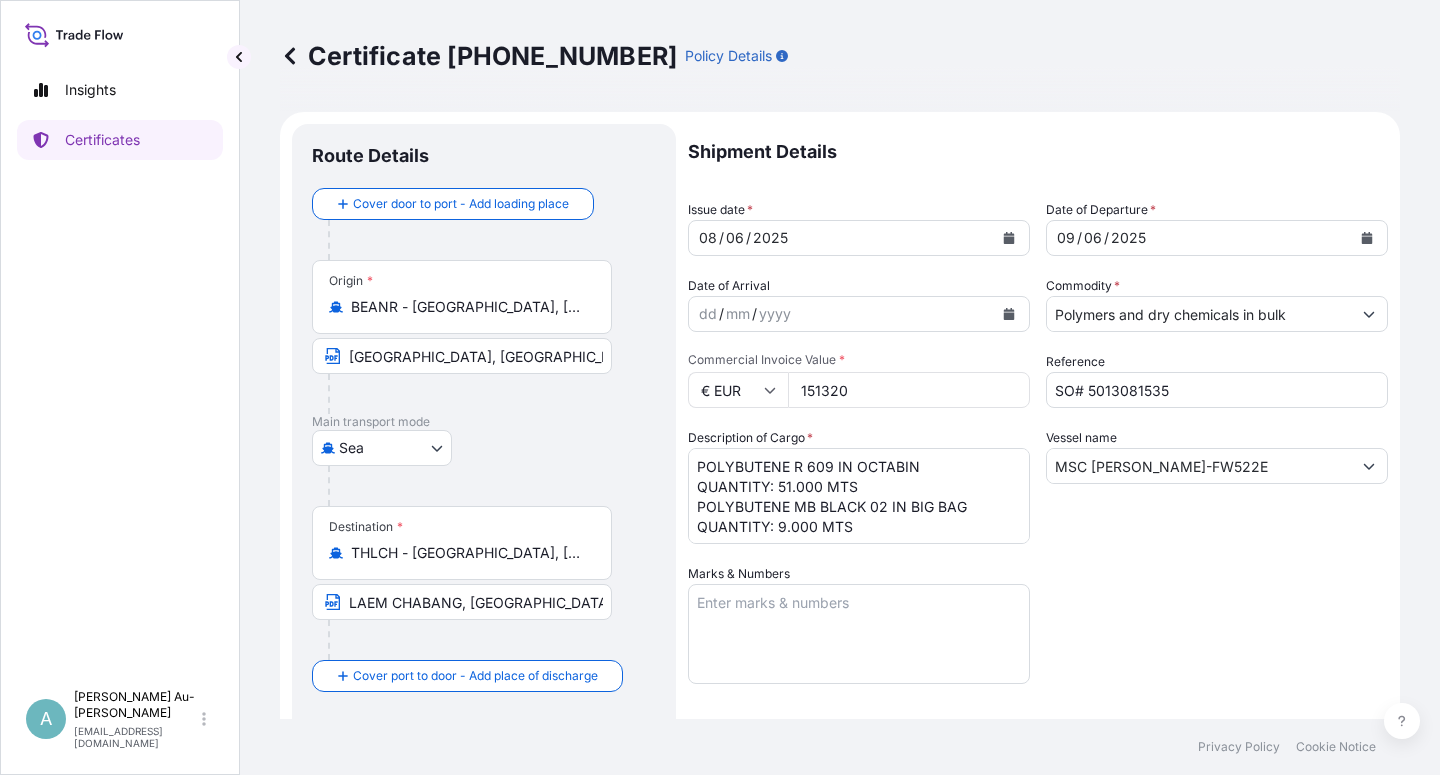 drag, startPoint x: 867, startPoint y: 392, endPoint x: 793, endPoint y: 396, distance: 74.10803 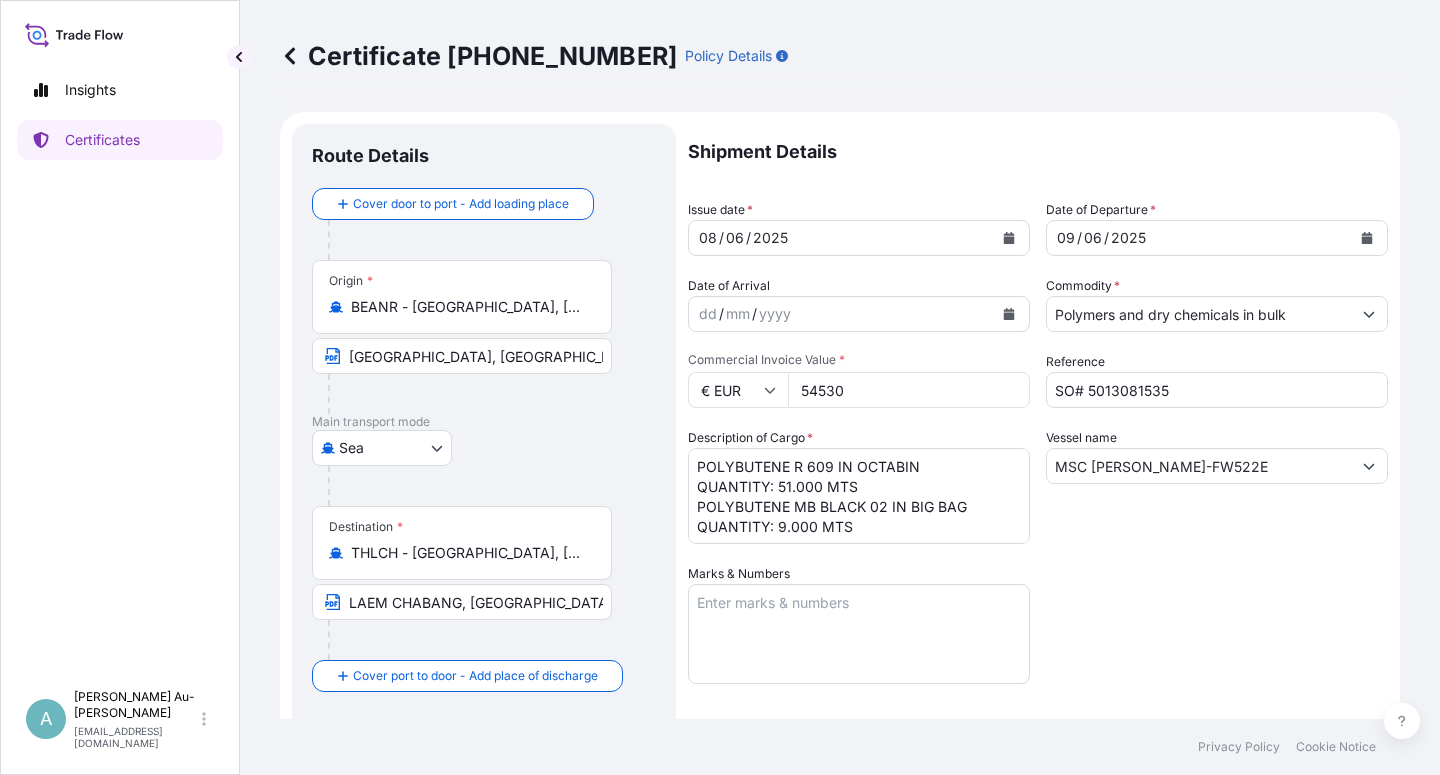 click on "Shipment Details Issue date * [DATE] Date of Departure * [DATE] Date of Arrival dd / mm / yyyy Commodity * Polymers and dry chemicals in bulk Packing Category Commercial Invoice Value    * € EUR 54530 Reference SO# 5013081535 Description of Cargo * POLYBUTENE R 609 IN OCTABIN
QUANTITY: 51.000 MTS
POLYBUTENE MB BLACK 02 IN BIG BAG
QUANTITY: 9.000 MTS Vessel name MSC [PERSON_NAME]-FW522E Marks & Numbers Letter of Credit This shipment has a letter of credit Letter of credit * LC NUMBER: 0011U590064
CLAIM PAYABLE IN [GEOGRAPHIC_DATA] IN THE SAME CURRENCY AS THAT OF THE CREDIT(EUR), COVERING INSTITUTE CARGO CLAUSES (A), INSTITUTE WAR CLAUSES (CARGO) AND INSTITUTE STRIKES CLAUSES (CARGO).
NUMBER OF ORIGINALS ISSUED: 02 (1 ORIGINAL + 1 DUPLICATE) Letter of credit may not exceed 12000 characters Assured Details Primary Assured * Basell Asia Pacific Limited Basell Asia Pacific Limited Named Assured Named Assured Address" at bounding box center [1038, 638] 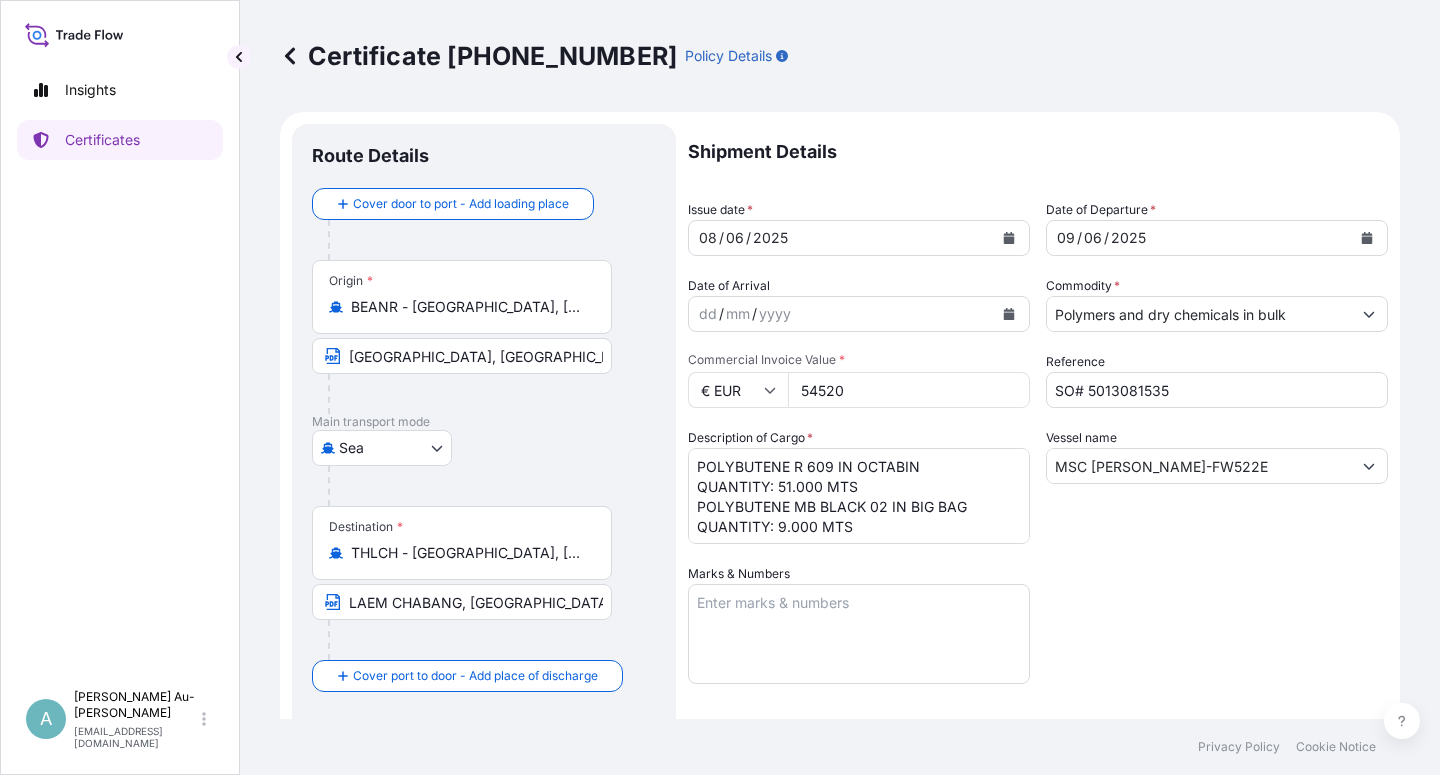 type on "54520" 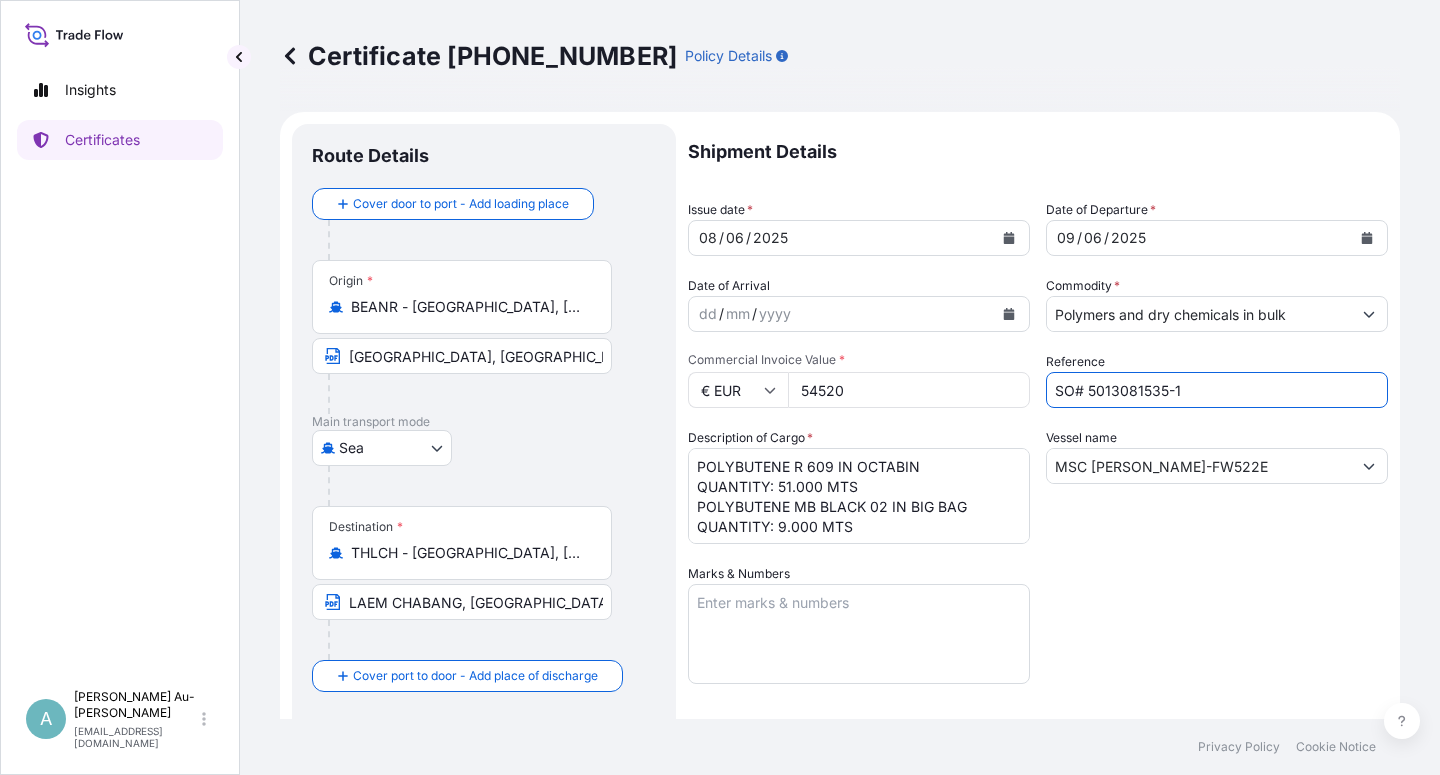 type on "SO# 5013081535-1" 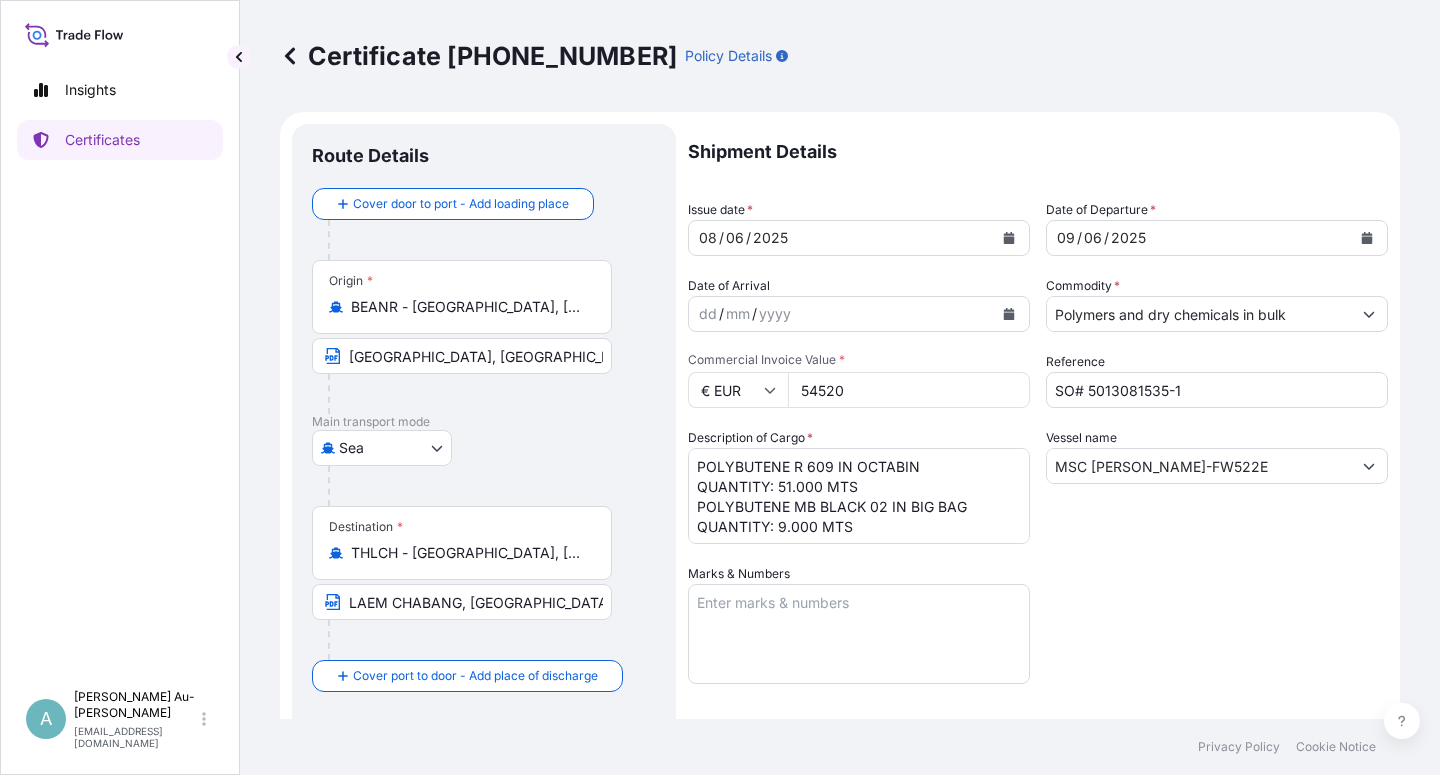 click on "Shipment Details Issue date * [DATE] Date of Departure * [DATE] Date of Arrival dd / mm / yyyy Commodity * Polymers and dry chemicals in bulk Packing Category Commercial Invoice Value    * € EUR 54520 Reference SO# 5013081535-1 Description of Cargo * POLYBUTENE R 609 IN OCTABIN
QUANTITY: 51.000 MTS
POLYBUTENE MB BLACK 02 IN BIG BAG
QUANTITY: 9.000 MTS Vessel name MSC [PERSON_NAME]-FW522E Marks & Numbers Letter of Credit This shipment has a letter of credit Letter of credit * LC NUMBER: 0011U590064
CLAIM PAYABLE IN [GEOGRAPHIC_DATA] IN THE SAME CURRENCY AS THAT OF THE CREDIT(EUR), COVERING INSTITUTE CARGO CLAUSES (A), INSTITUTE WAR CLAUSES (CARGO) AND INSTITUTE STRIKES CLAUSES (CARGO).
NUMBER OF ORIGINALS ISSUED: 02 (1 ORIGINAL + 1 DUPLICATE) Letter of credit may not exceed 12000 characters Assured Details Primary Assured * Basell Asia Pacific Limited Basell Asia Pacific Limited Named Assured Named Assured Address" at bounding box center (1038, 638) 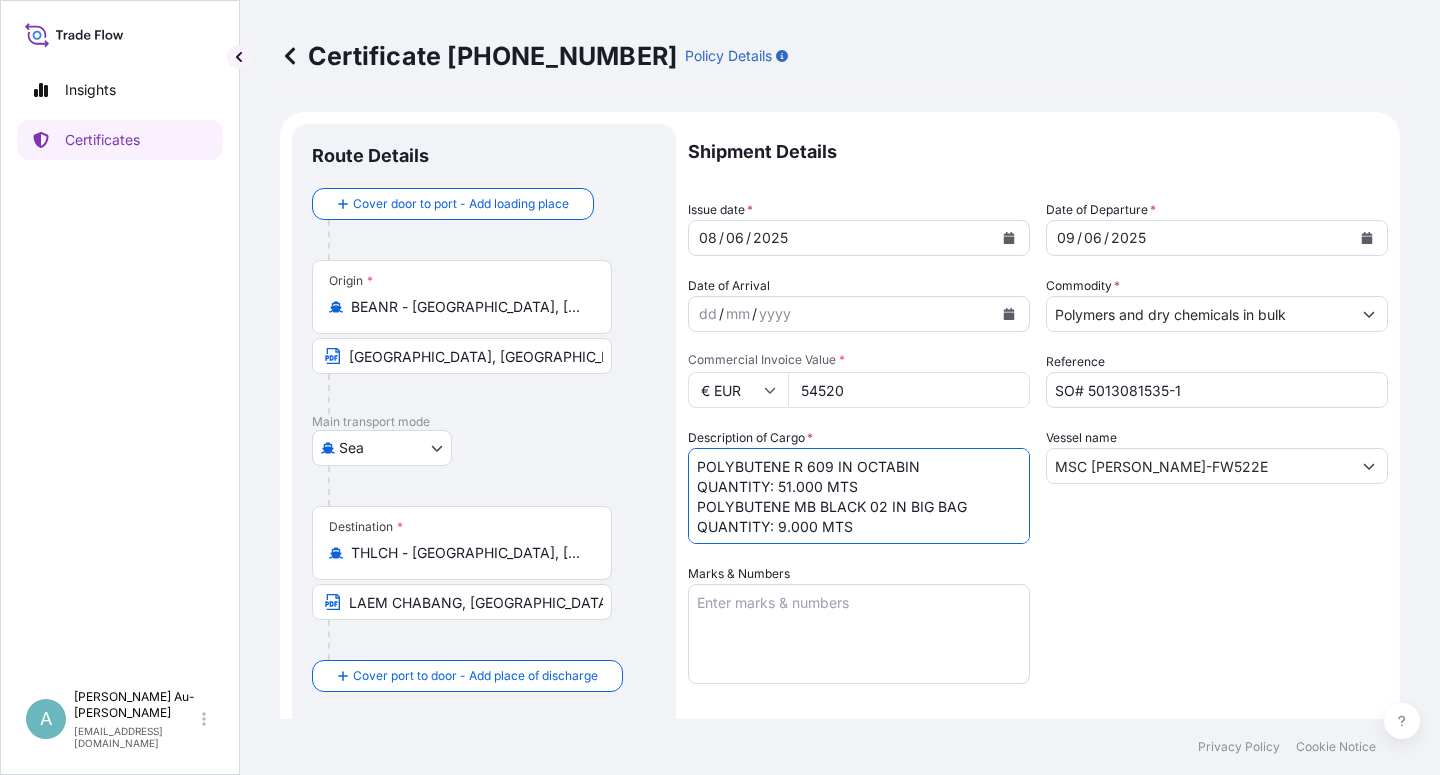 click on "POLYBUTENE R 609 IN OCTABIN
QUANTITY: 51.000 MTS
POLYBUTENE MB BLACK 02 IN BIG BAG
QUANTITY: 9.000 MTS" at bounding box center [859, 496] 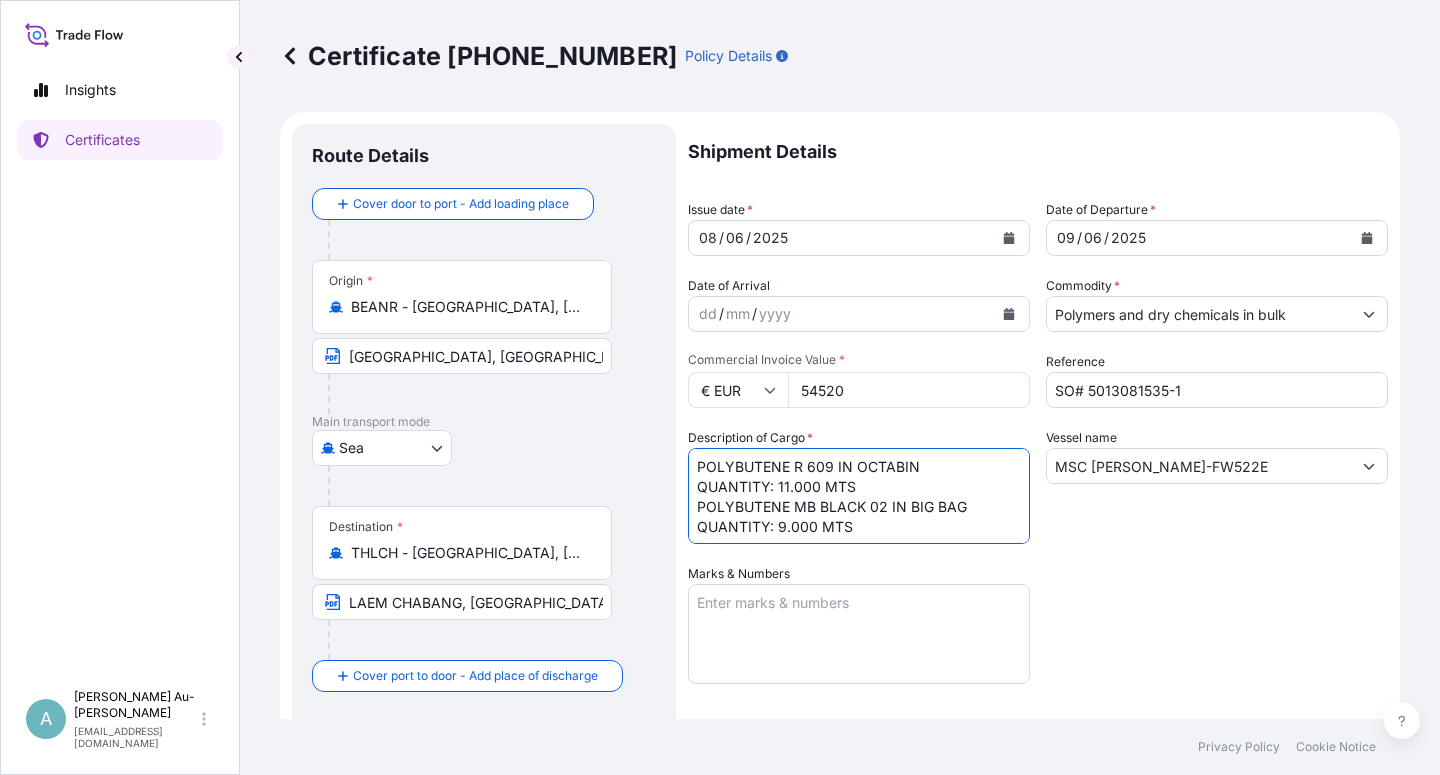 type on "POLYBUTENE R 609 IN OCTABIN
QUANTITY: 11.000 MTS
POLYBUTENE MB BLACK 02 IN BIG BAG
QUANTITY: 9.000 MTS" 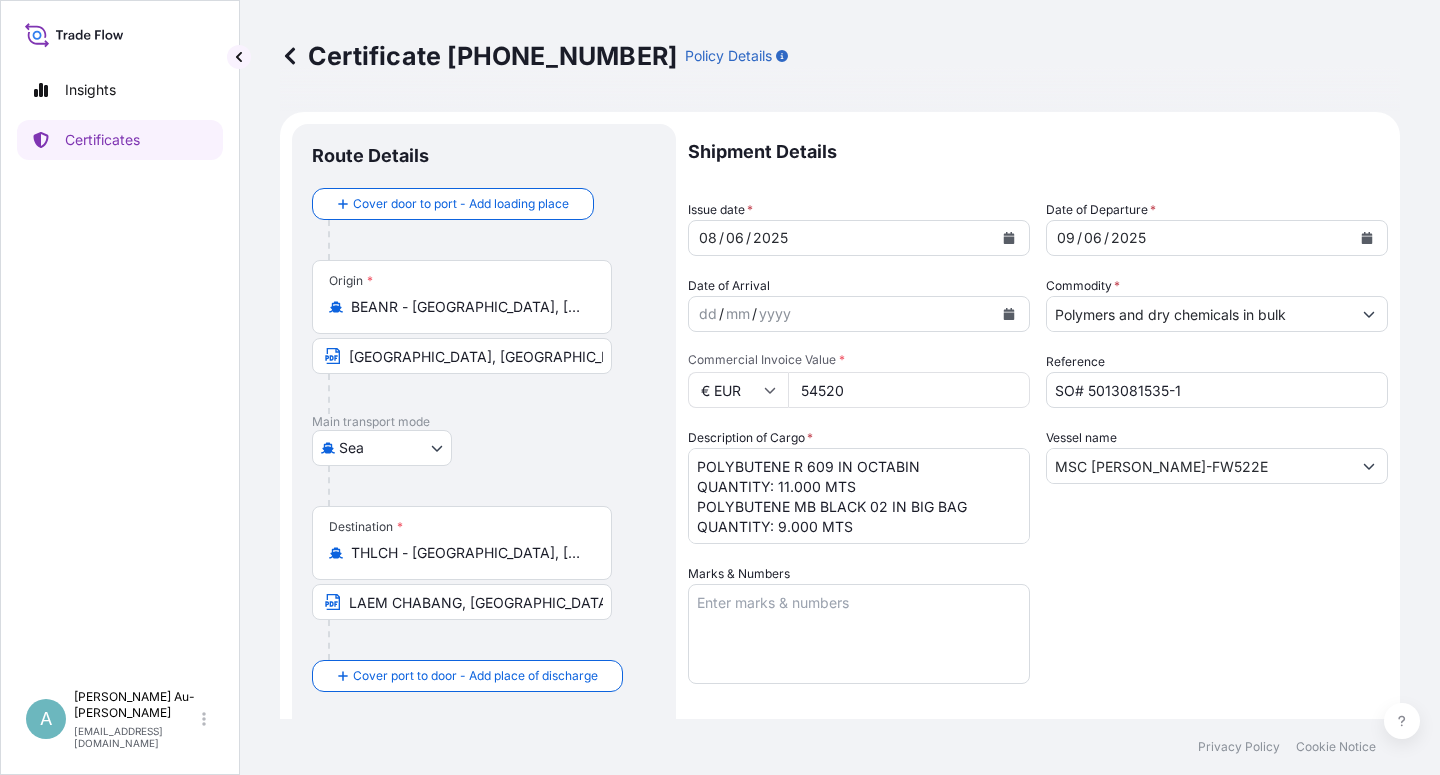 click on "Shipment Details Issue date * [DATE] Date of Departure * [DATE] Date of Arrival dd / mm / yyyy Commodity * Polymers and dry chemicals in bulk Packing Category Commercial Invoice Value    * € EUR 54520 Reference SO# 5013081535-1 Description of Cargo * POLYBUTENE R 609 IN OCTABIN
QUANTITY: 51.000 MTS
POLYBUTENE MB BLACK 02 IN BIG BAG
QUANTITY: 9.000 MTS Vessel name MSC [PERSON_NAME]-FW522E Marks & Numbers Letter of Credit This shipment has a letter of credit Letter of credit * LC NUMBER: 0011U590064
CLAIM PAYABLE IN [GEOGRAPHIC_DATA] IN THE SAME CURRENCY AS THAT OF THE CREDIT(EUR), COVERING INSTITUTE CARGO CLAUSES (A), INSTITUTE WAR CLAUSES (CARGO) AND INSTITUTE STRIKES CLAUSES (CARGO).
NUMBER OF ORIGINALS ISSUED: 02 (1 ORIGINAL + 1 DUPLICATE) Letter of credit may not exceed 12000 characters Assured Details Primary Assured * Basell Asia Pacific Limited Basell Asia Pacific Limited Named Assured Named Assured Address" at bounding box center (1038, 638) 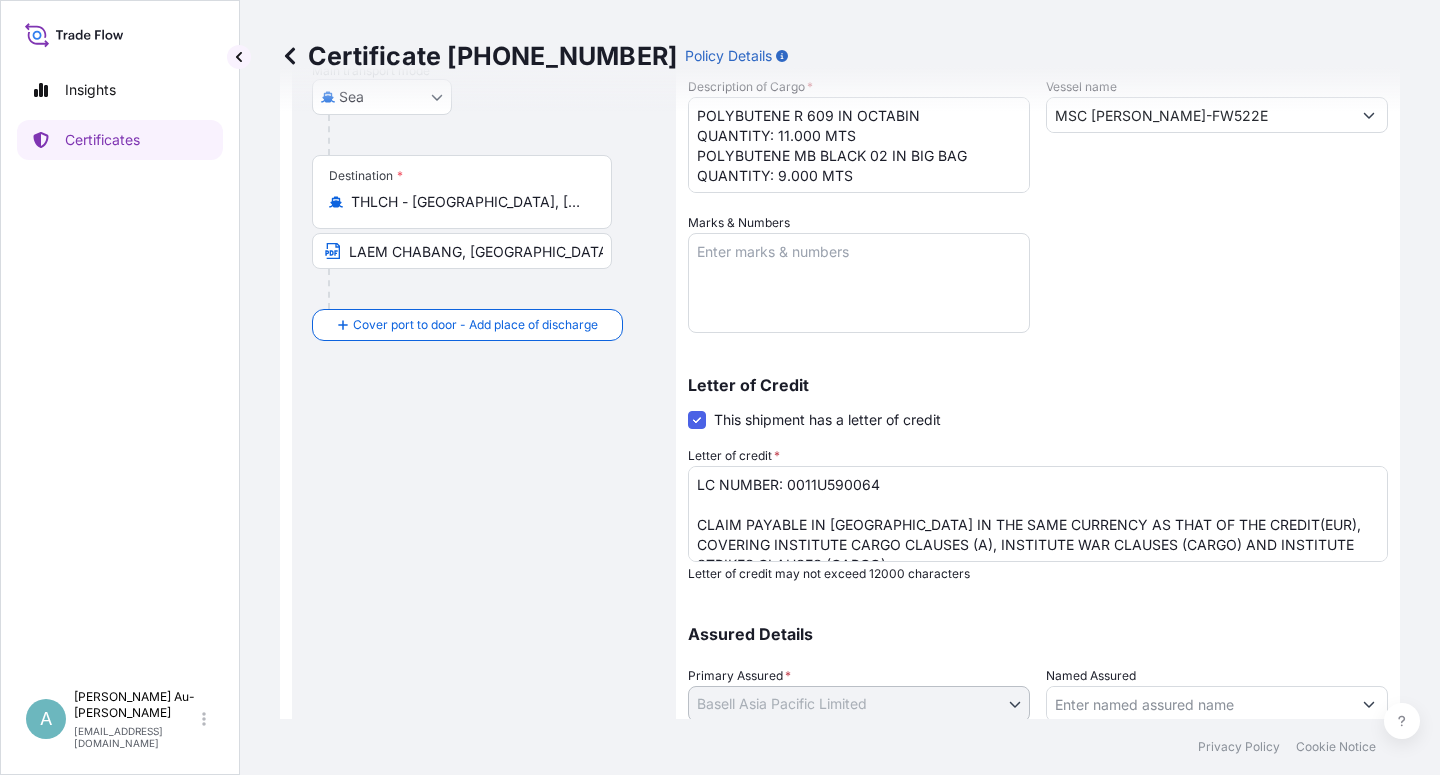 scroll, scrollTop: 360, scrollLeft: 0, axis: vertical 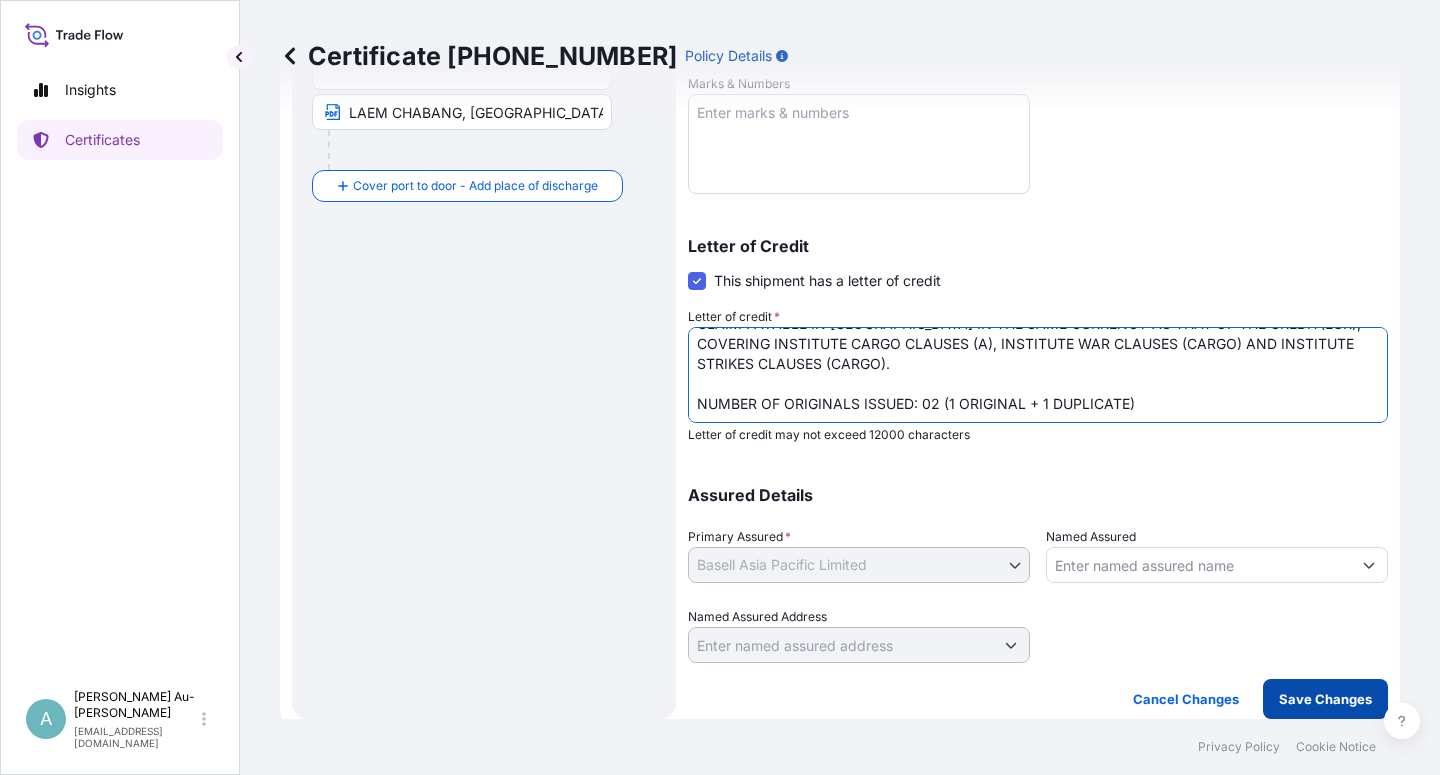click on "Save Changes" at bounding box center (1325, 699) 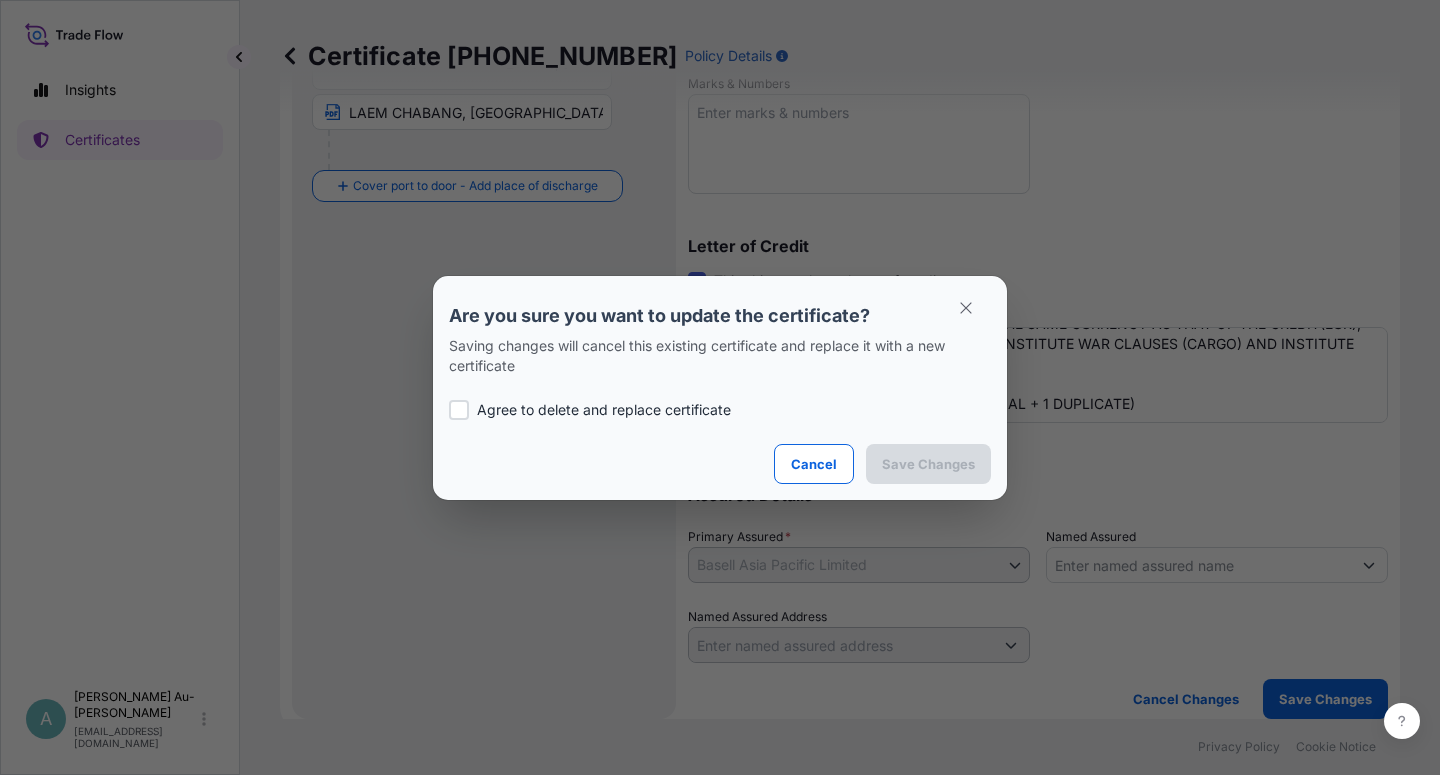 click on "Agree to delete and replace certificate" at bounding box center (604, 410) 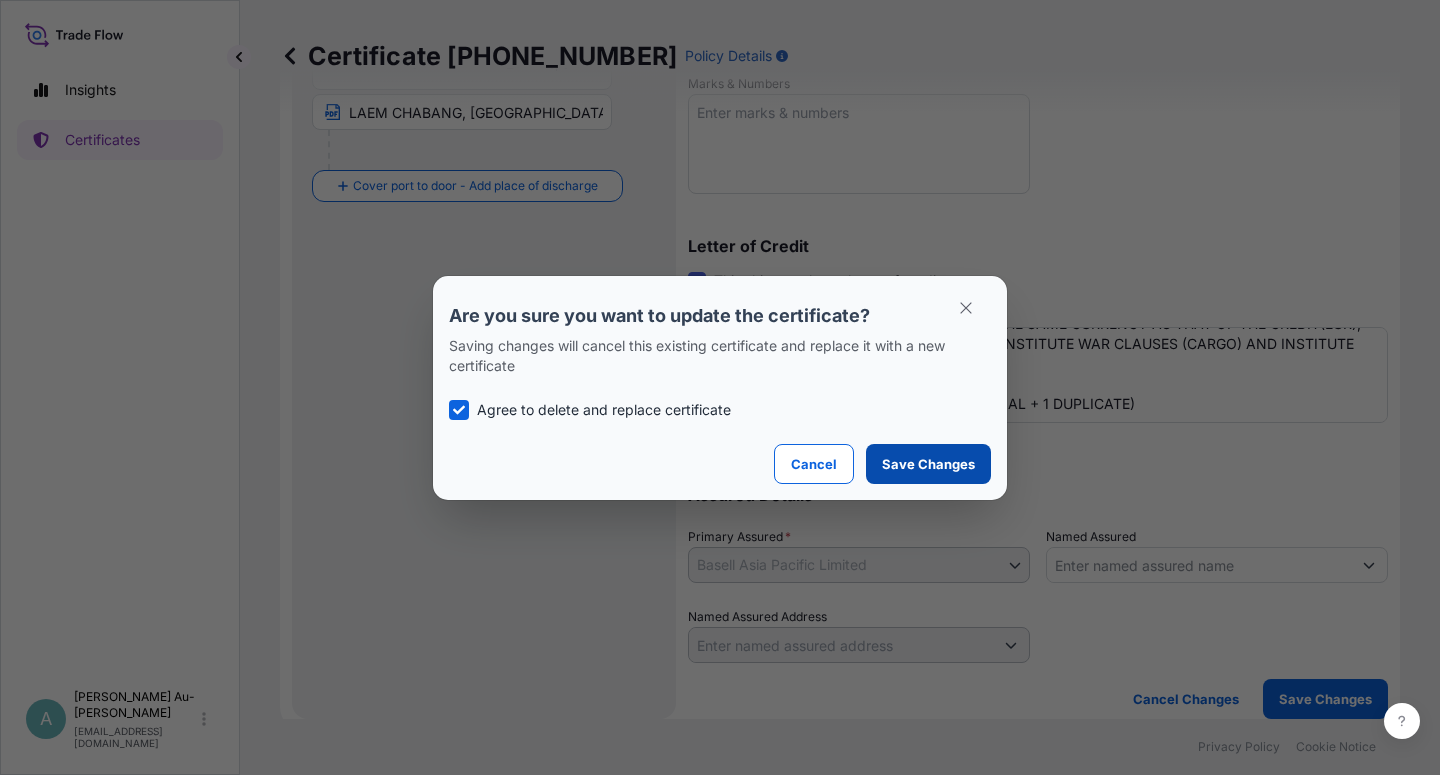 click on "Save Changes" at bounding box center [928, 464] 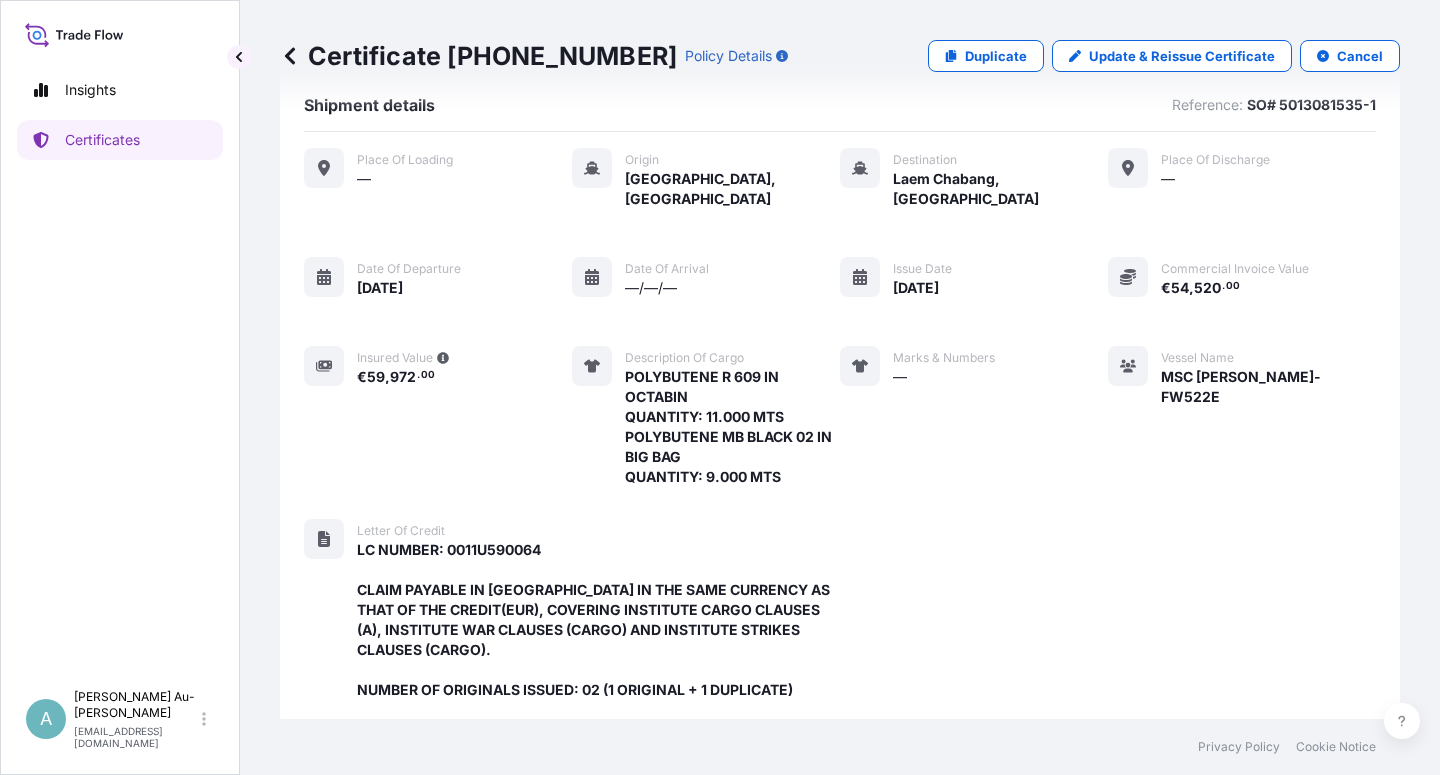 scroll, scrollTop: 634, scrollLeft: 0, axis: vertical 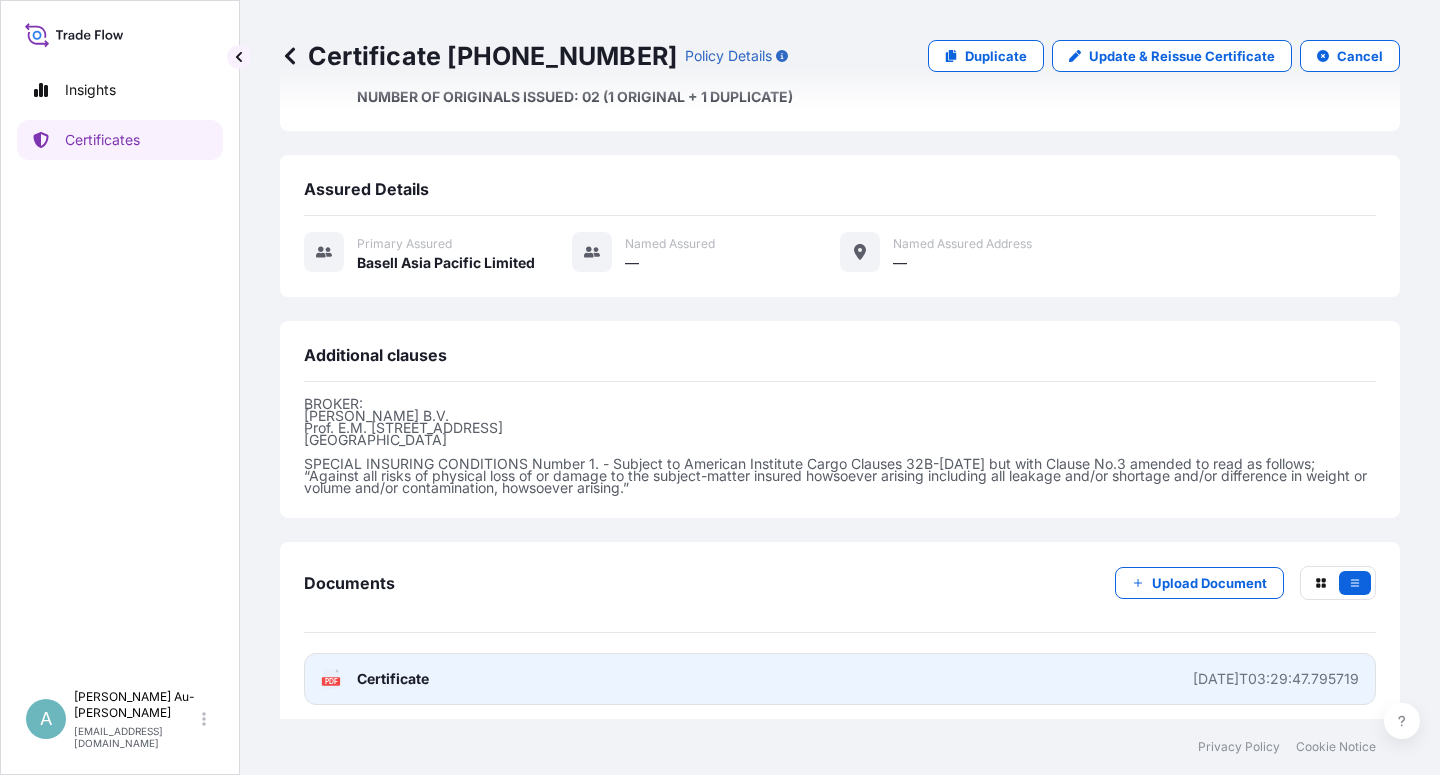 click on "Certificate" at bounding box center [393, 679] 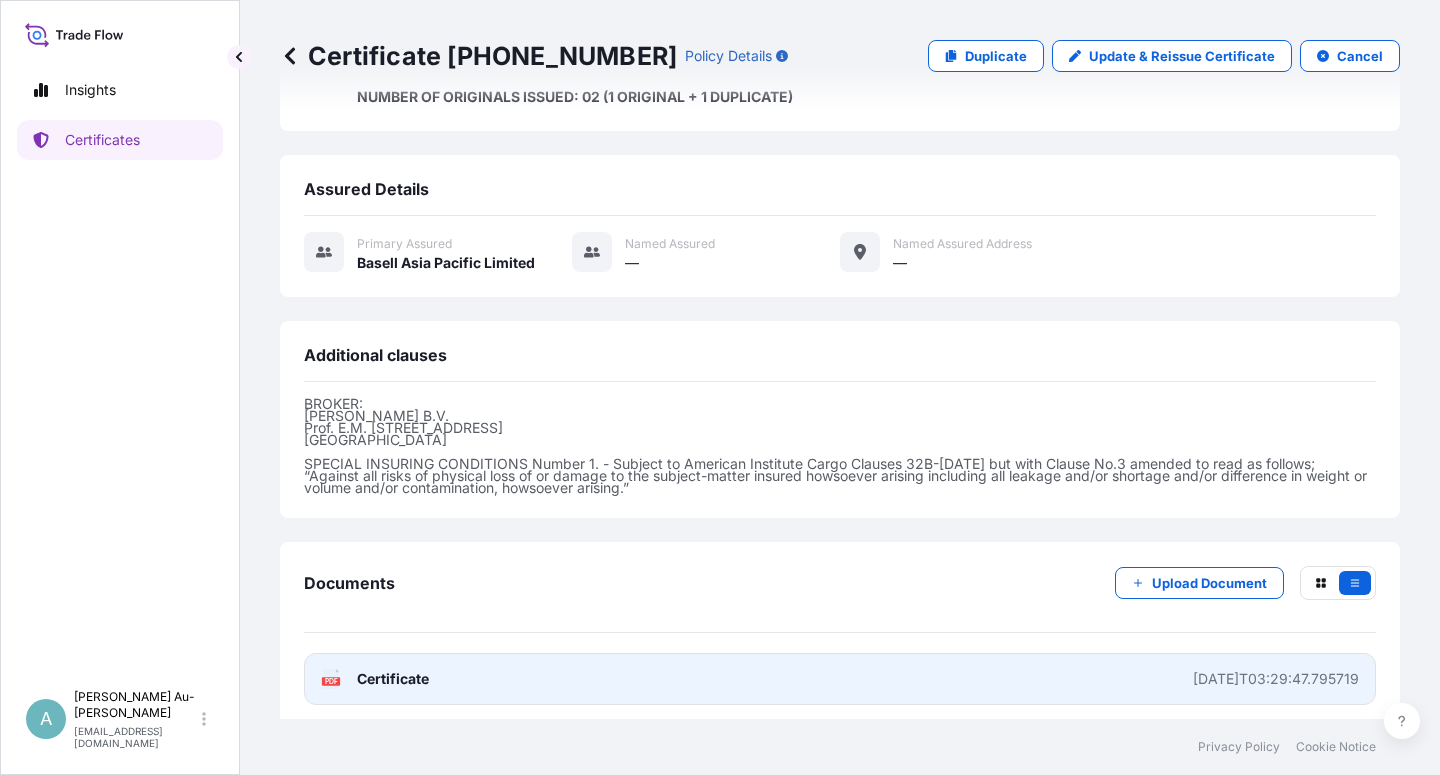click on "Certificate" at bounding box center [393, 679] 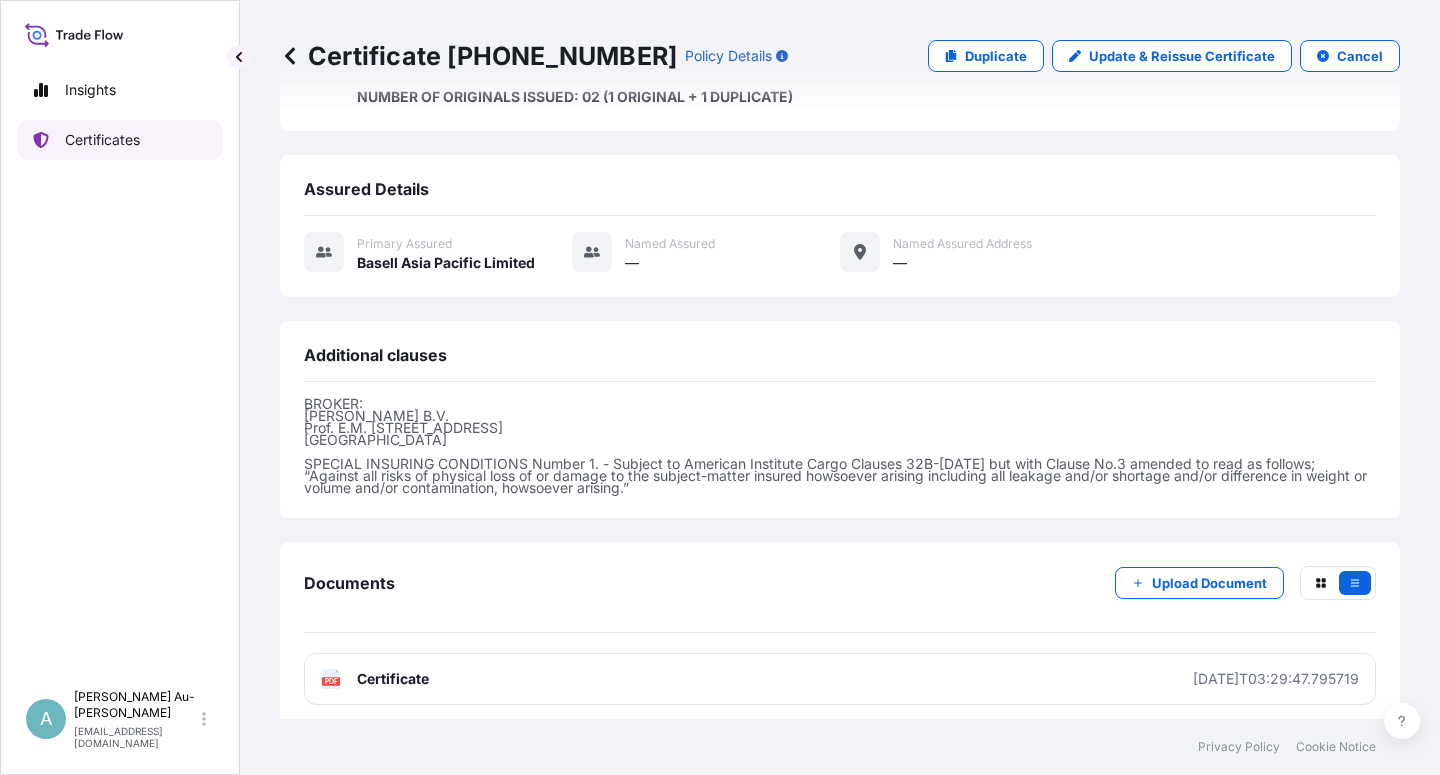 click on "Insights Certificates" at bounding box center [120, 366] 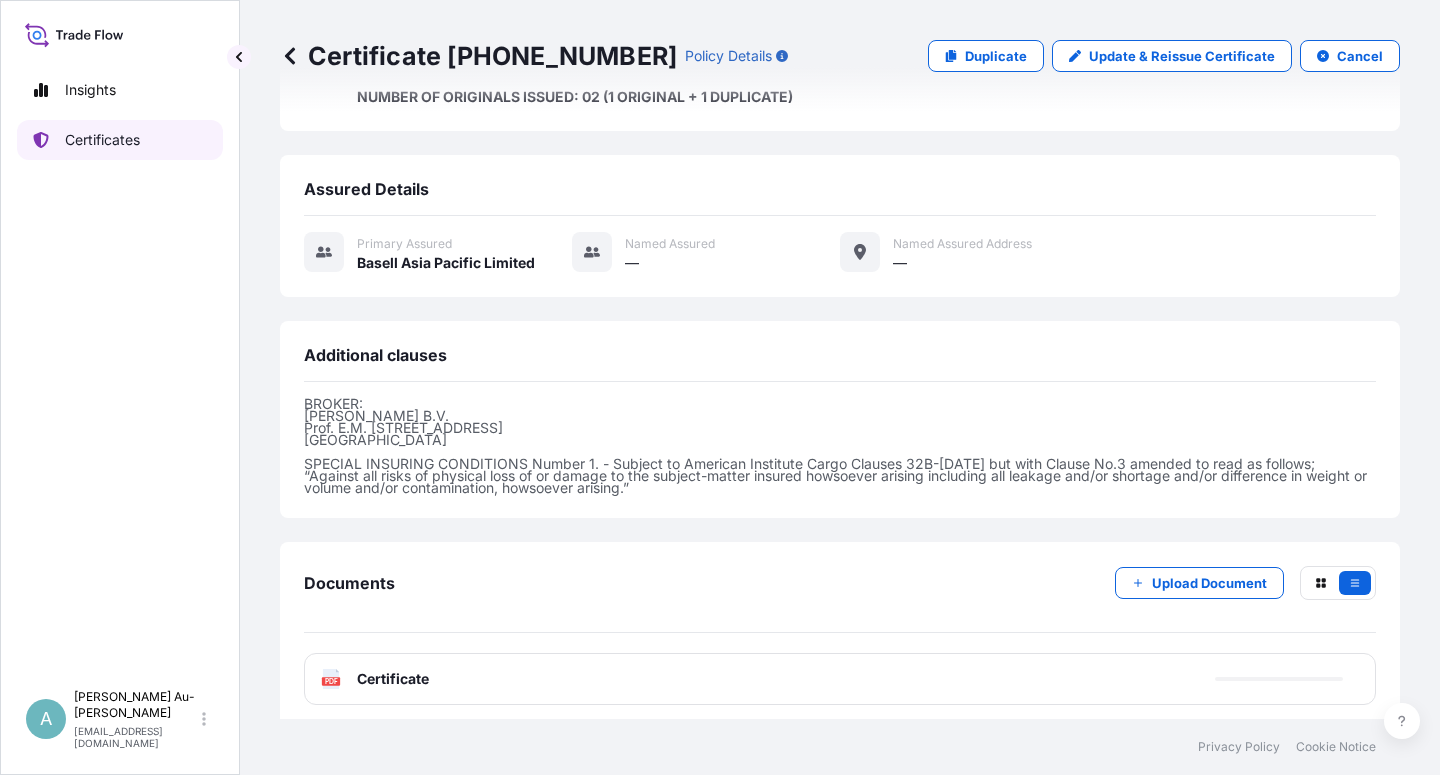 click on "Certificates" at bounding box center (102, 140) 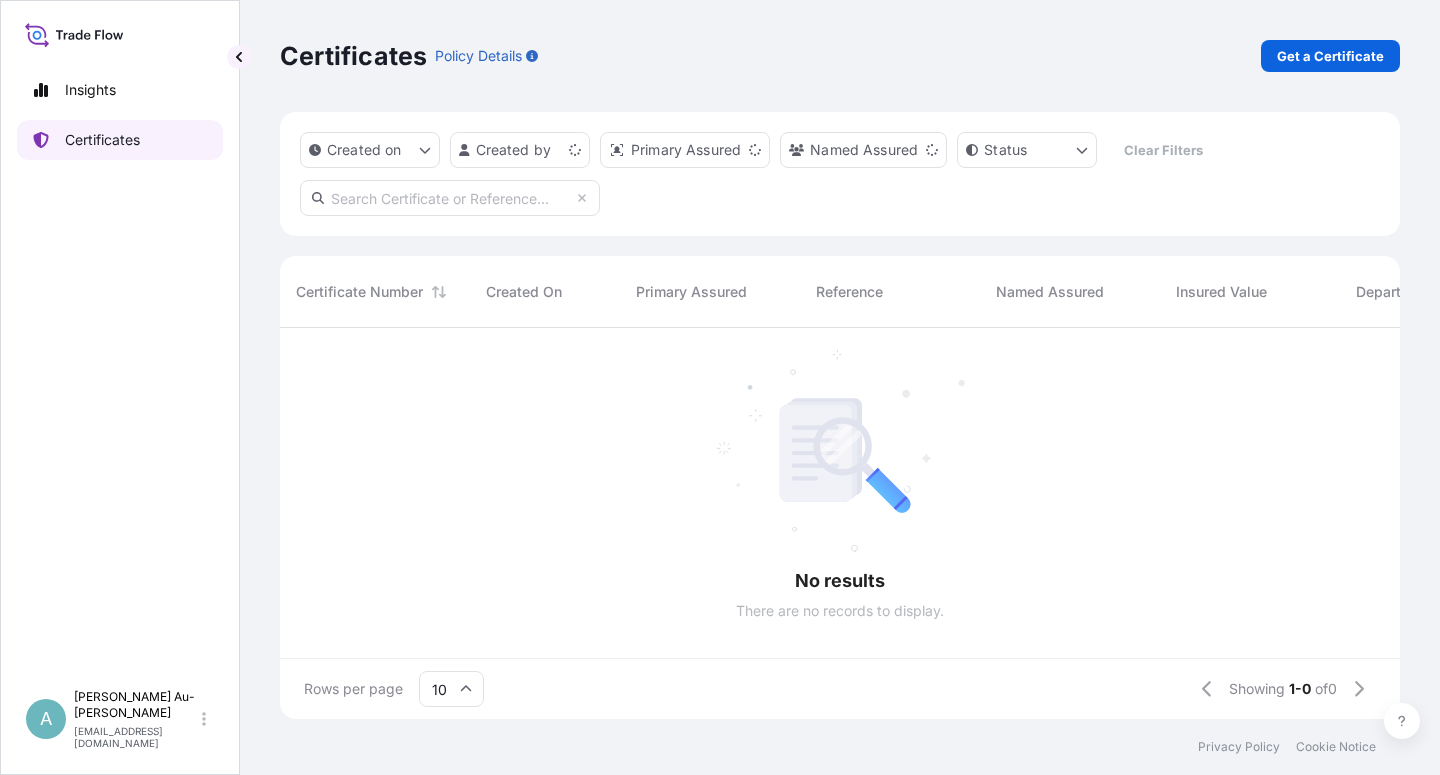 scroll, scrollTop: 0, scrollLeft: 0, axis: both 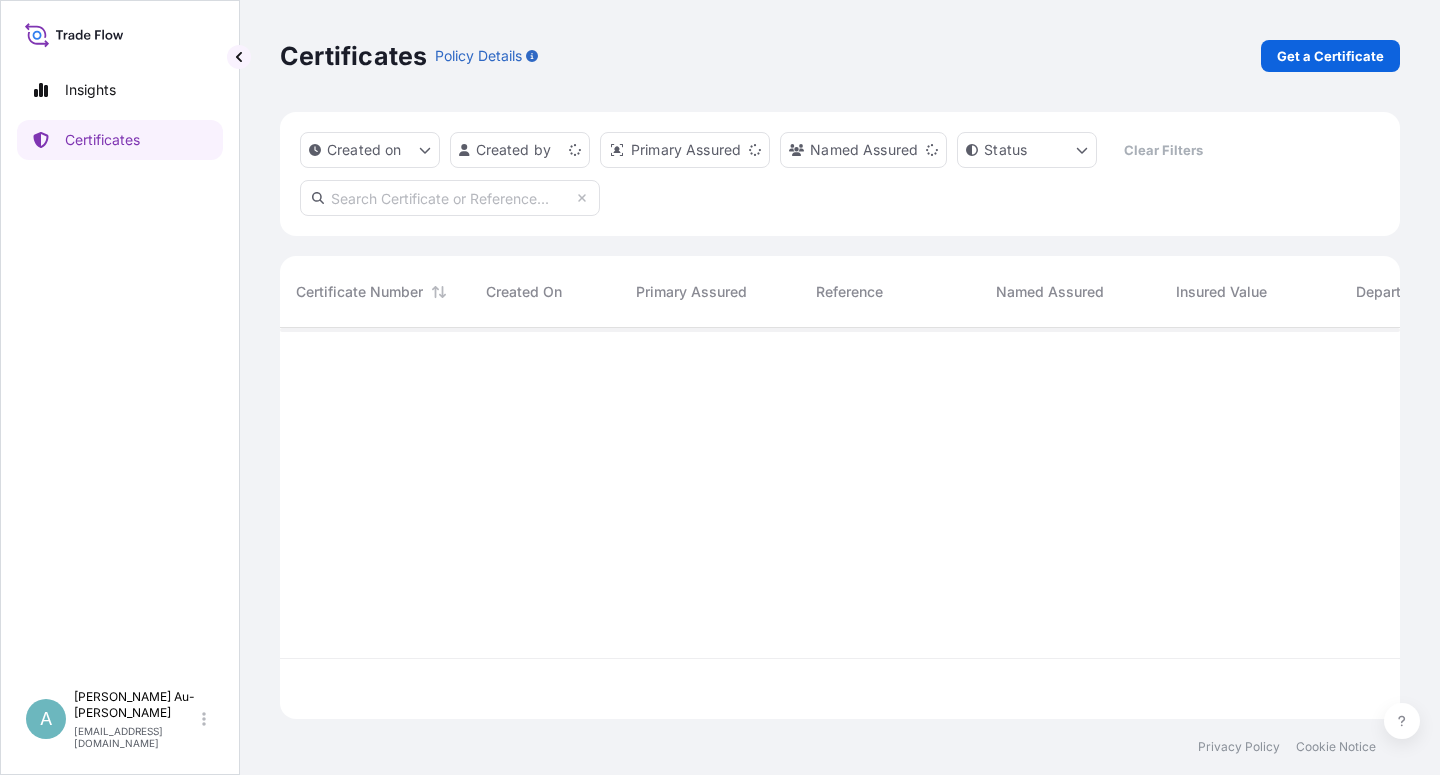 click at bounding box center [450, 198] 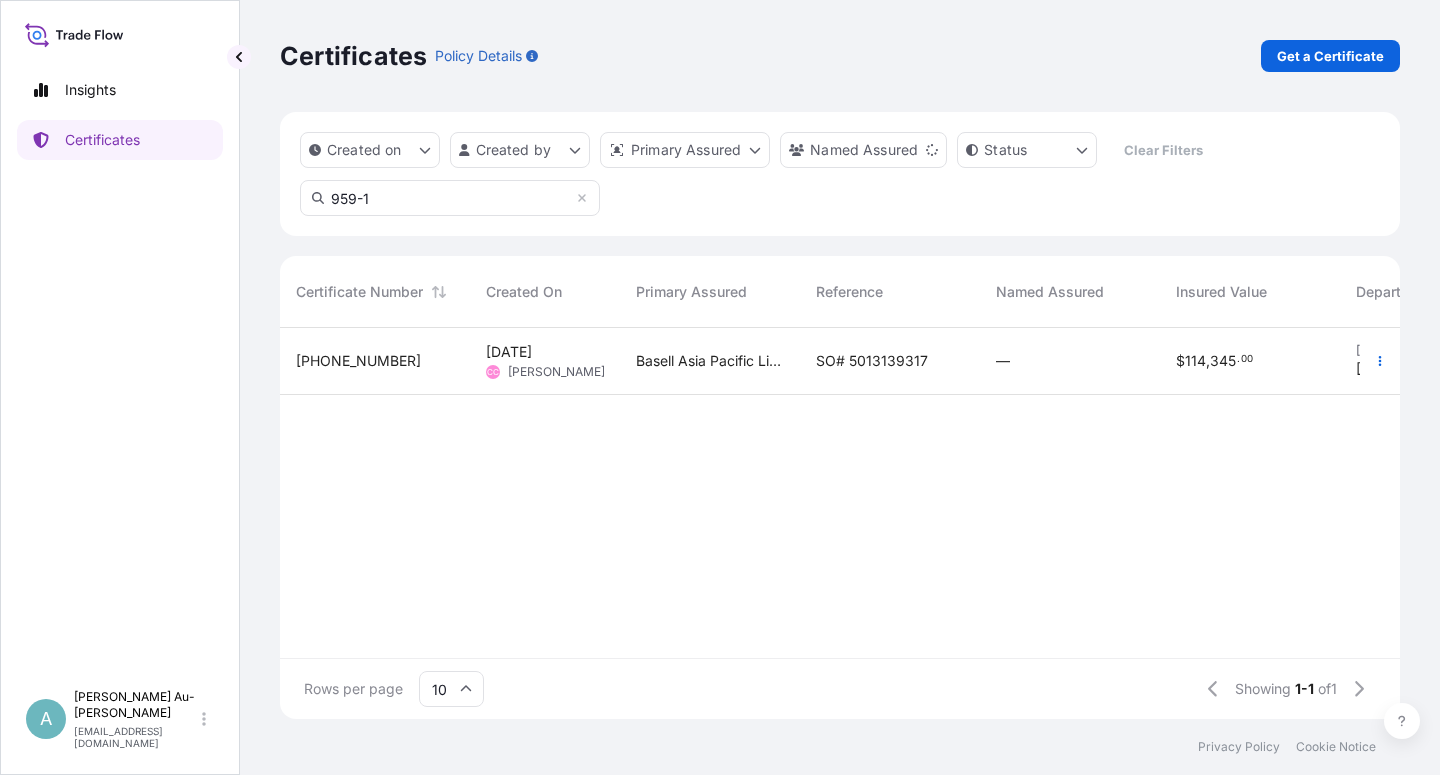 type on "959-1" 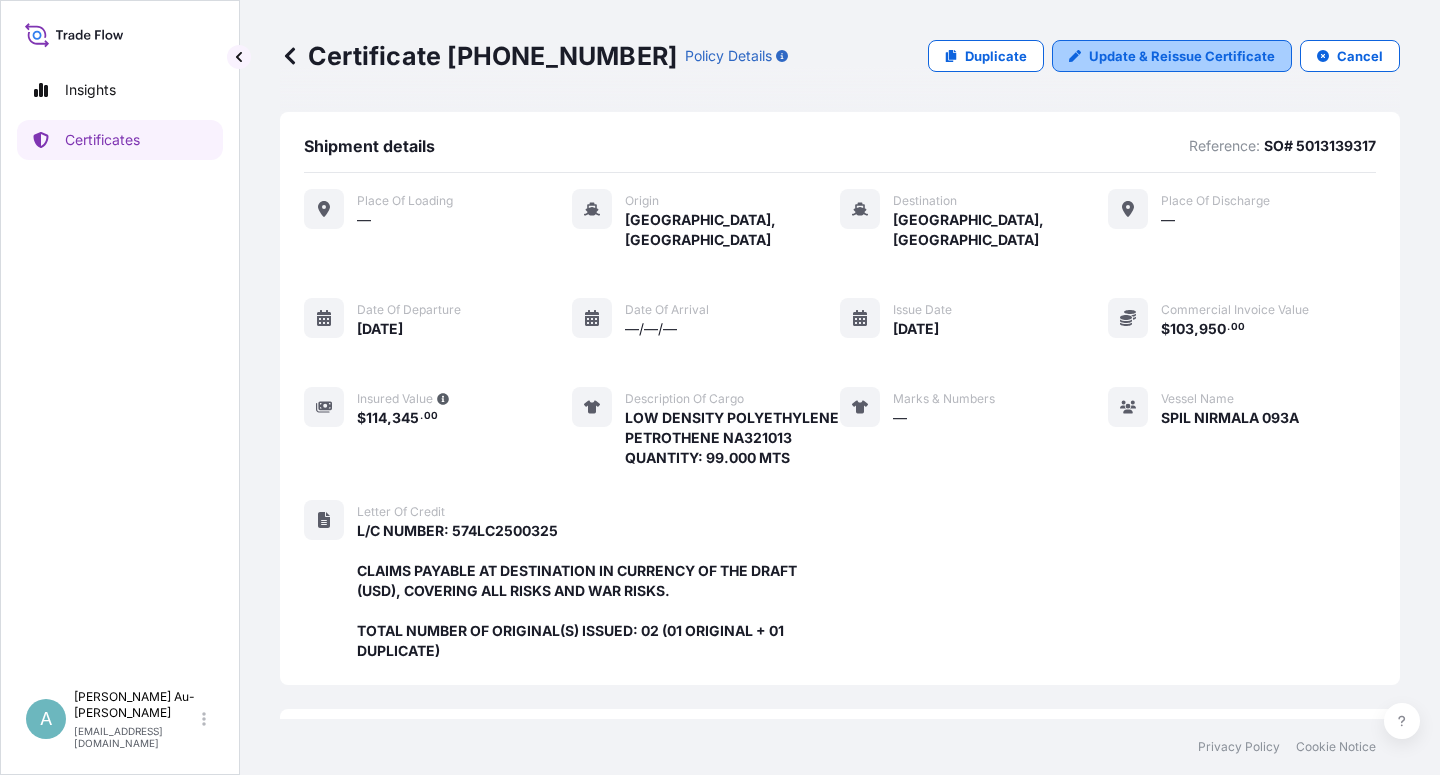 click on "Update & Reissue Certificate" at bounding box center (1182, 56) 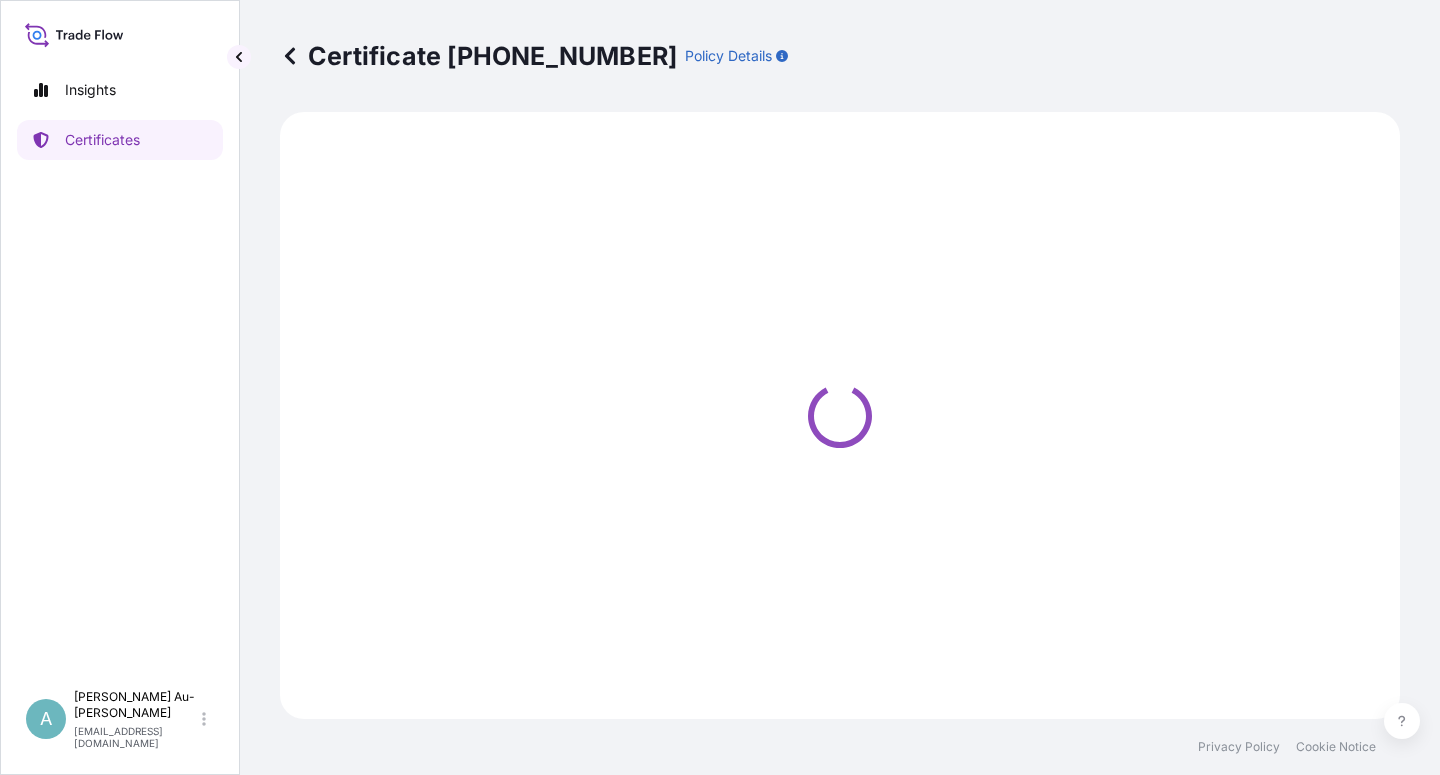 select on "Sea" 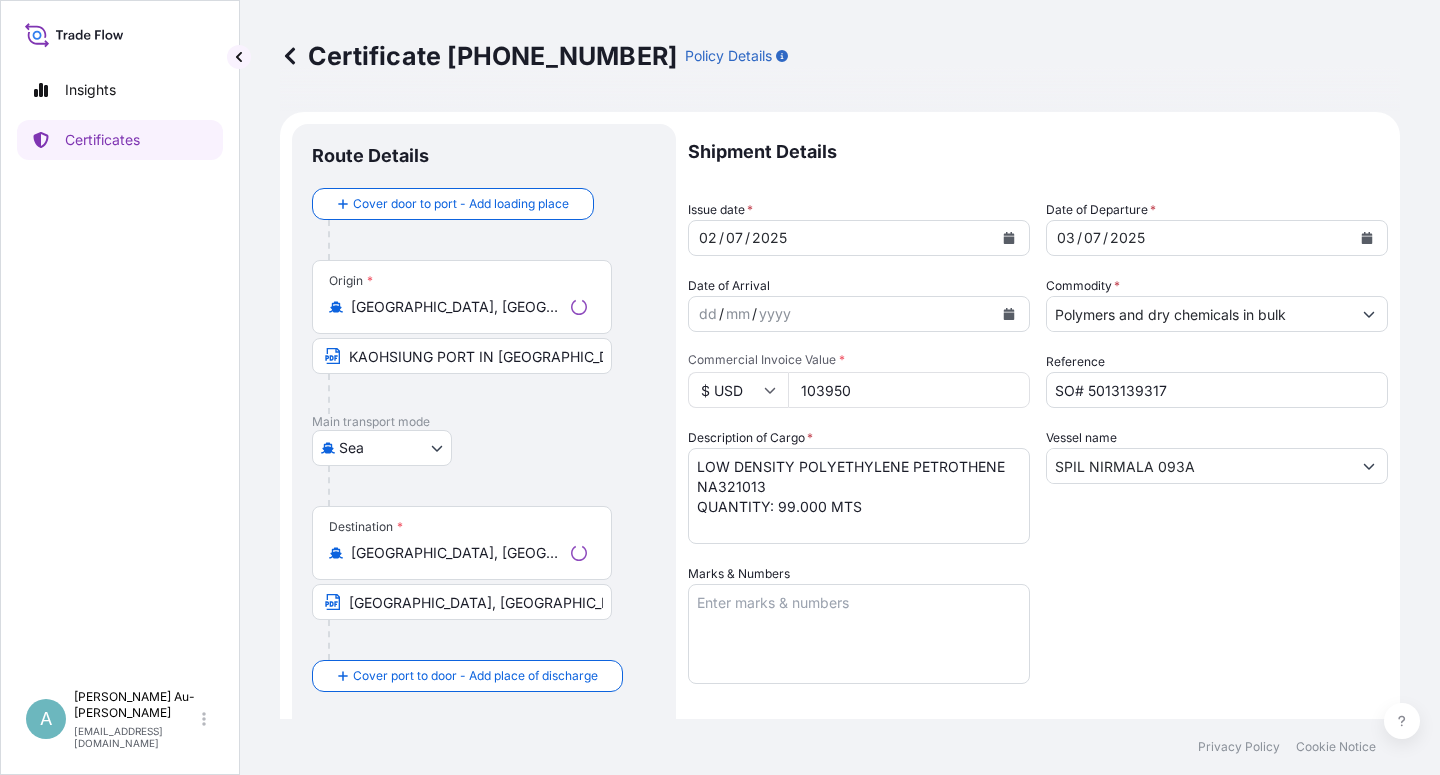 select on "32034" 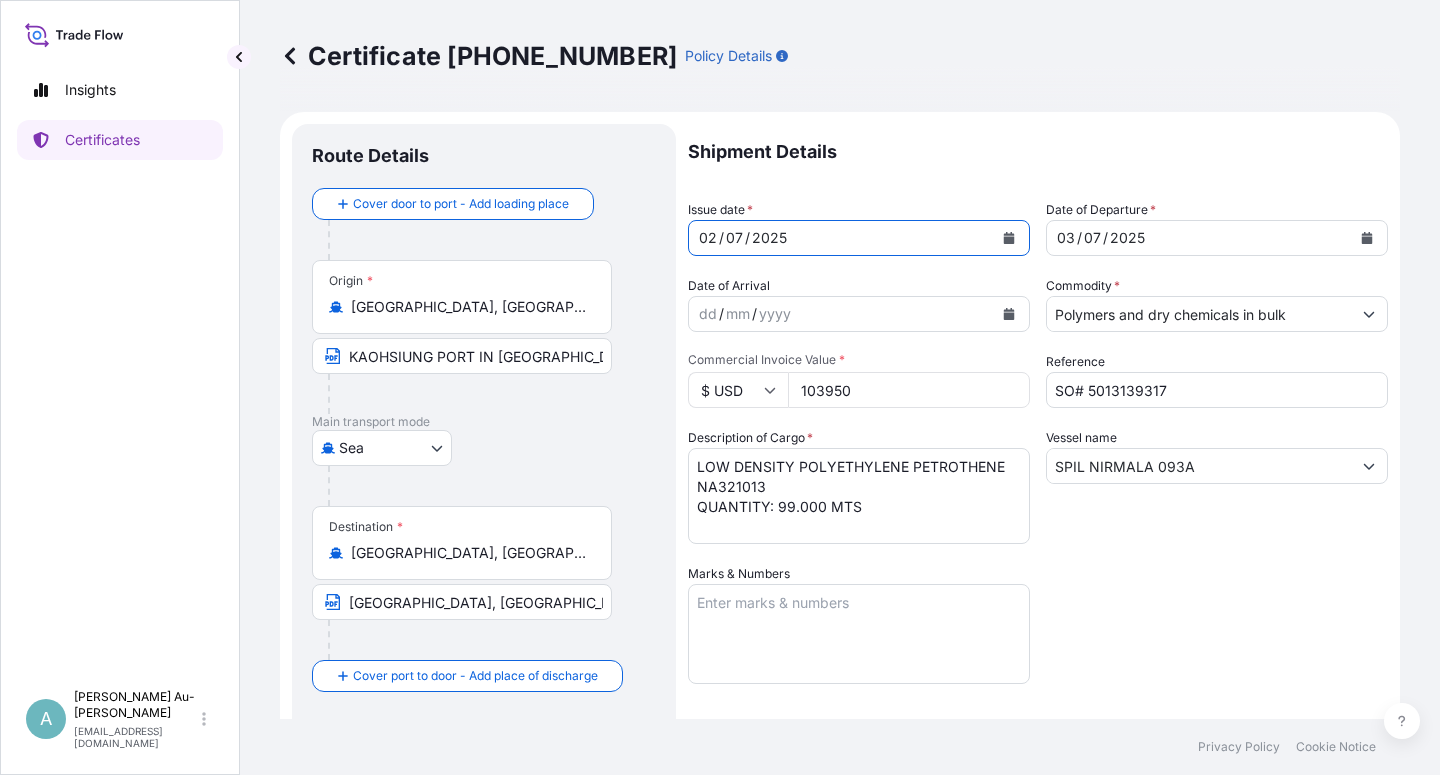 click 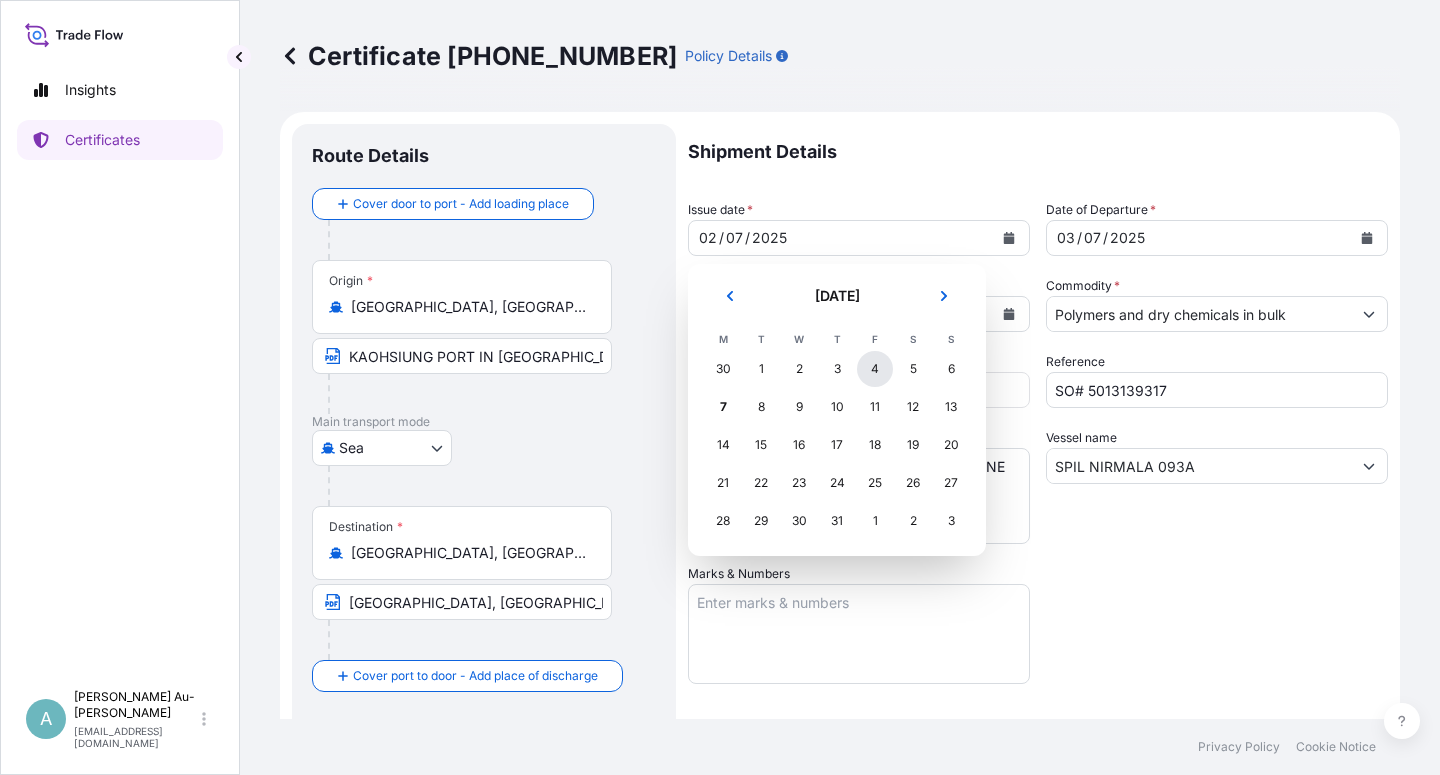 click on "4" at bounding box center (875, 369) 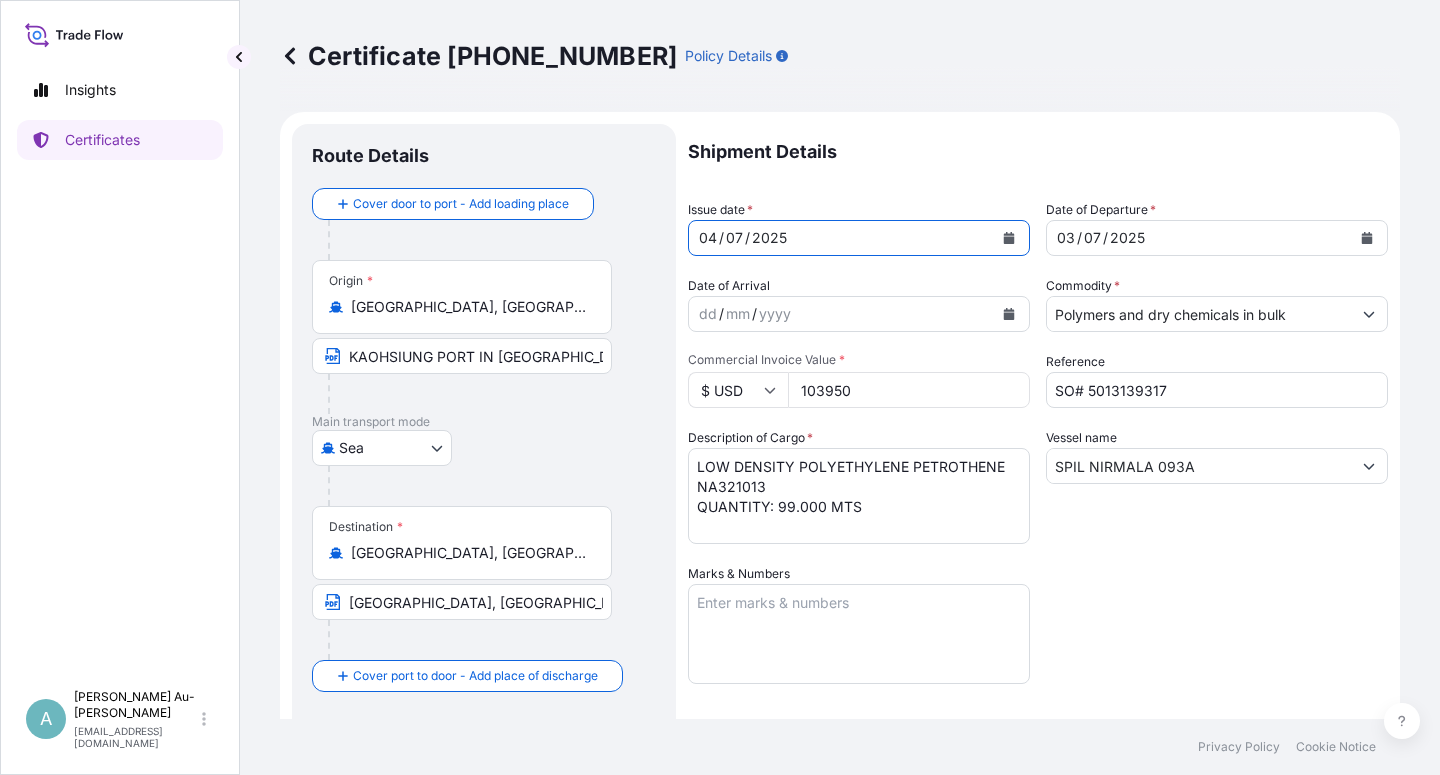 click at bounding box center [1367, 238] 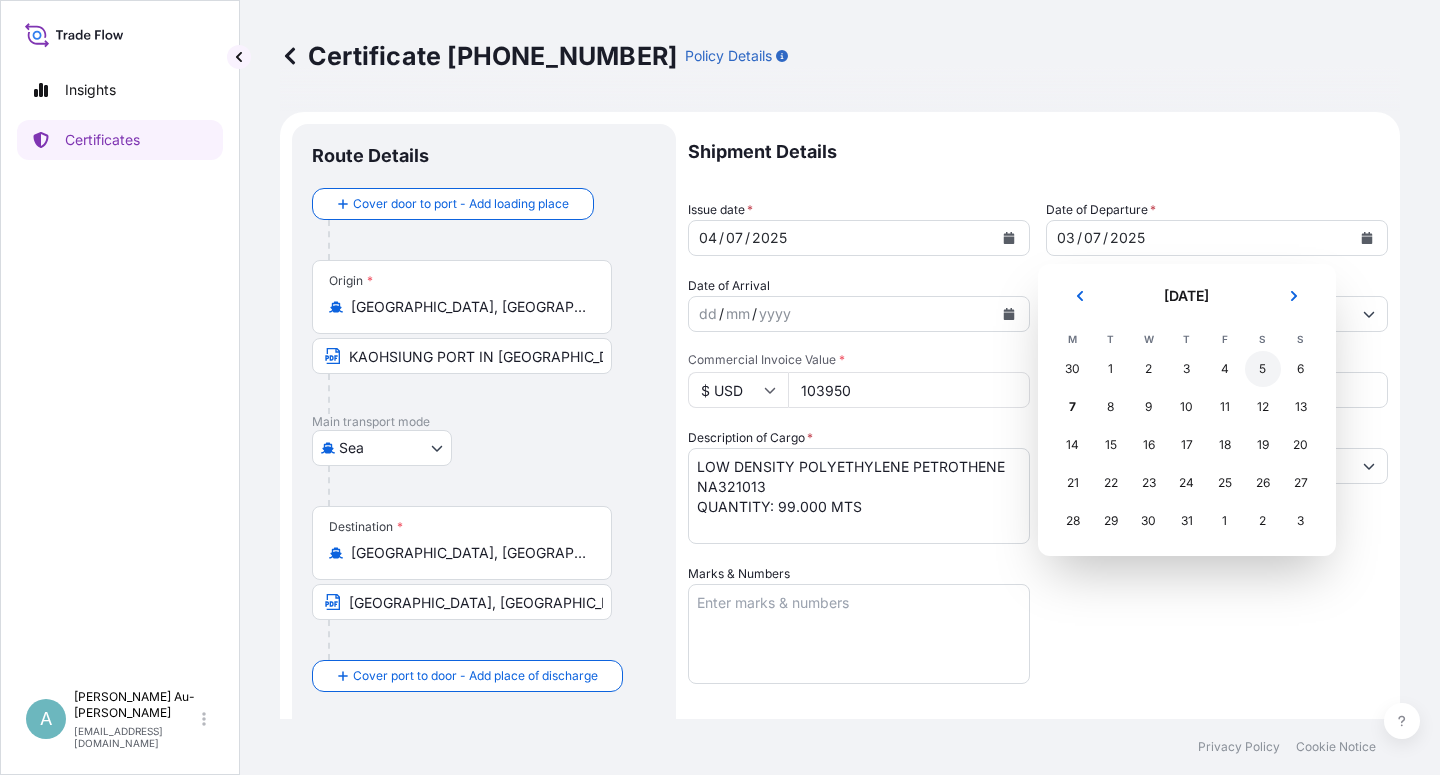 click on "5" at bounding box center (1263, 369) 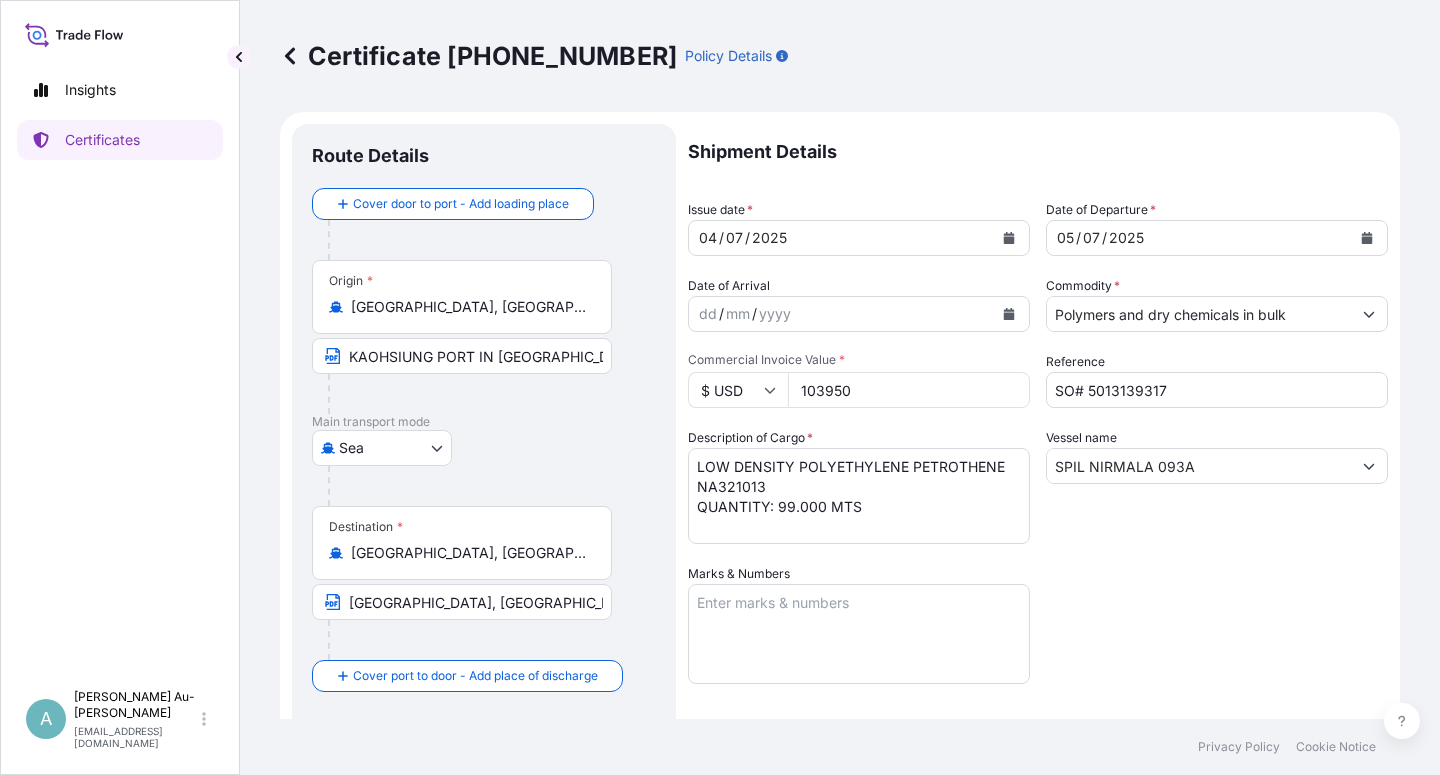 click on "Shipment Details Issue date * [DATE] Date of Departure * [DATE] Date of Arrival dd / mm / yyyy Commodity * Polymers and dry chemicals in bulk Packing Category Commercial Invoice Value    * $ USD 103950 Reference SO# 5013139317 Description of Cargo * LOW DENSITY POLYETHYLENE PETROTHENE NA321013
QUANTITY: 99.000 MTS Vessel name SPIL NIRMALA 093A Marks & Numbers Letter of Credit This shipment has a letter of credit Letter of credit * L/C NUMBER: 574LC2500325
CLAIMS PAYABLE AT DESTINATION IN CURRENCY OF THE DRAFT (USD), COVERING ALL RISKS AND WAR RISKS.
TOTAL NUMBER OF ORIGINAL(S) ISSUED: 02 (01 ORIGINAL + 01 DUPLICATE)
Letter of credit may not exceed 12000 characters Assured Details Primary Assured * Basell Asia Pacific Limited Basell Asia Pacific Limited Named Assured Named Assured Address" at bounding box center [1038, 638] 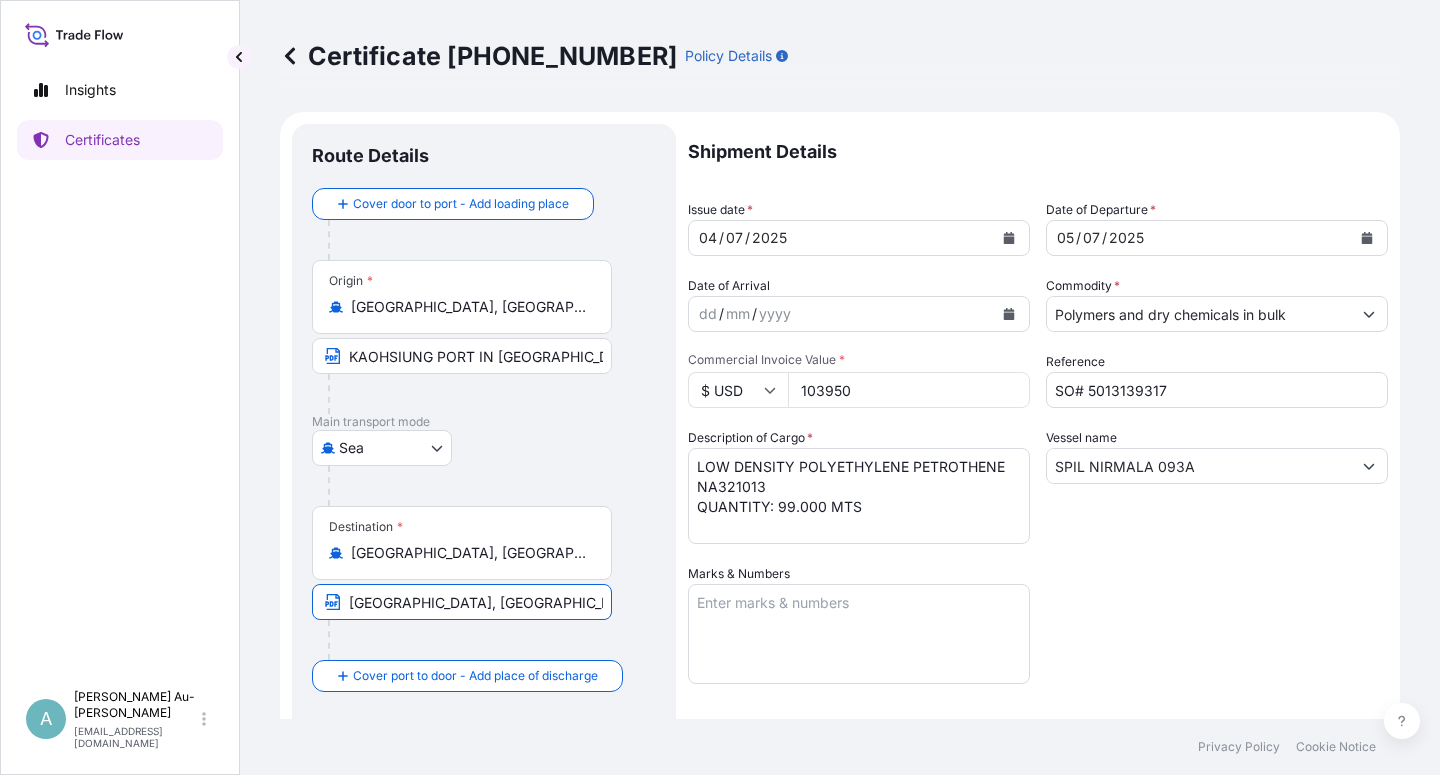 click on "[GEOGRAPHIC_DATA], [GEOGRAPHIC_DATA] VIA PORT OF DISCHARGE : [GEOGRAPHIC_DATA], [GEOGRAPHIC_DATA]" at bounding box center [462, 602] 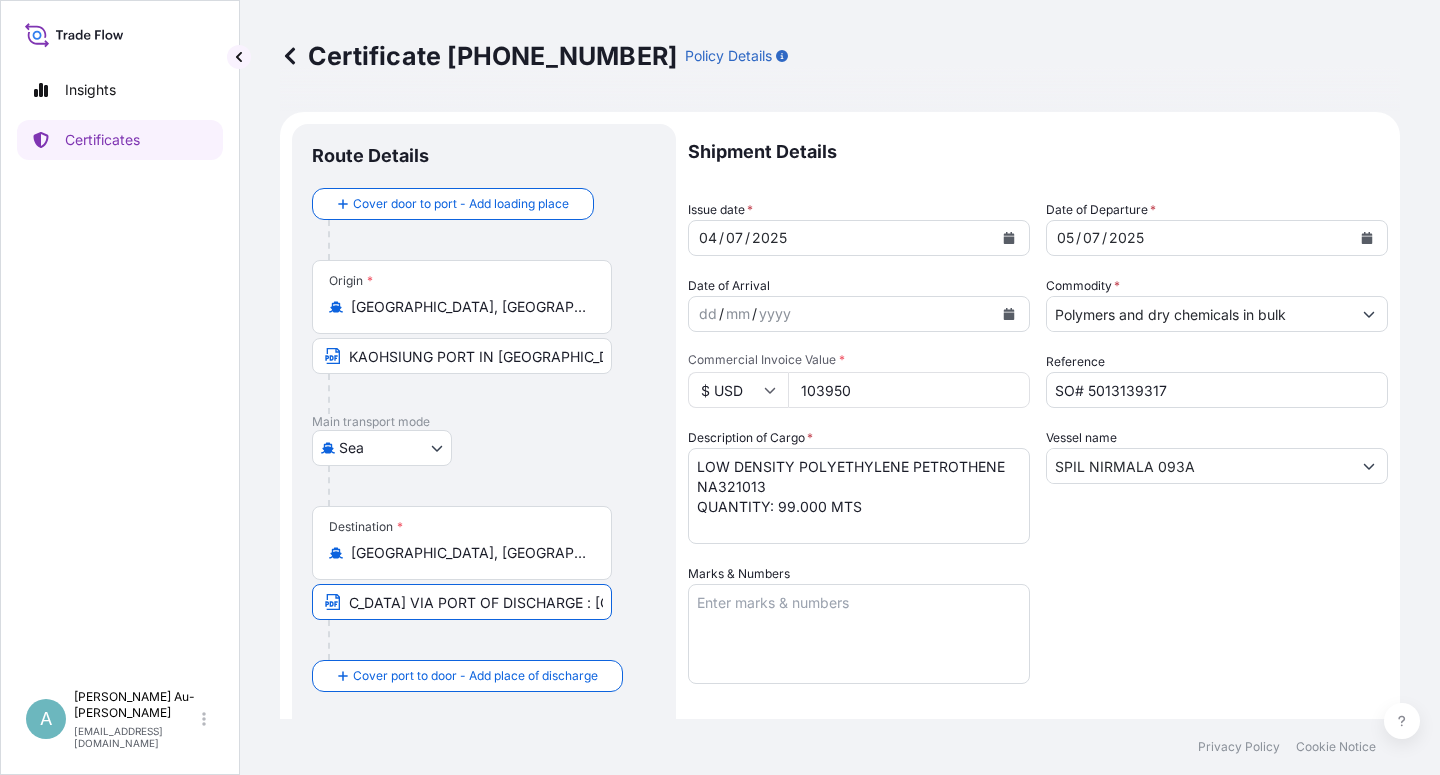 scroll, scrollTop: 0, scrollLeft: 291, axis: horizontal 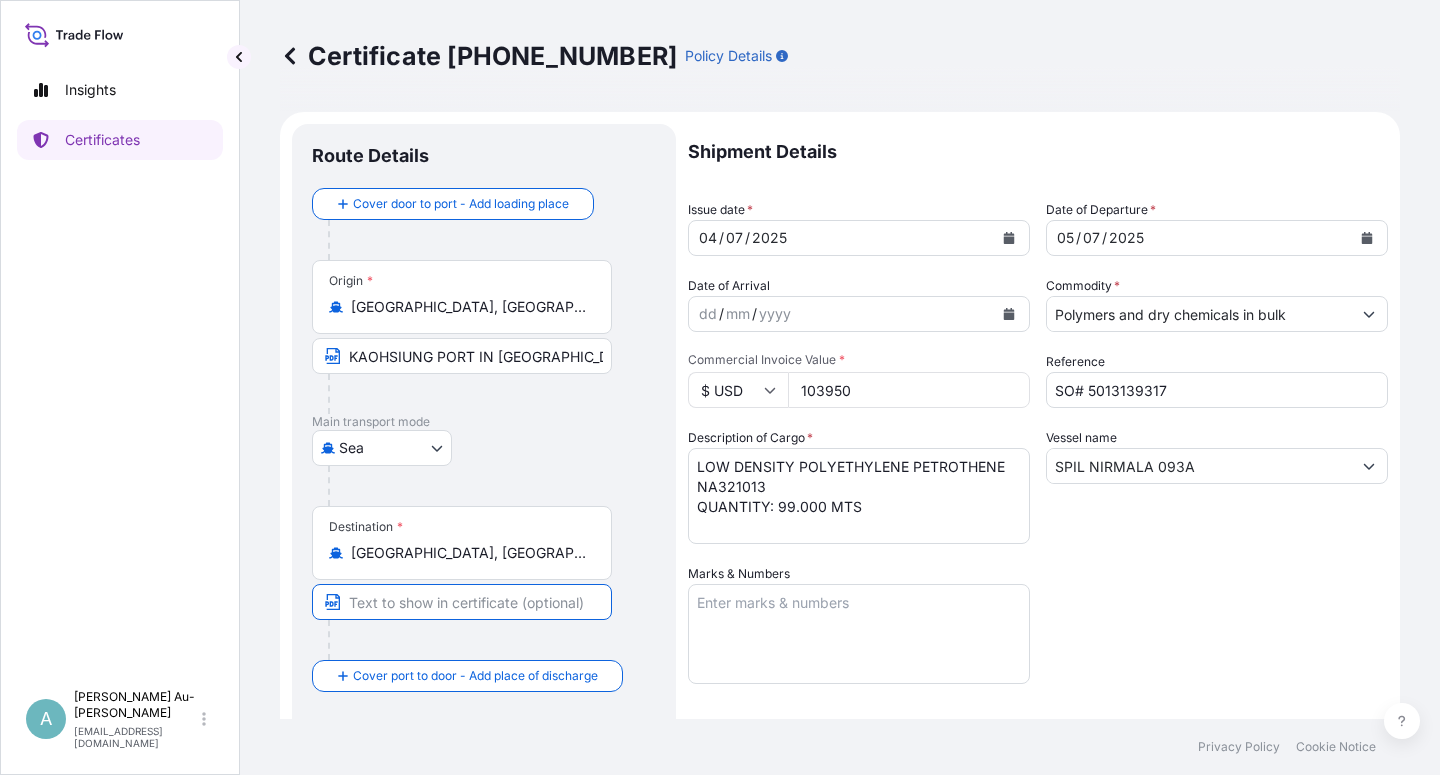 paste on "[GEOGRAPHIC_DATA], [GEOGRAPHIC_DATA] [GEOGRAPHIC_DATA] : [GEOGRAPHIC_DATA], [GEOGRAPHIC_DATA]" 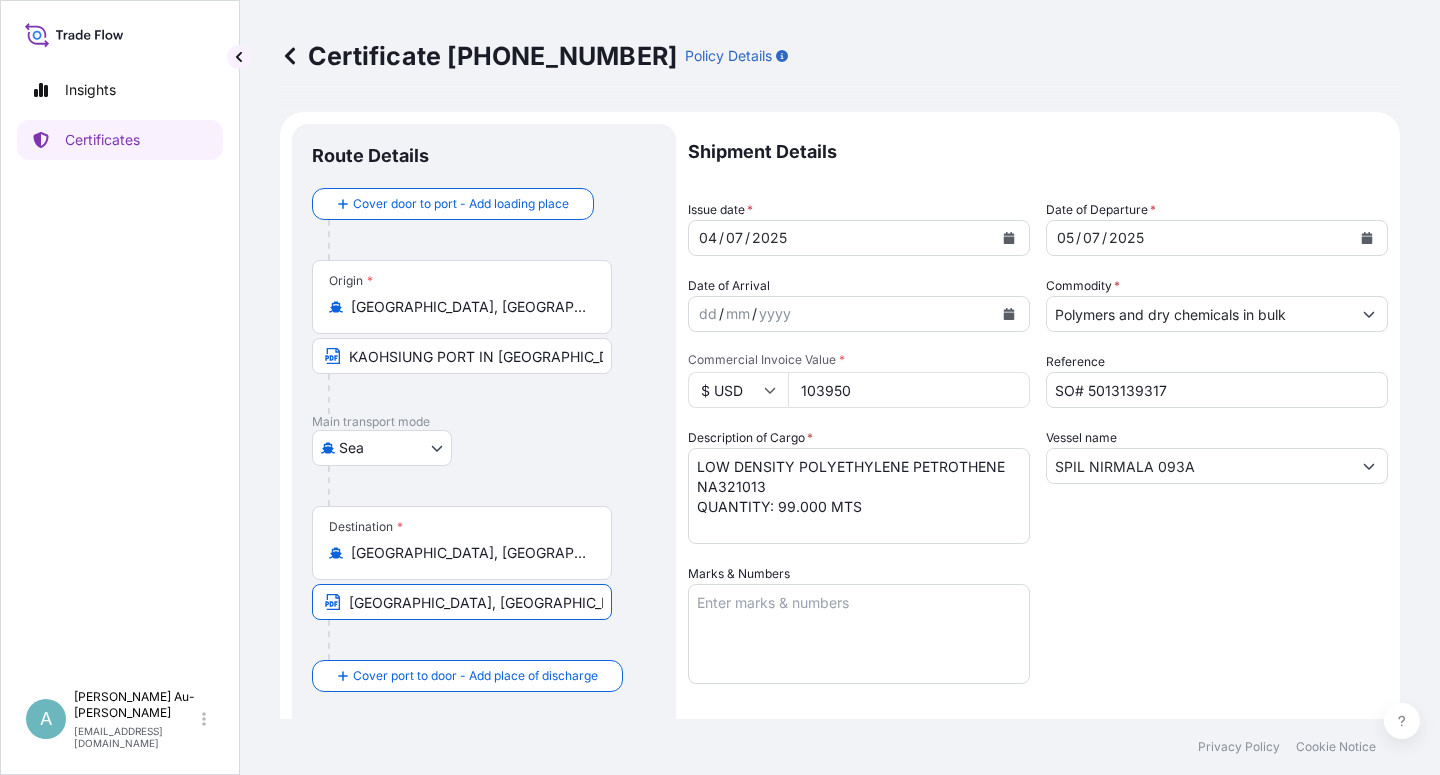 scroll, scrollTop: 0, scrollLeft: 206, axis: horizontal 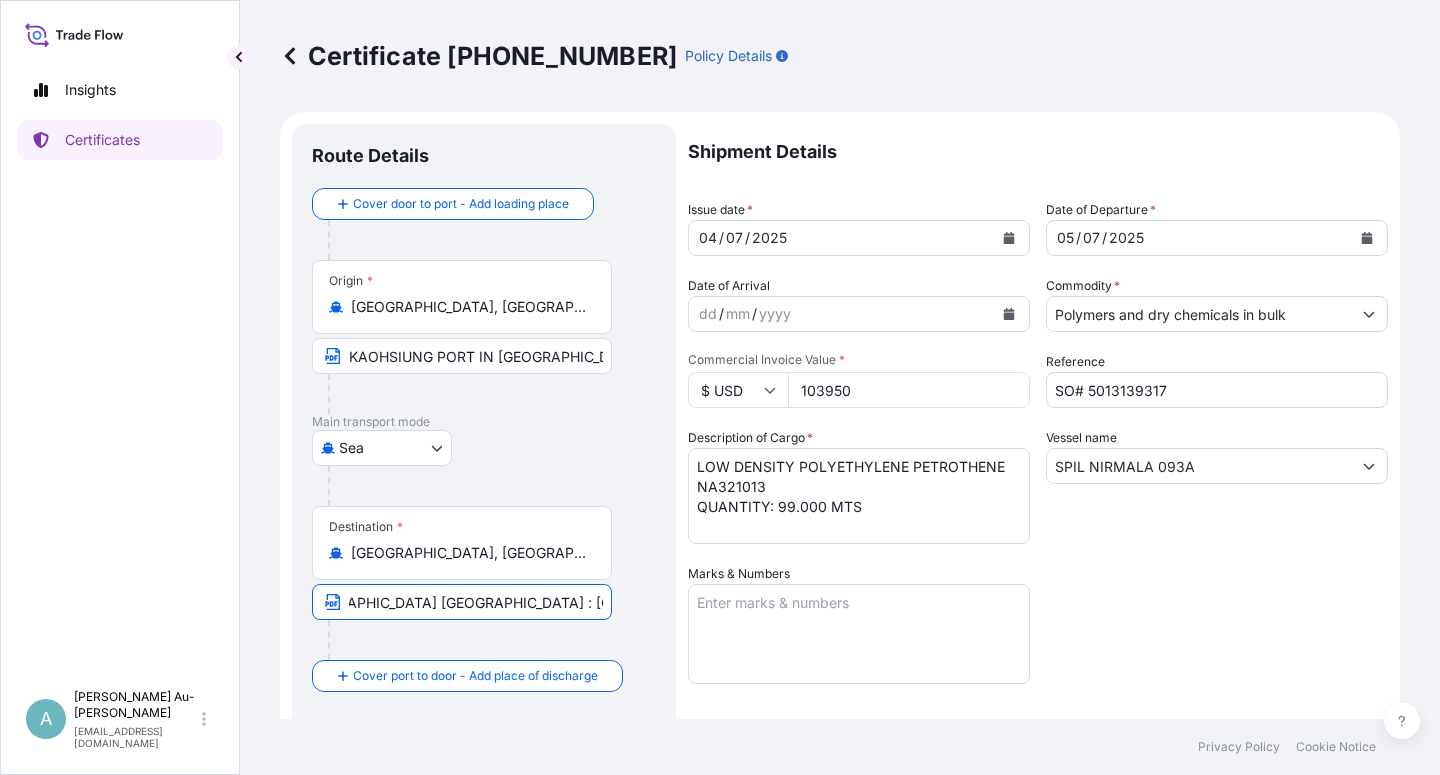 type on "[GEOGRAPHIC_DATA], [GEOGRAPHIC_DATA] [GEOGRAPHIC_DATA] : [GEOGRAPHIC_DATA], [GEOGRAPHIC_DATA]" 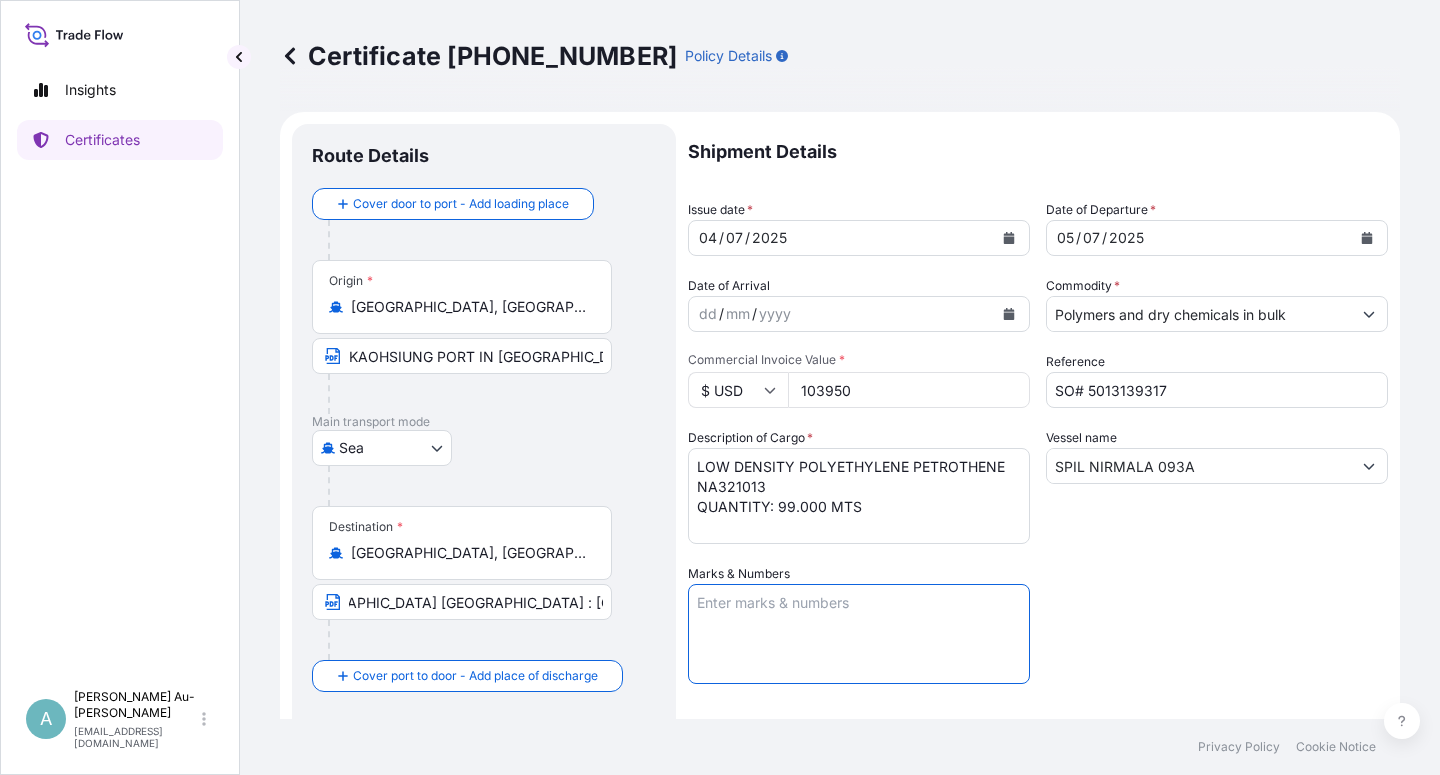 drag, startPoint x: 1184, startPoint y: 563, endPoint x: 1168, endPoint y: 551, distance: 20 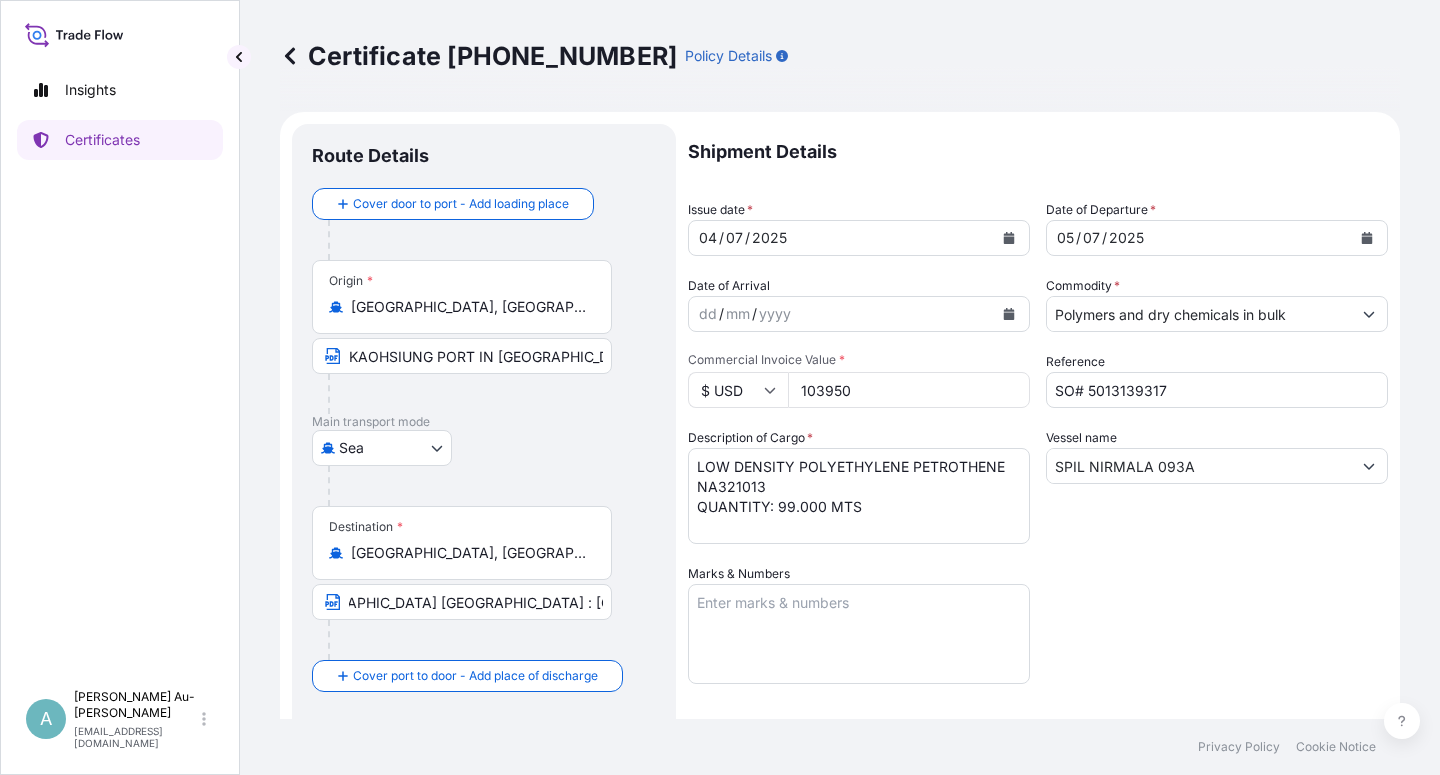 scroll, scrollTop: 490, scrollLeft: 0, axis: vertical 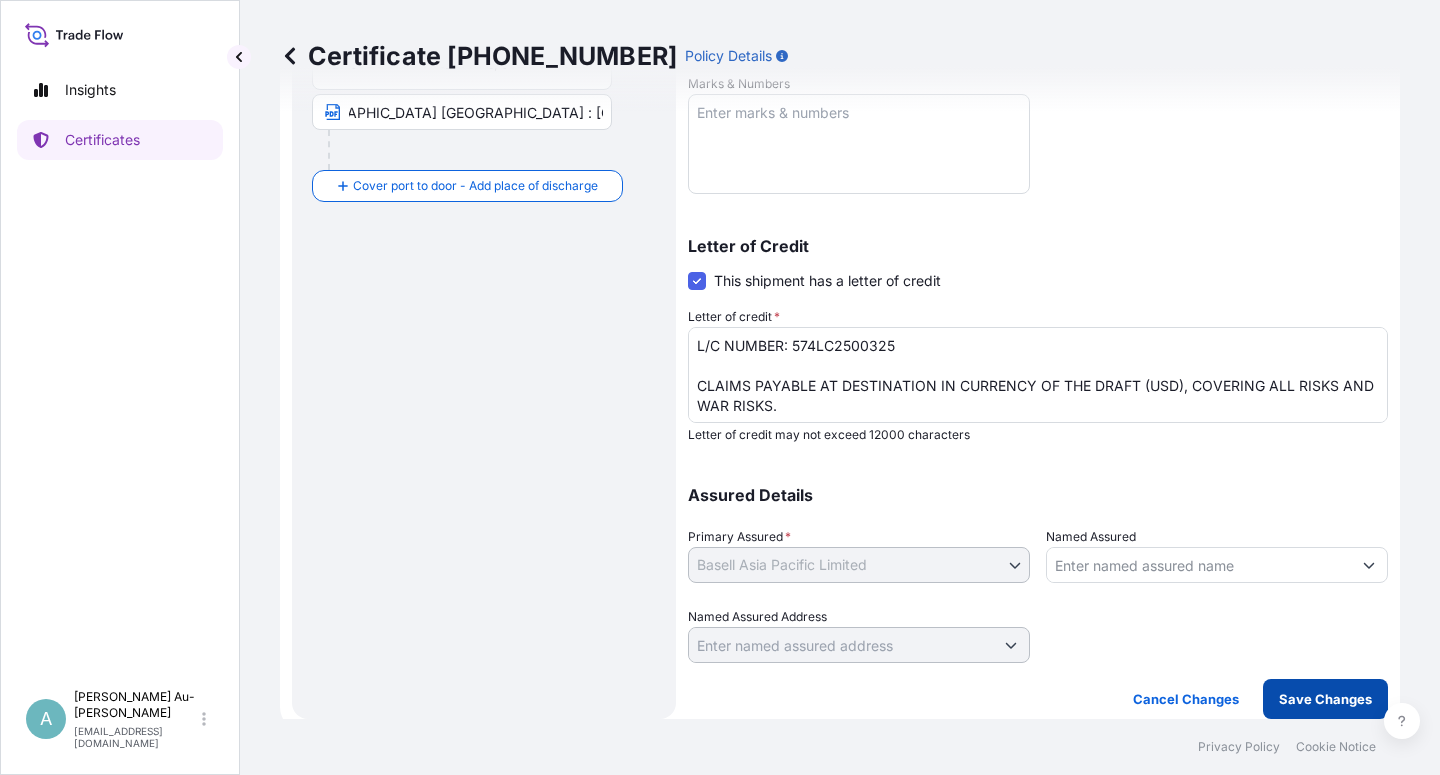 click on "Save Changes" at bounding box center [1325, 699] 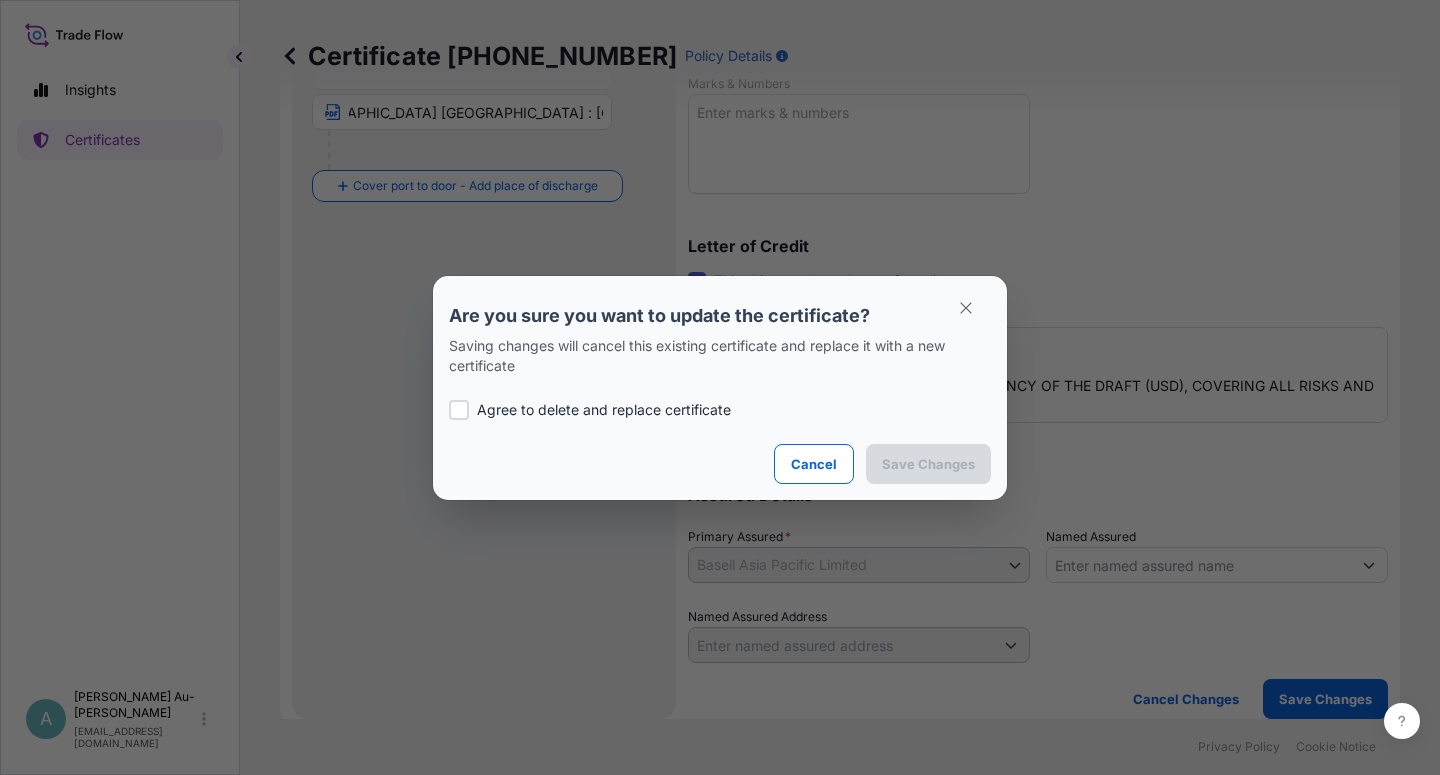 click on "Agree to delete and replace certificate" at bounding box center (604, 410) 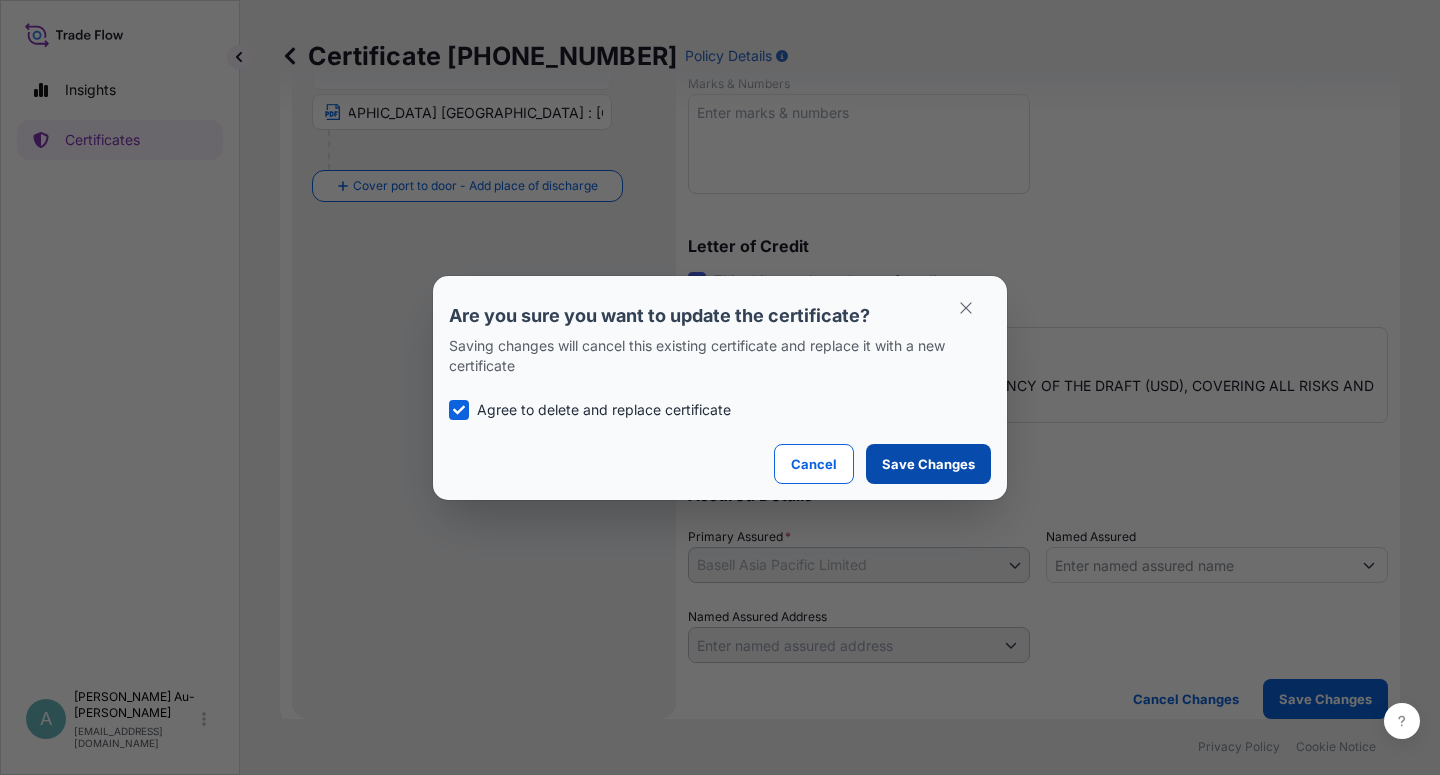 click on "Save Changes" at bounding box center (928, 464) 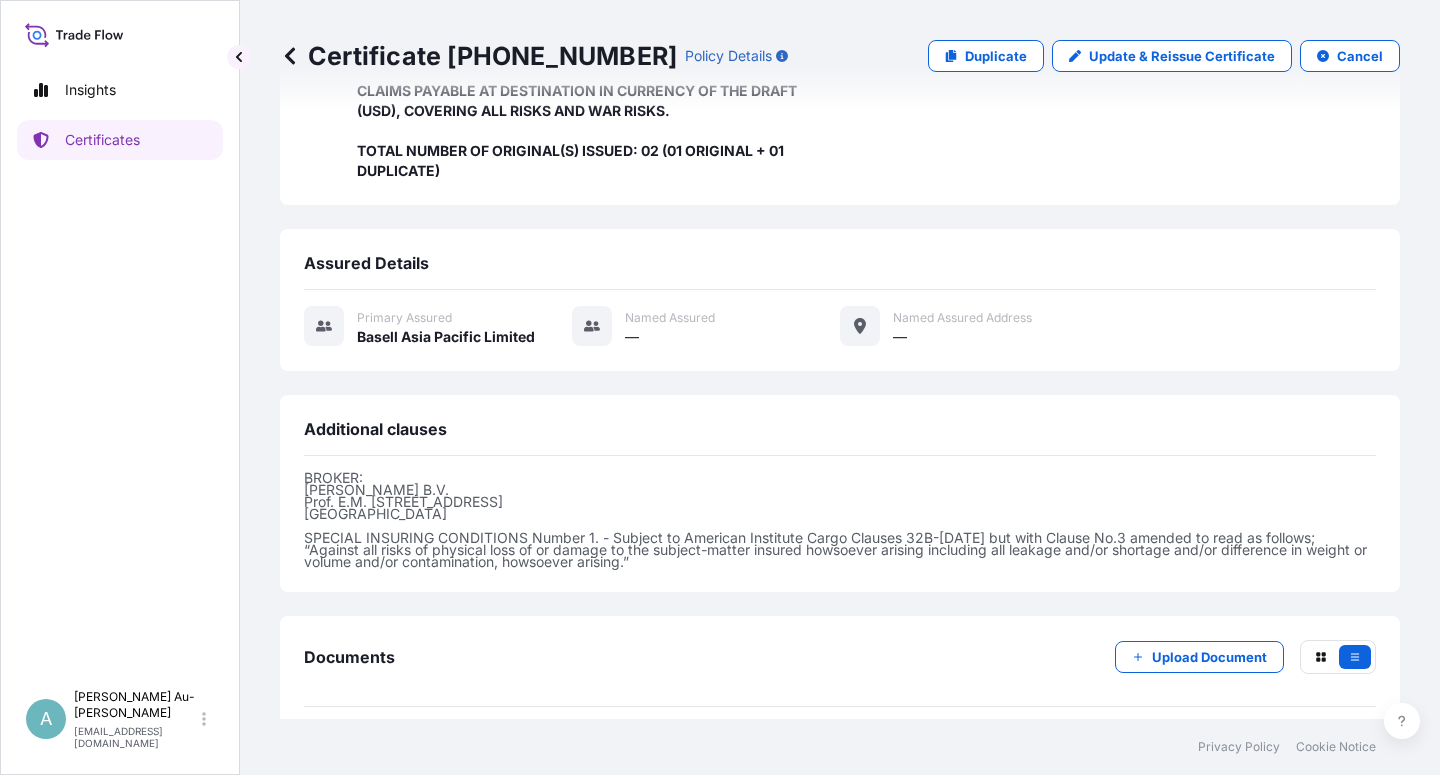 scroll, scrollTop: 574, scrollLeft: 0, axis: vertical 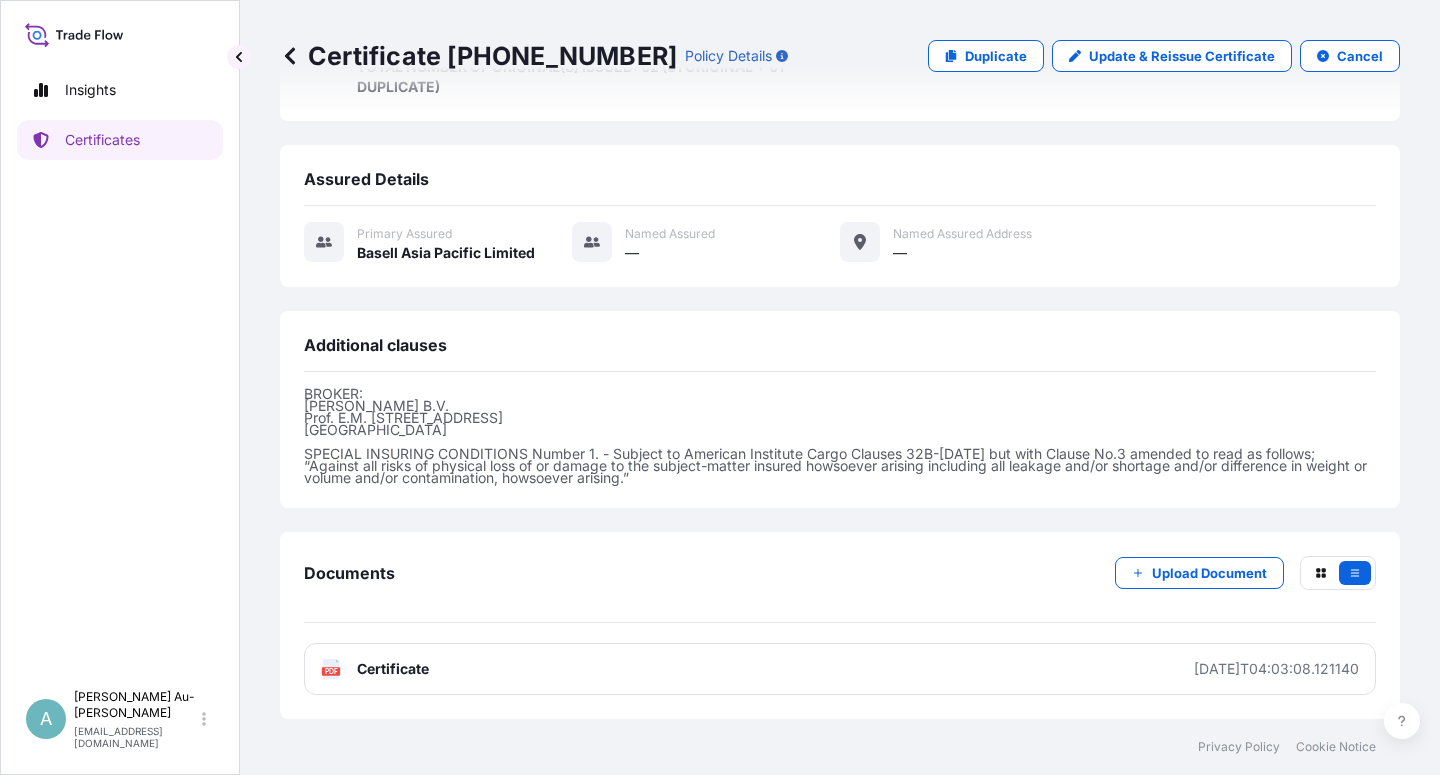 click on "Certificate" at bounding box center (393, 669) 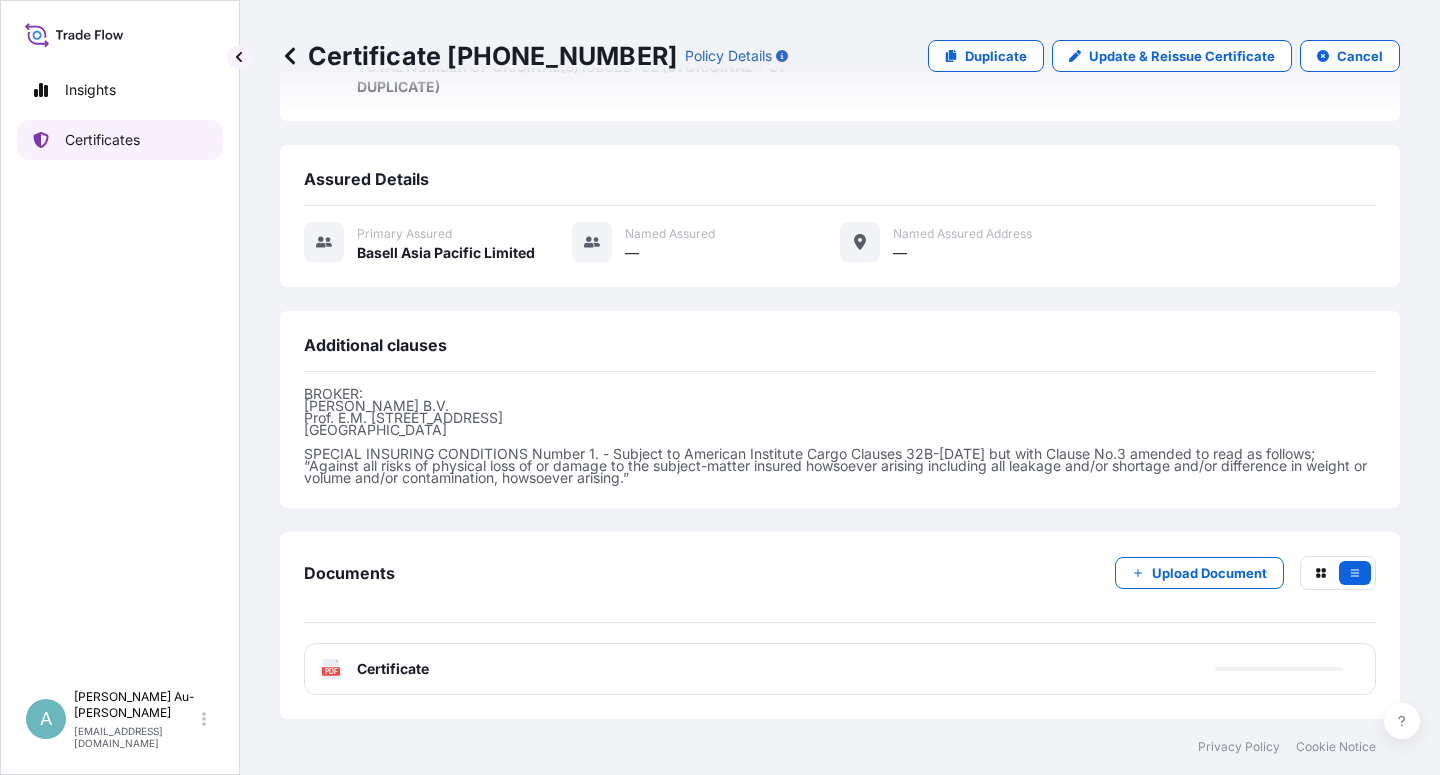 click on "Certificates" at bounding box center (120, 140) 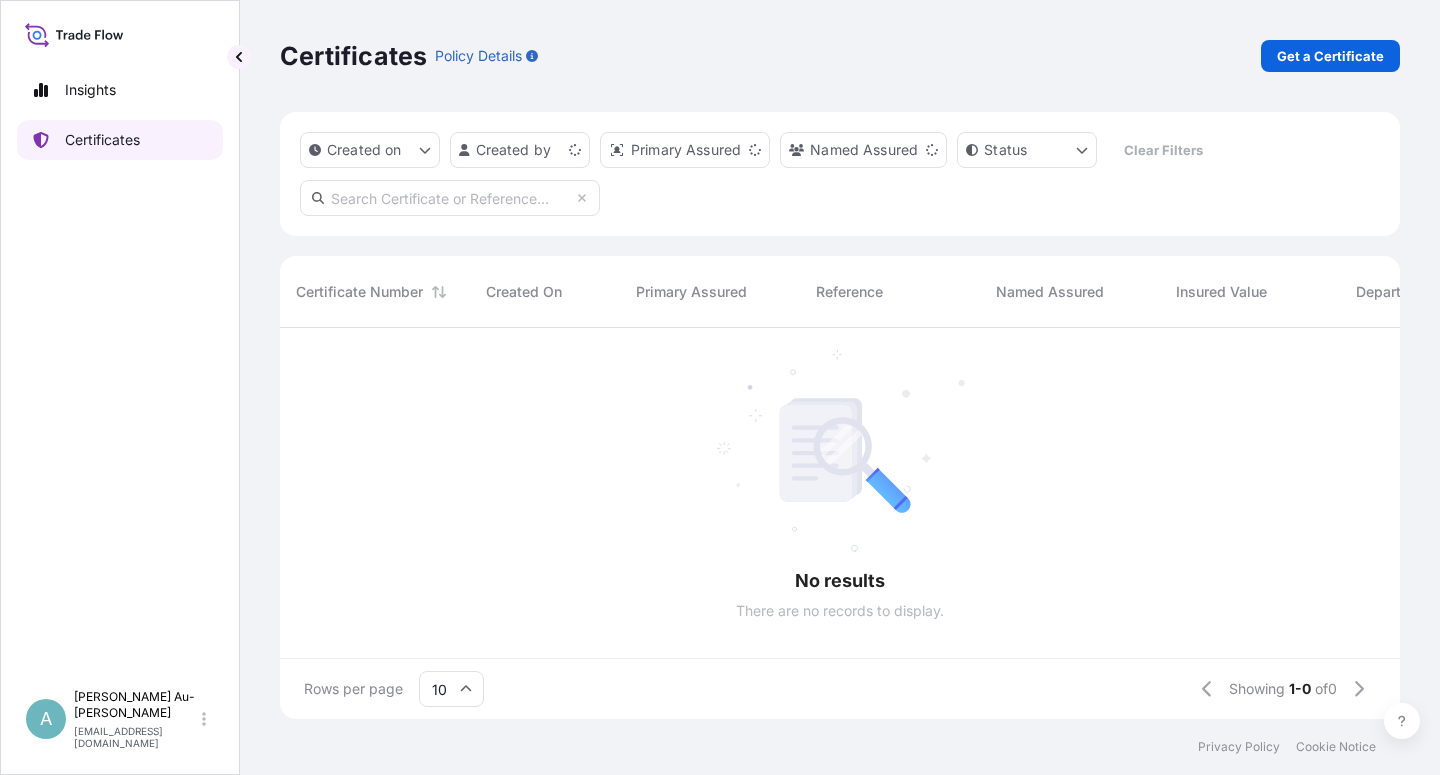 scroll, scrollTop: 0, scrollLeft: 0, axis: both 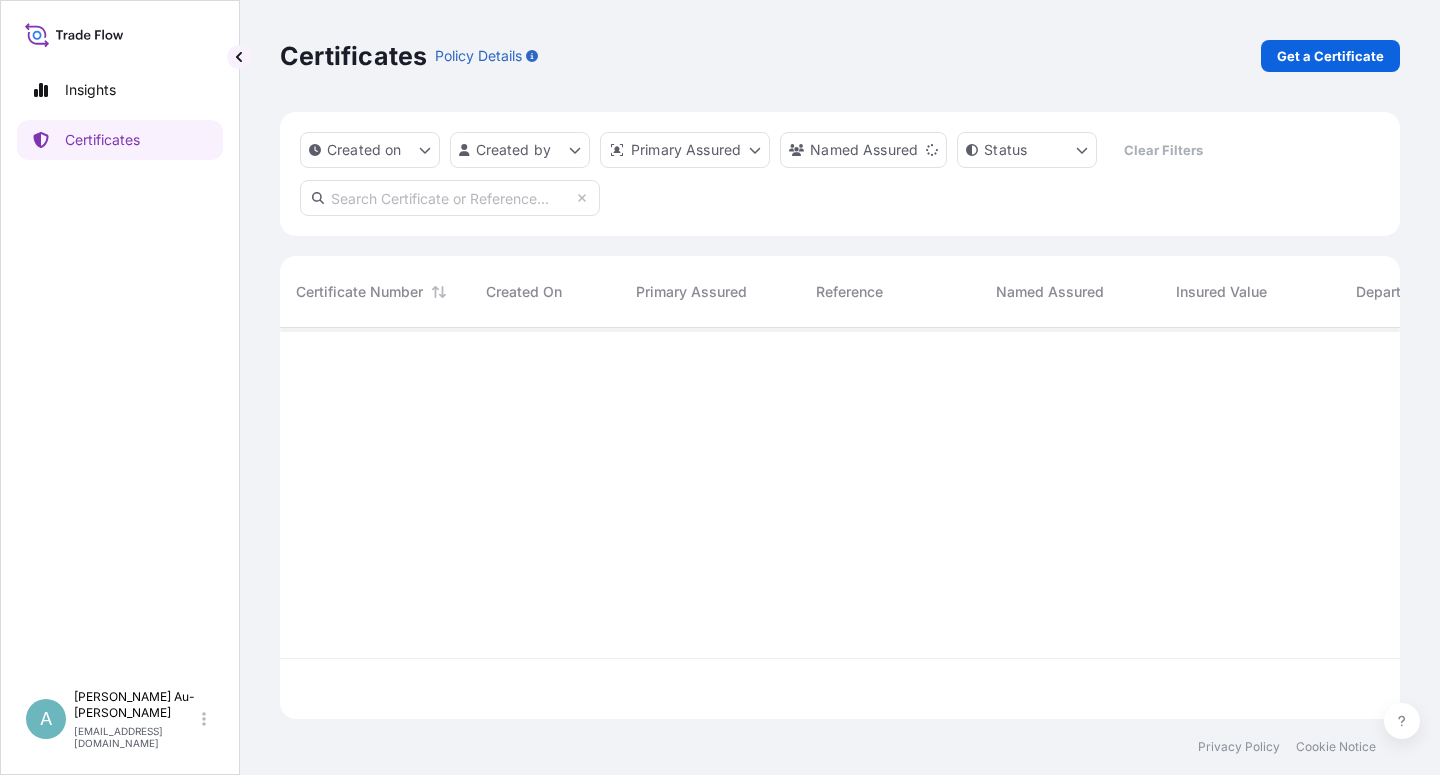 click at bounding box center (450, 198) 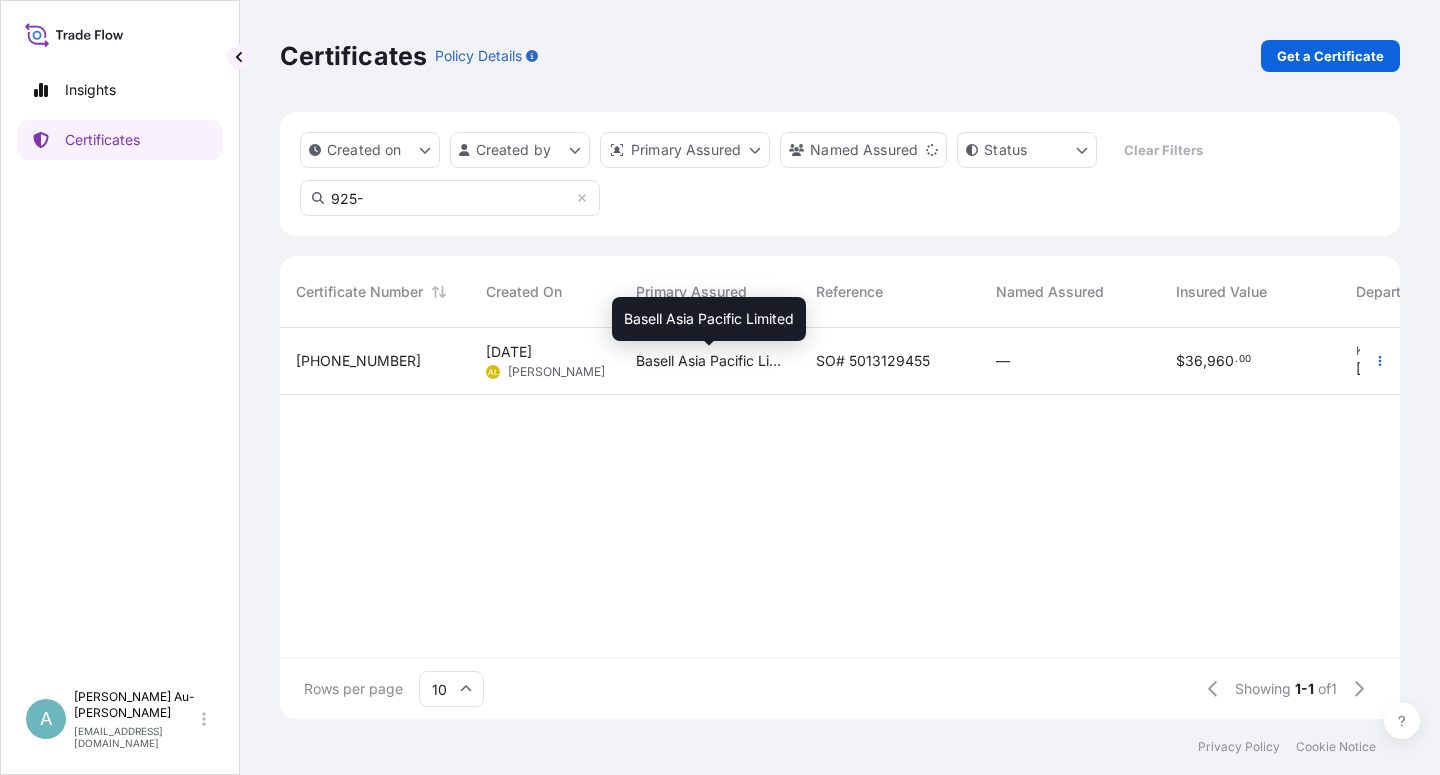 type on "925-" 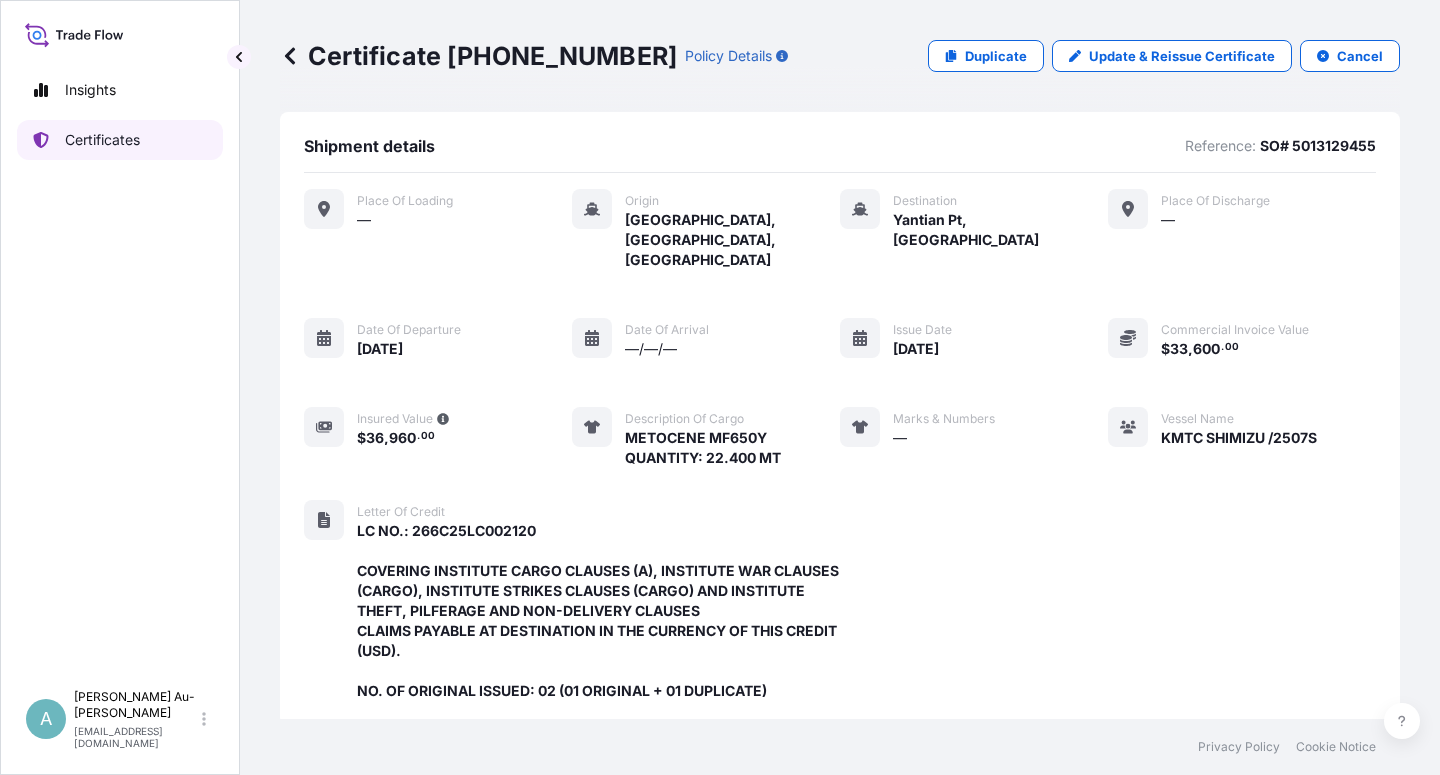 click on "Certificates" at bounding box center (102, 140) 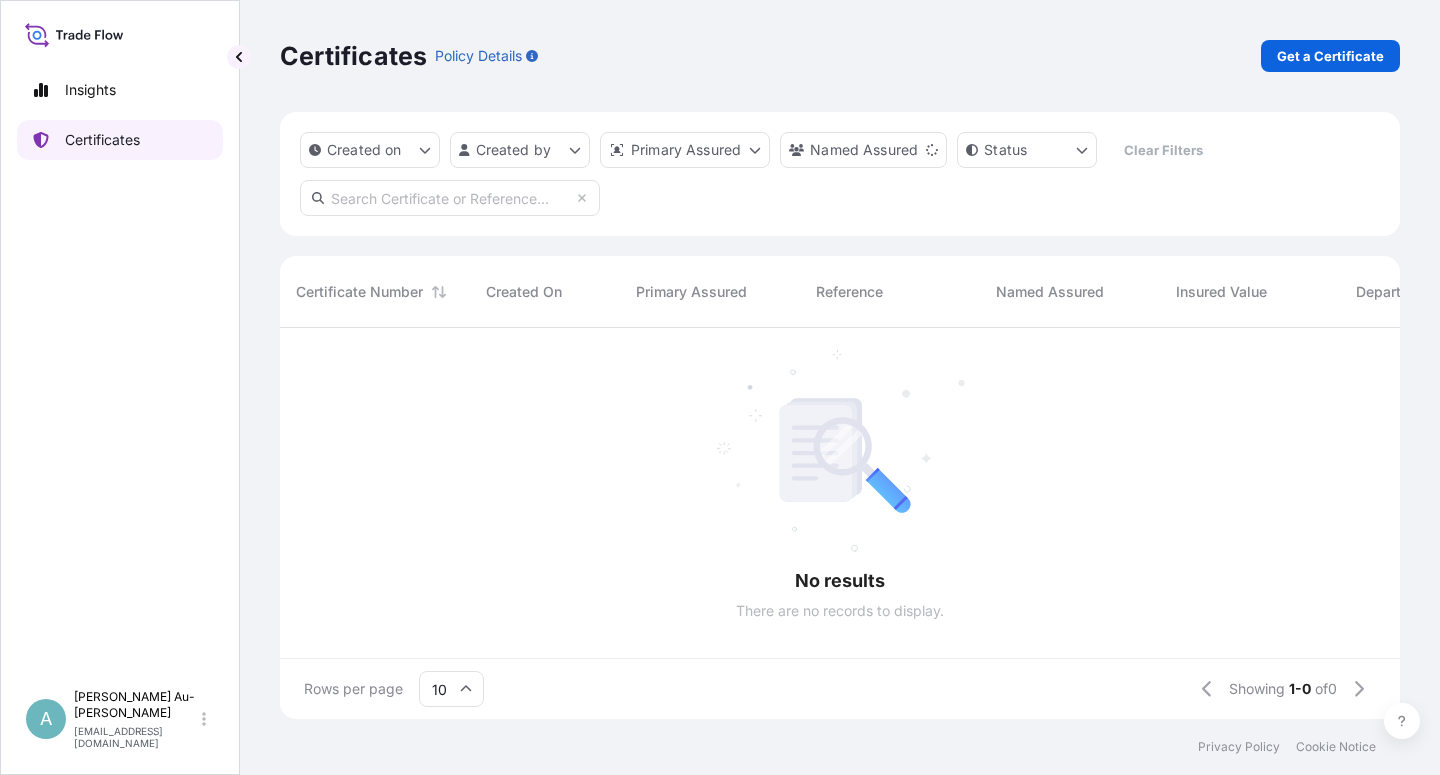 scroll, scrollTop: 18, scrollLeft: 18, axis: both 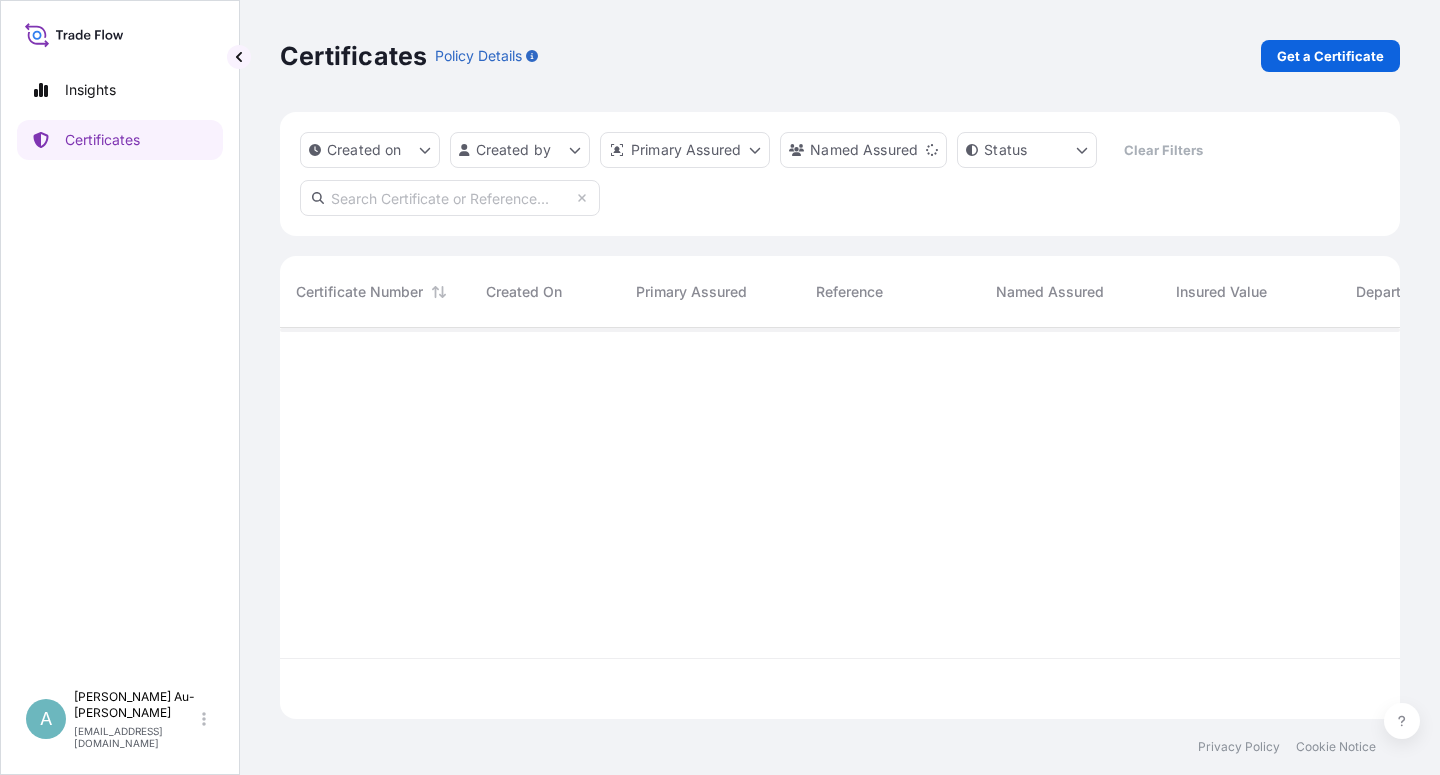 click at bounding box center [450, 198] 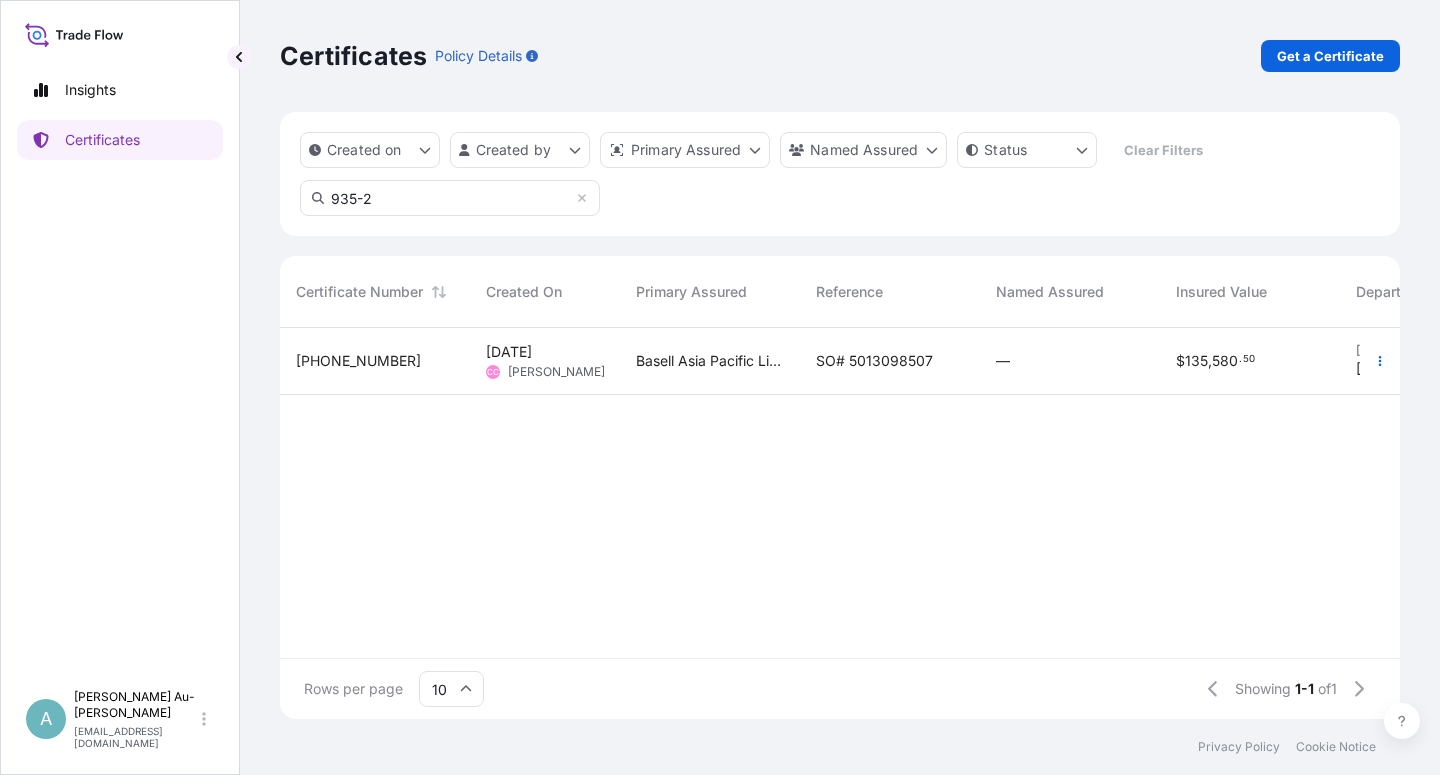 type on "935-2" 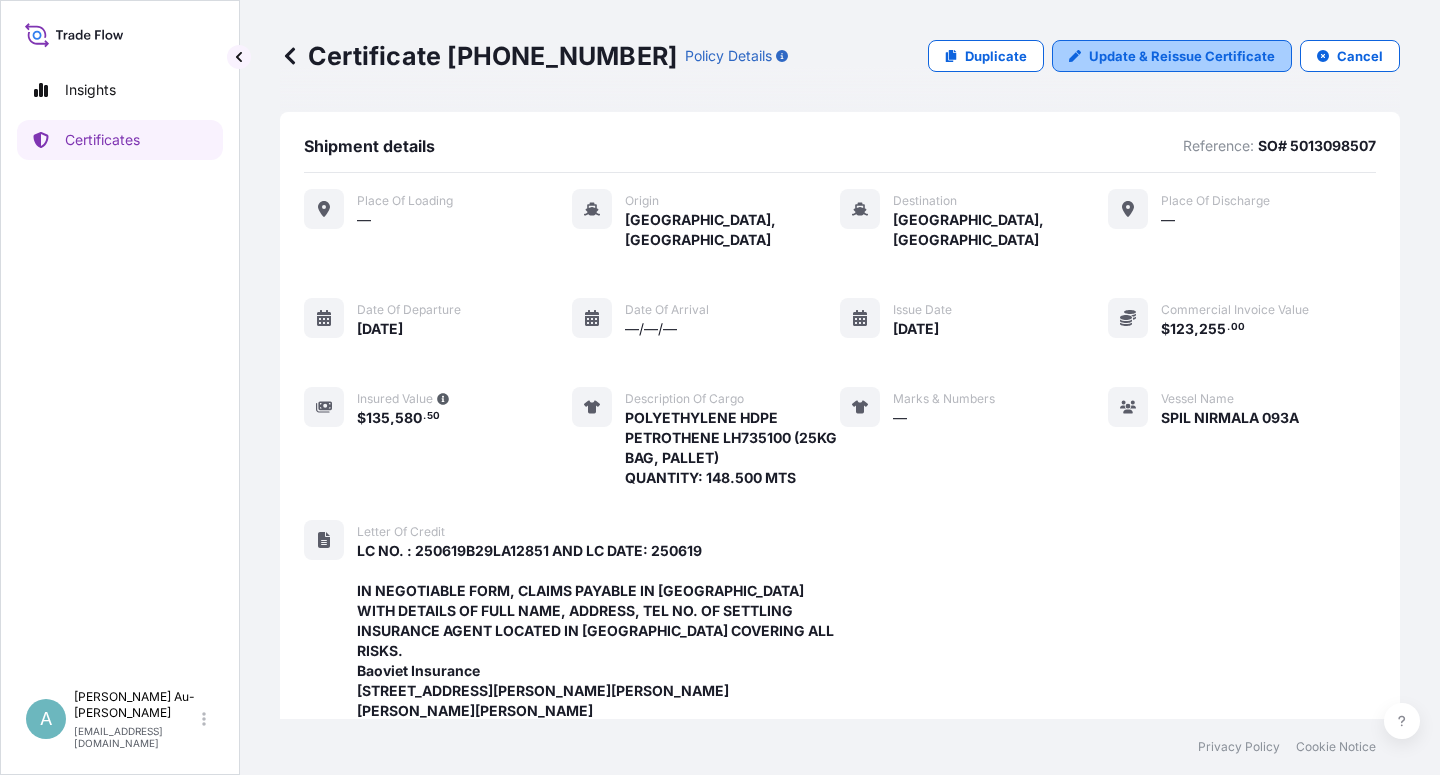 click on "Update & Reissue Certificate" at bounding box center (1182, 56) 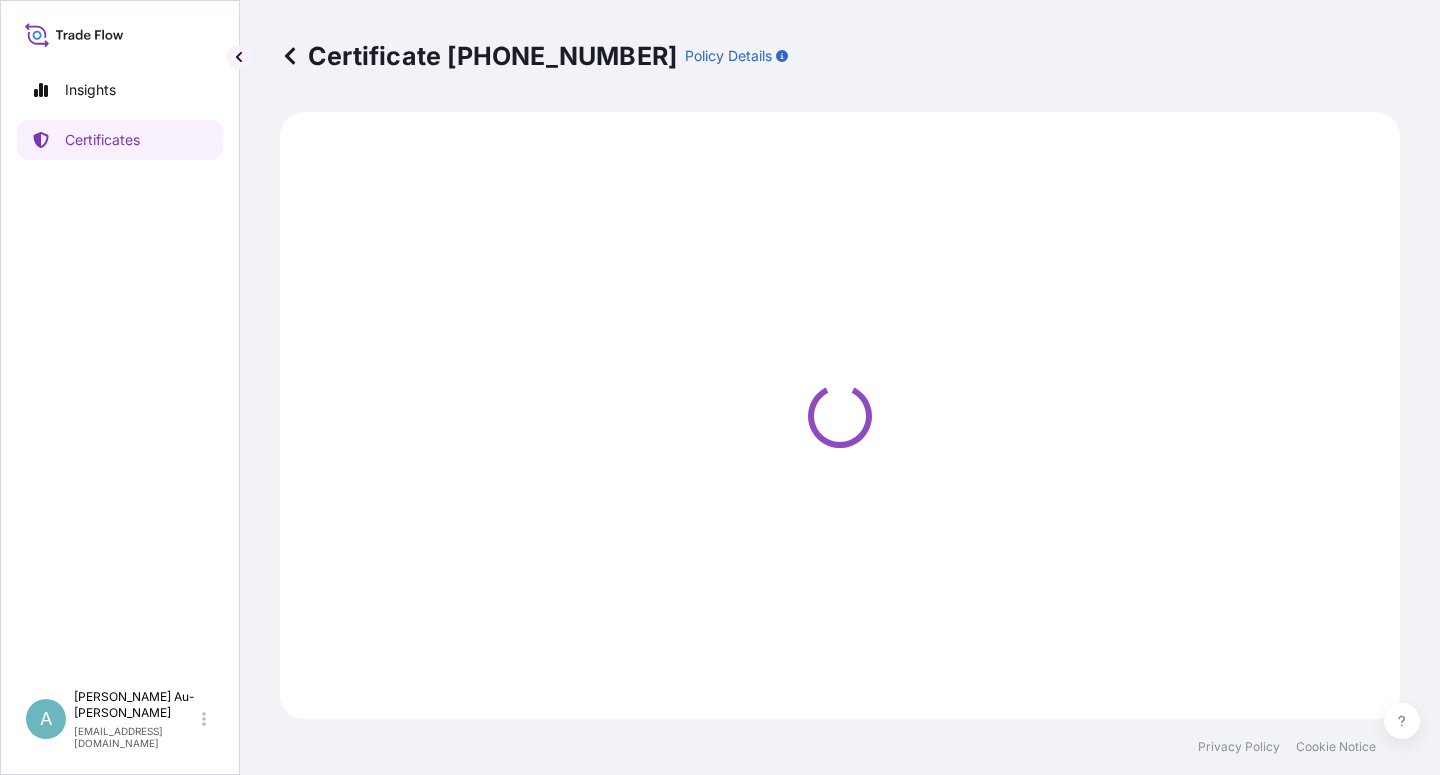 select on "Sea" 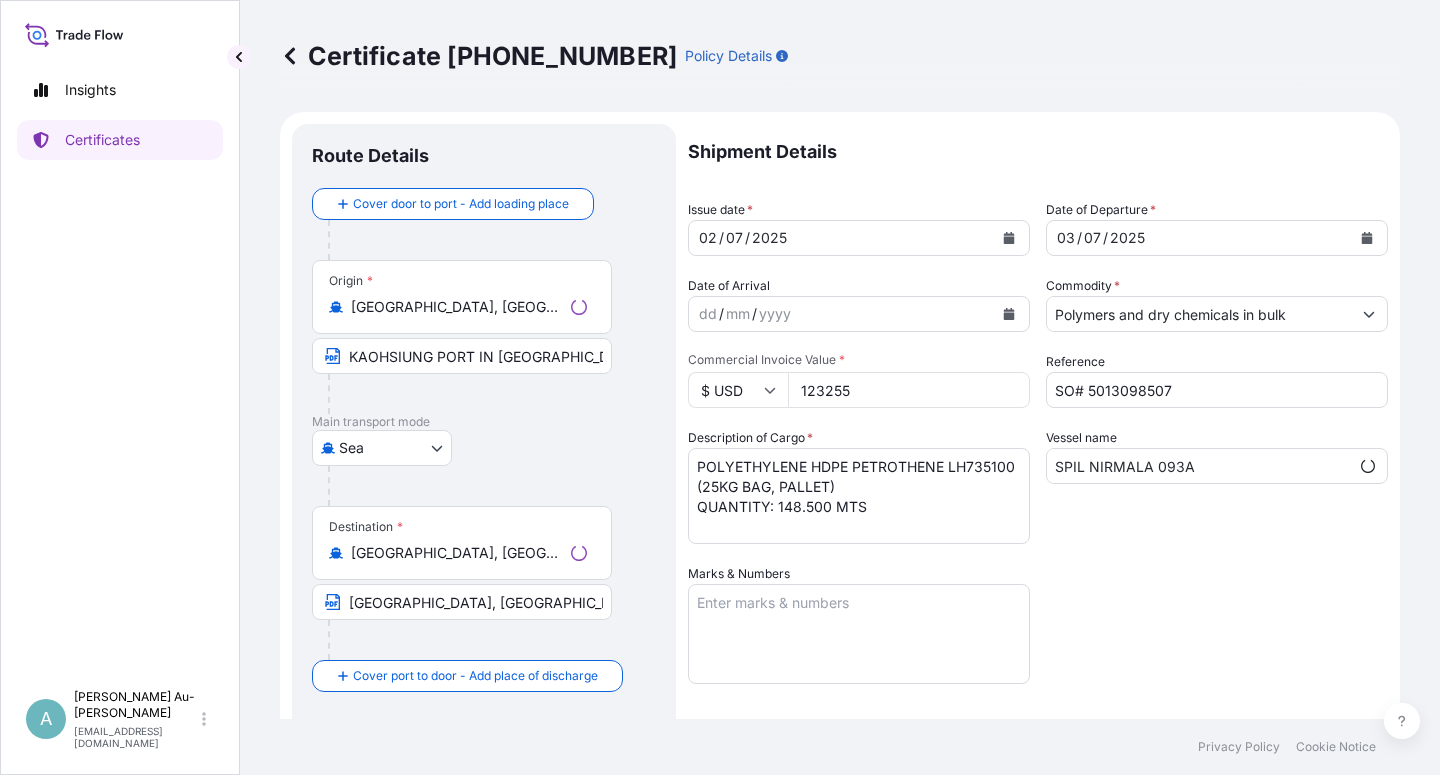 select on "32034" 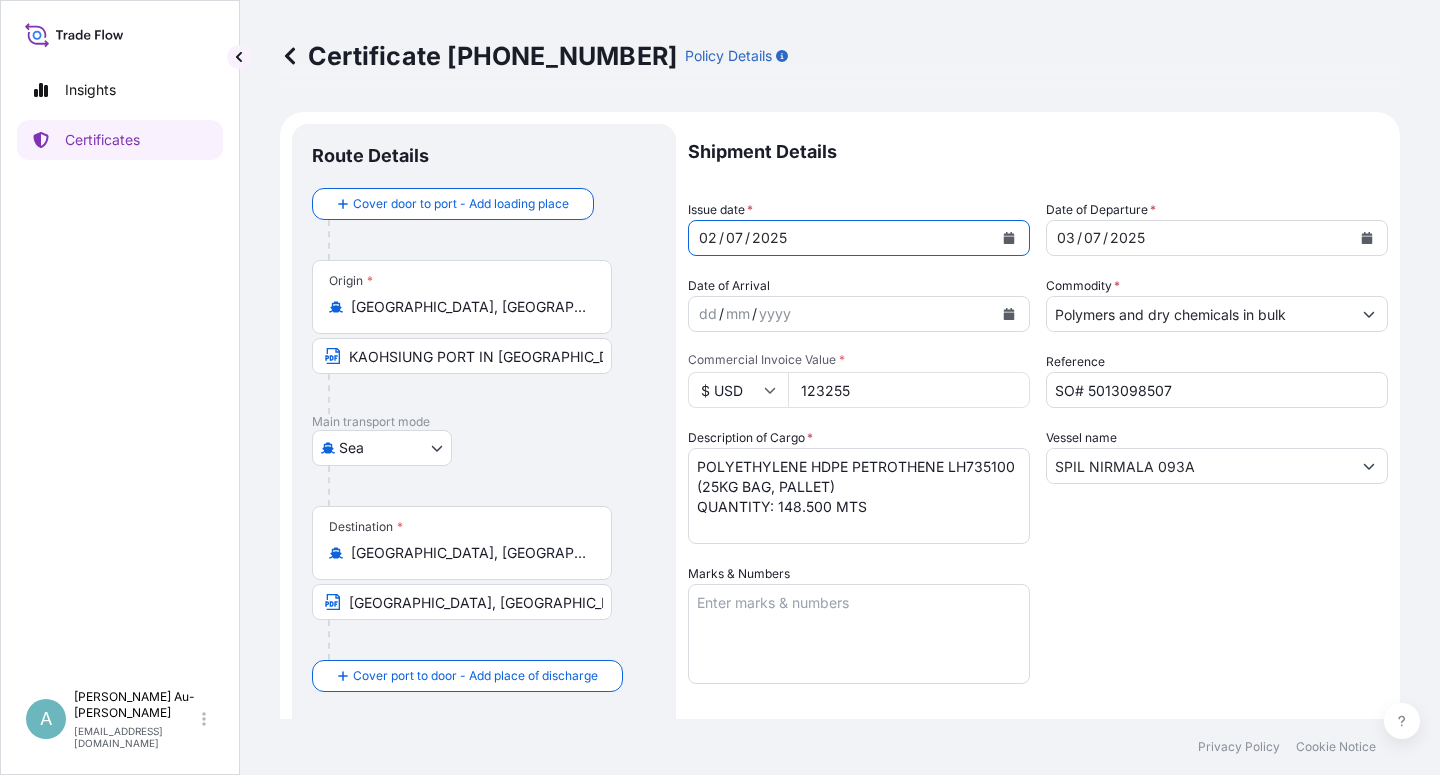 click at bounding box center (1009, 238) 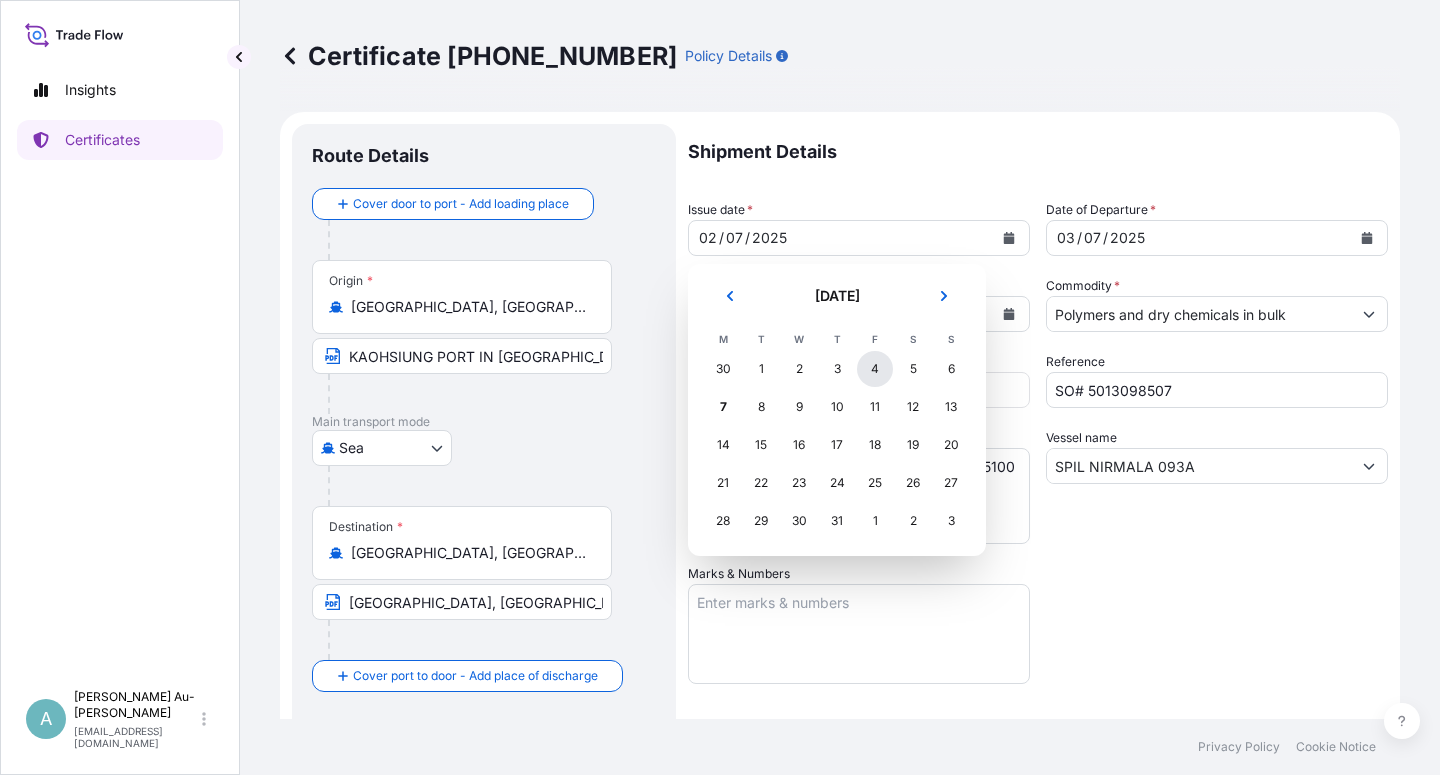 click on "4" at bounding box center (875, 369) 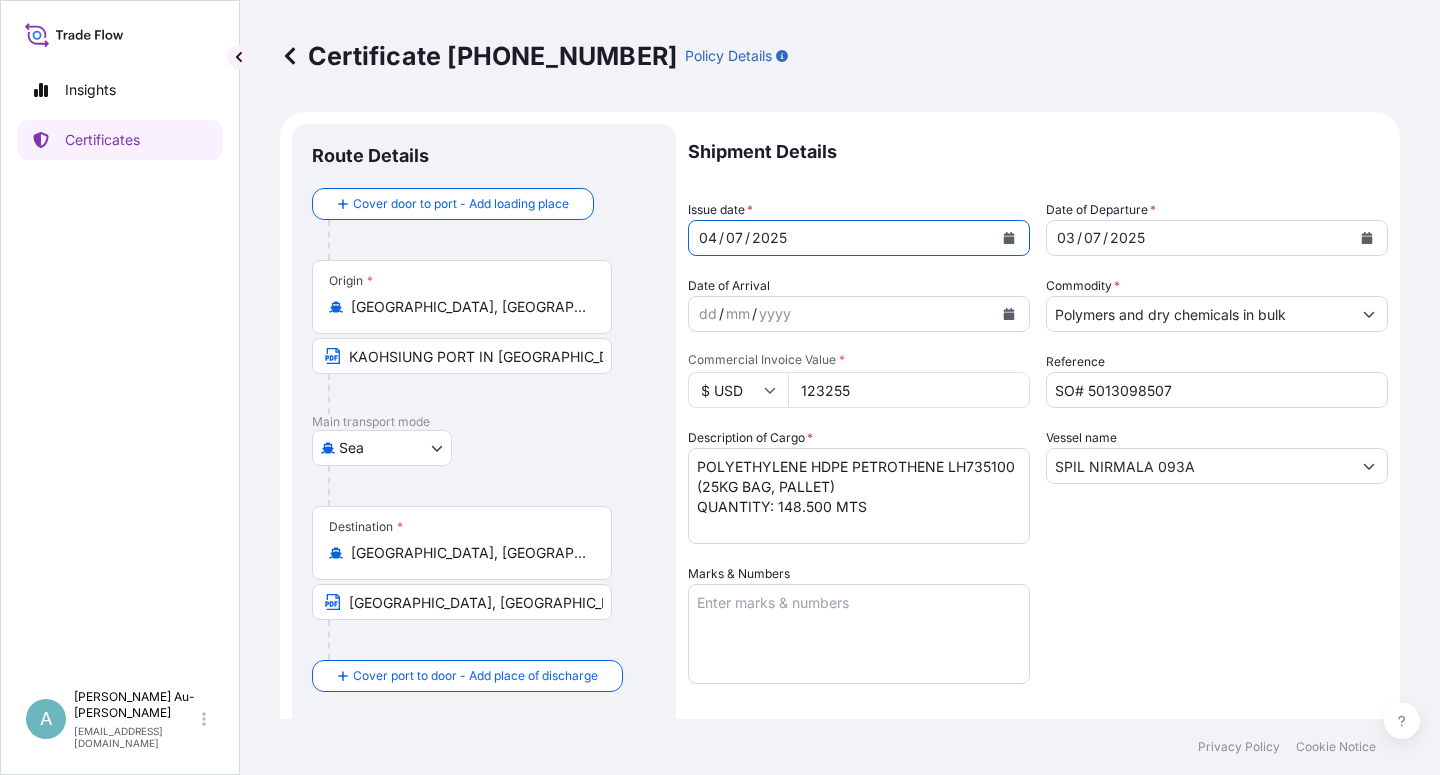 click 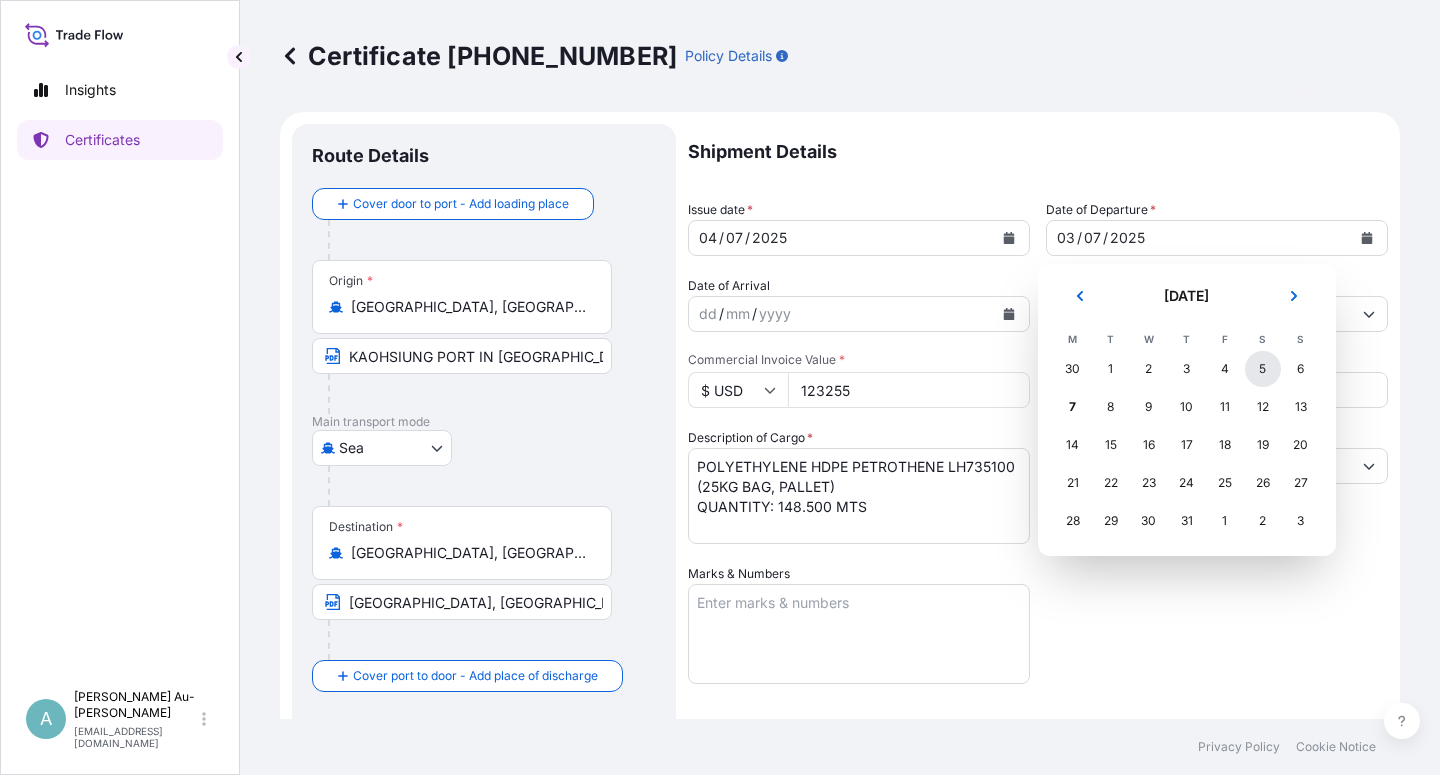 click on "5" at bounding box center (1263, 369) 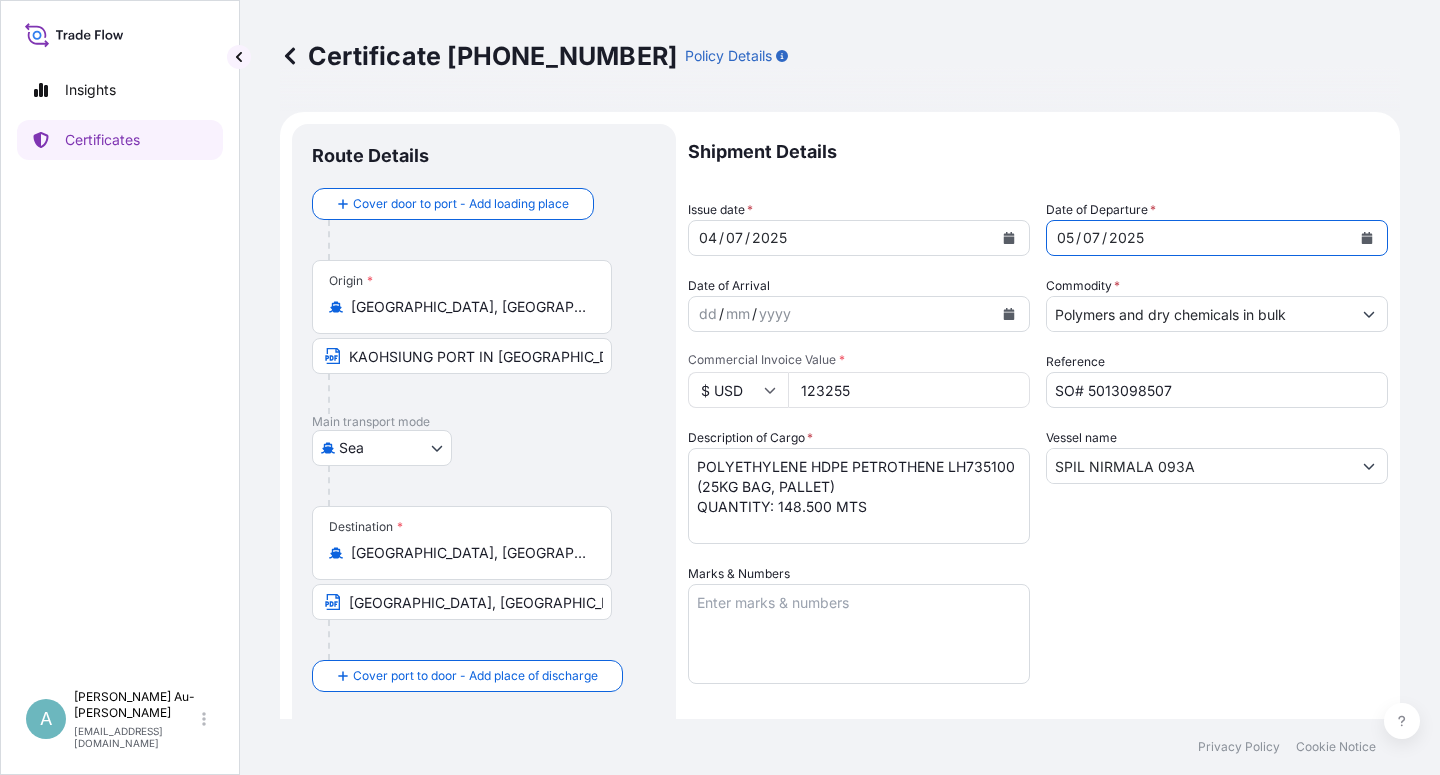 drag, startPoint x: 1222, startPoint y: 575, endPoint x: 1233, endPoint y: 575, distance: 11 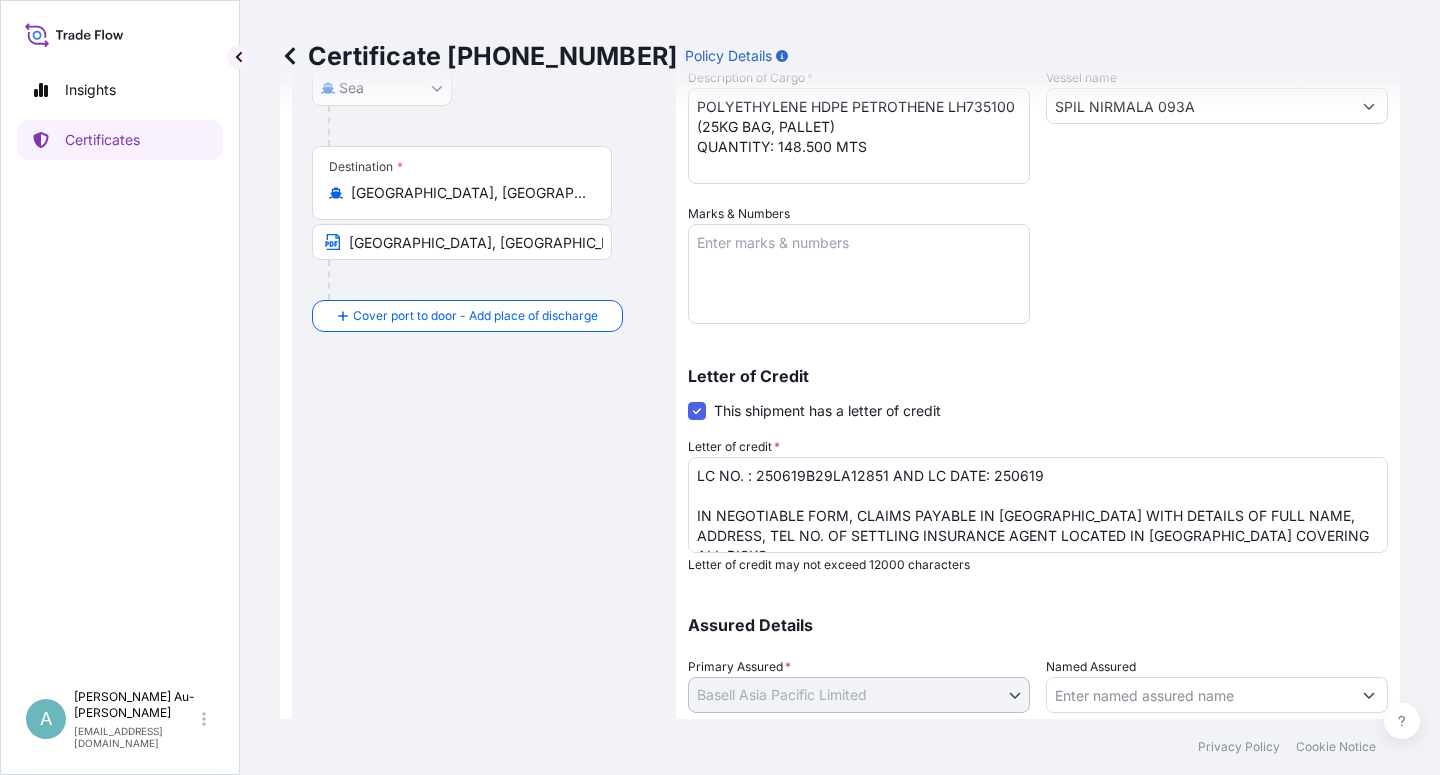 scroll, scrollTop: 490, scrollLeft: 0, axis: vertical 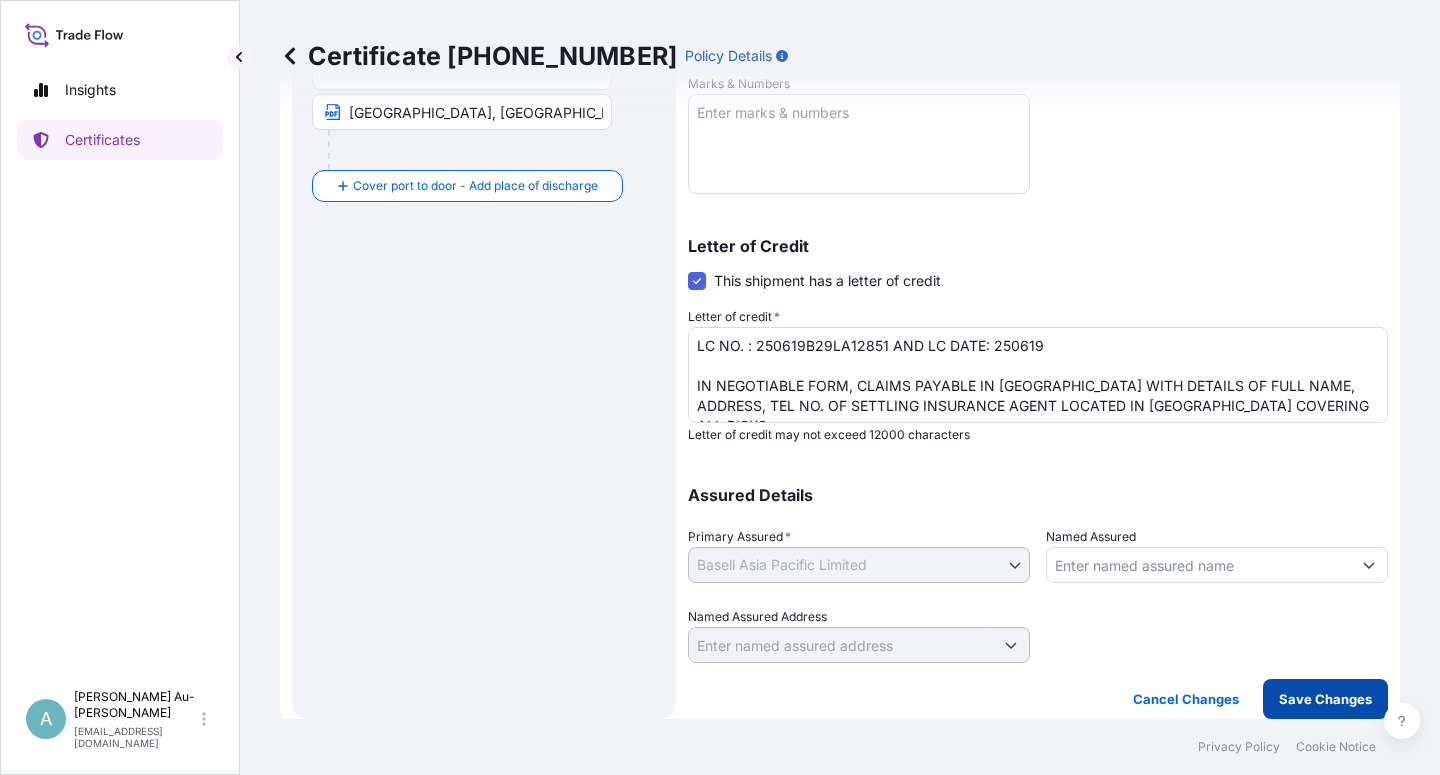 click on "Save Changes" at bounding box center (1325, 699) 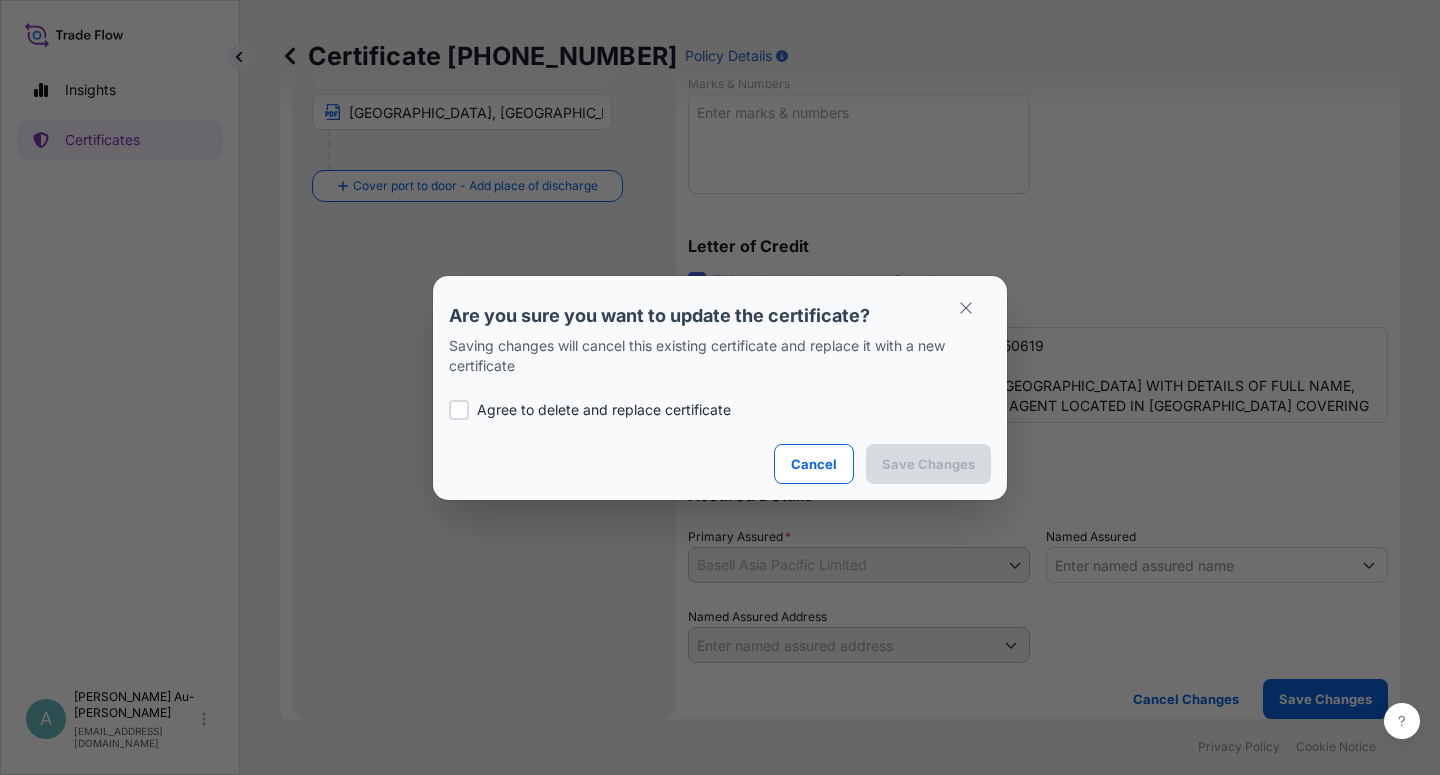 click on "Agree to delete and replace certificate" at bounding box center [604, 410] 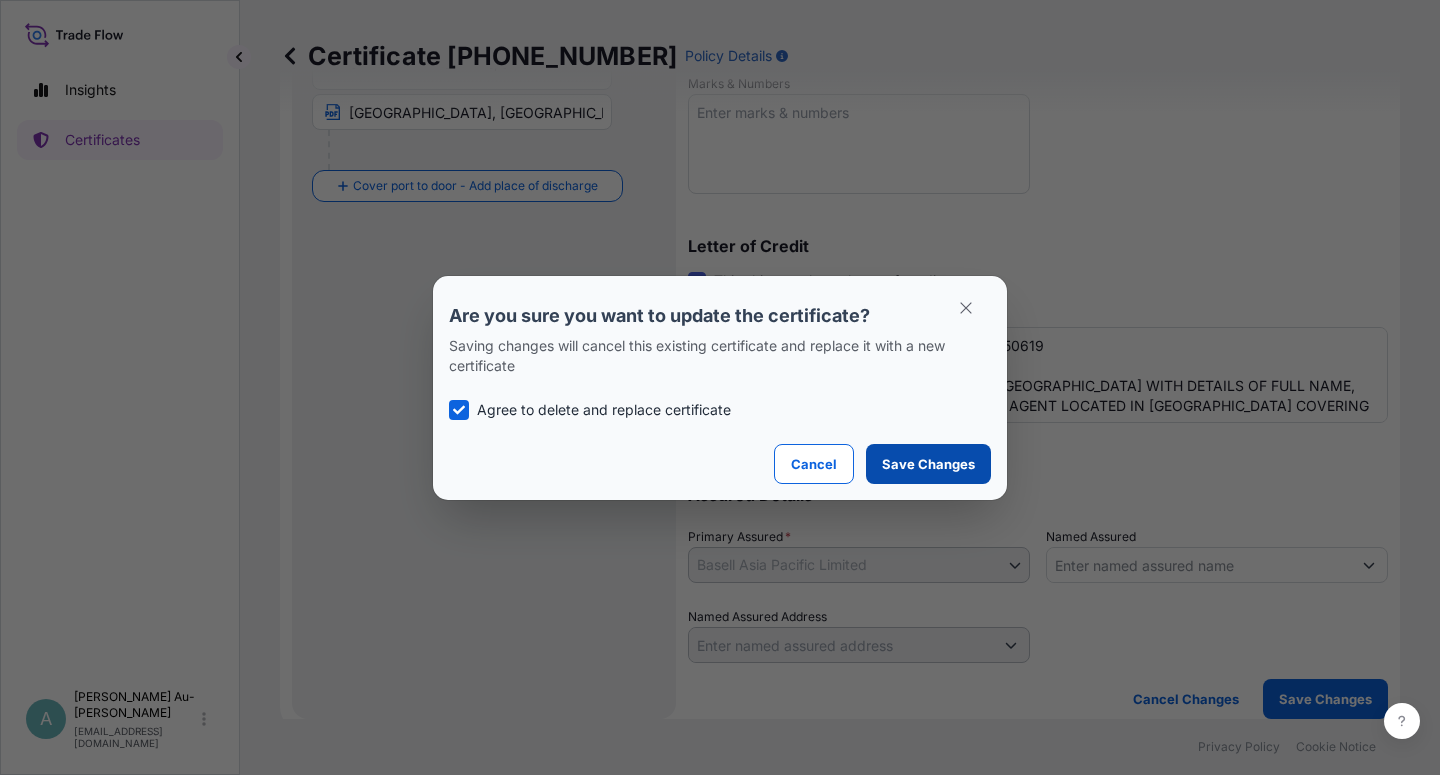 click on "Save Changes" at bounding box center (928, 464) 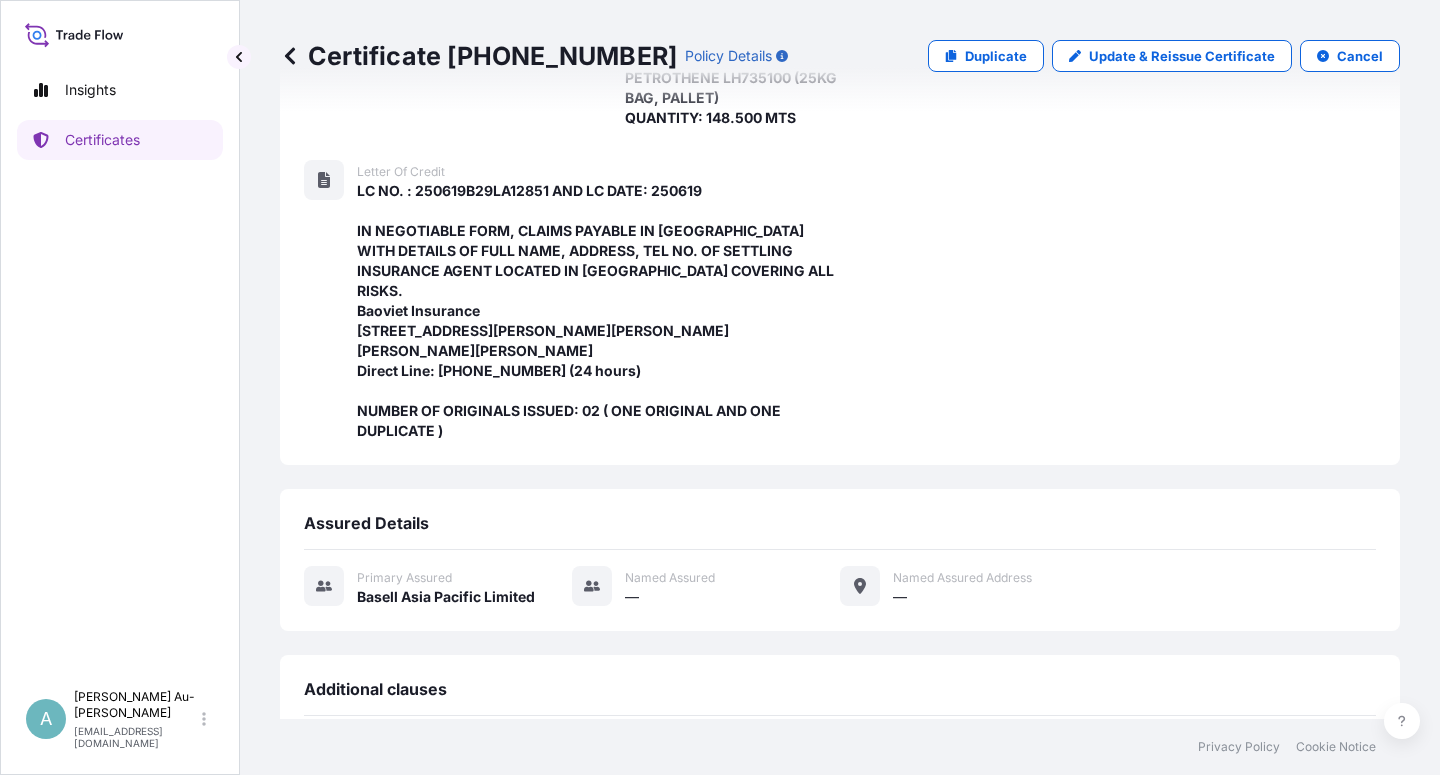 scroll, scrollTop: 674, scrollLeft: 0, axis: vertical 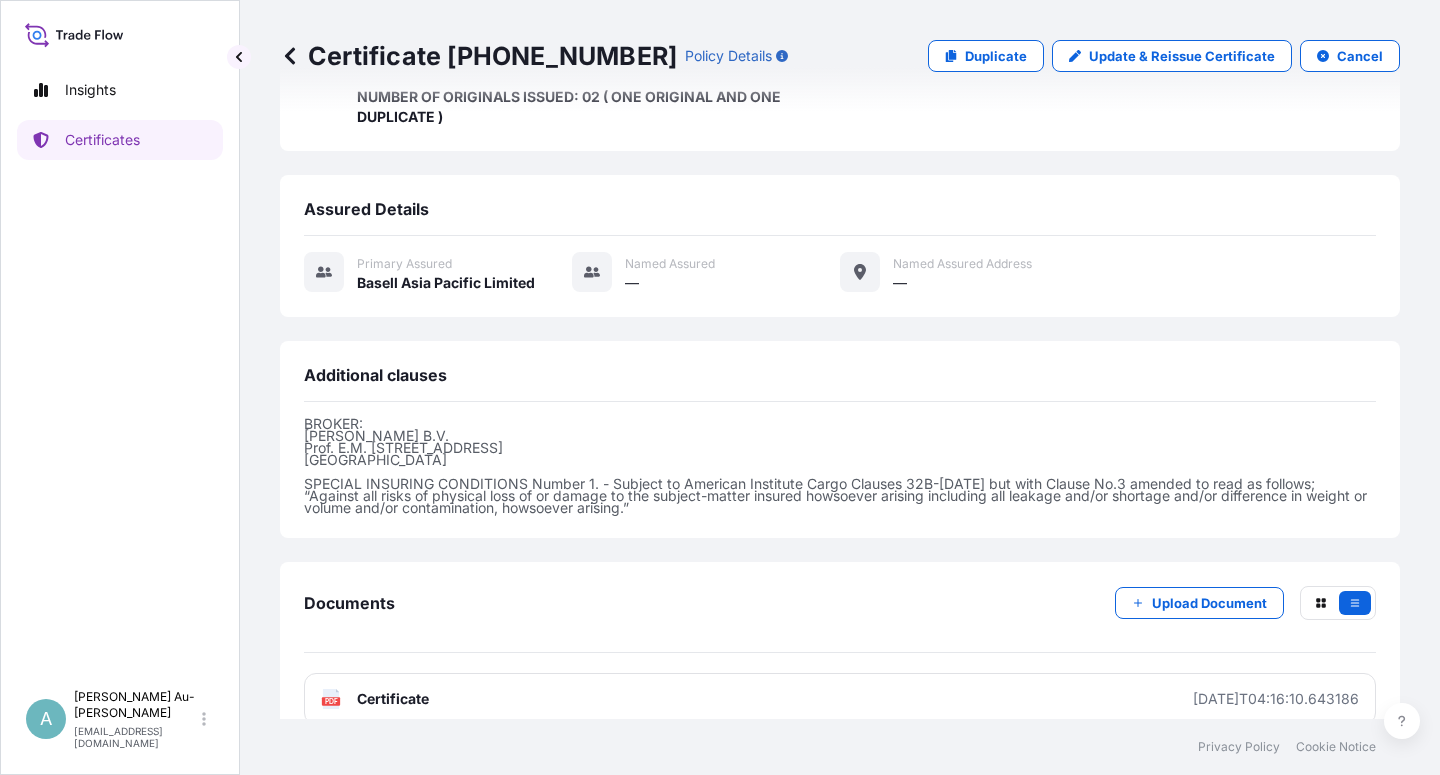 click on "PDF Certificate [DATE]T04:16:10.643186" at bounding box center [840, 699] 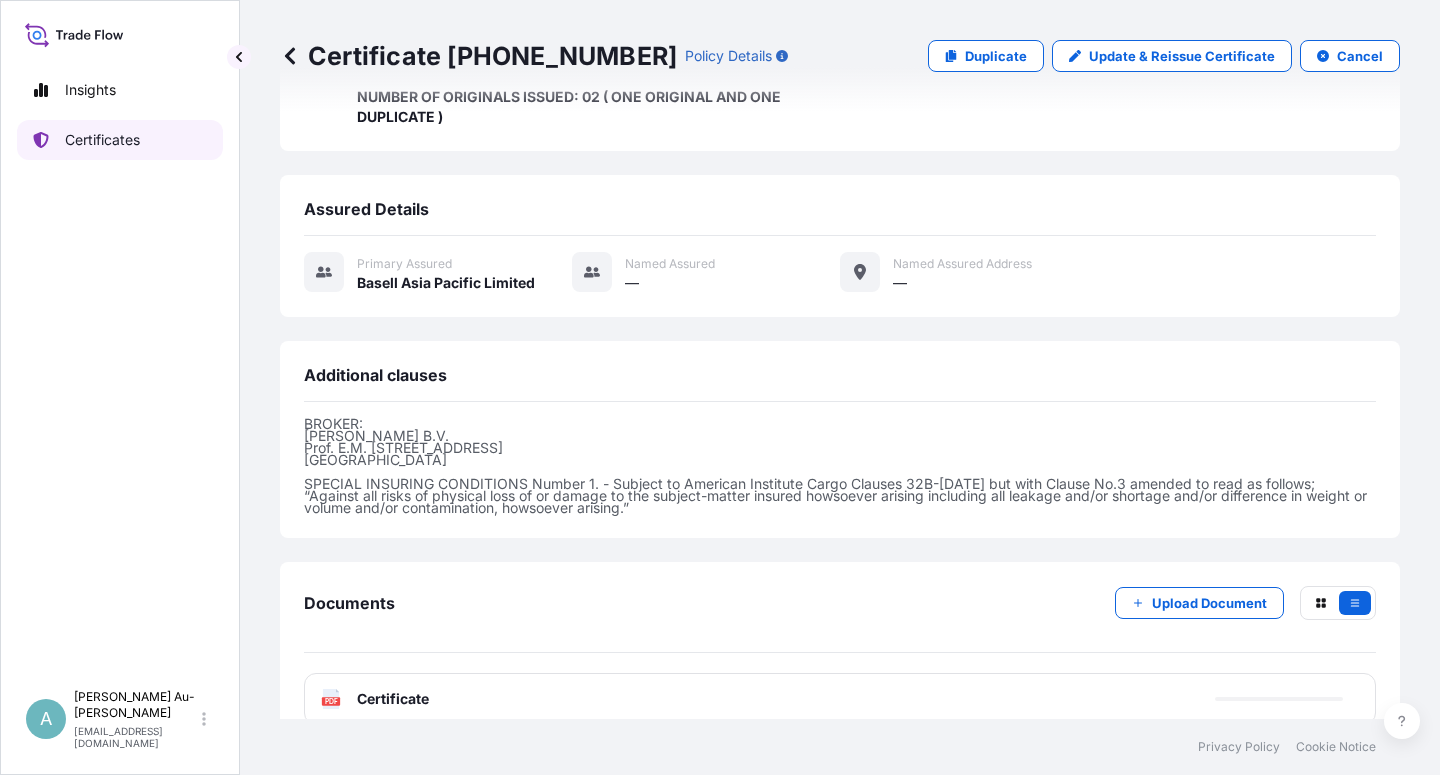 click on "Certificates" at bounding box center [102, 140] 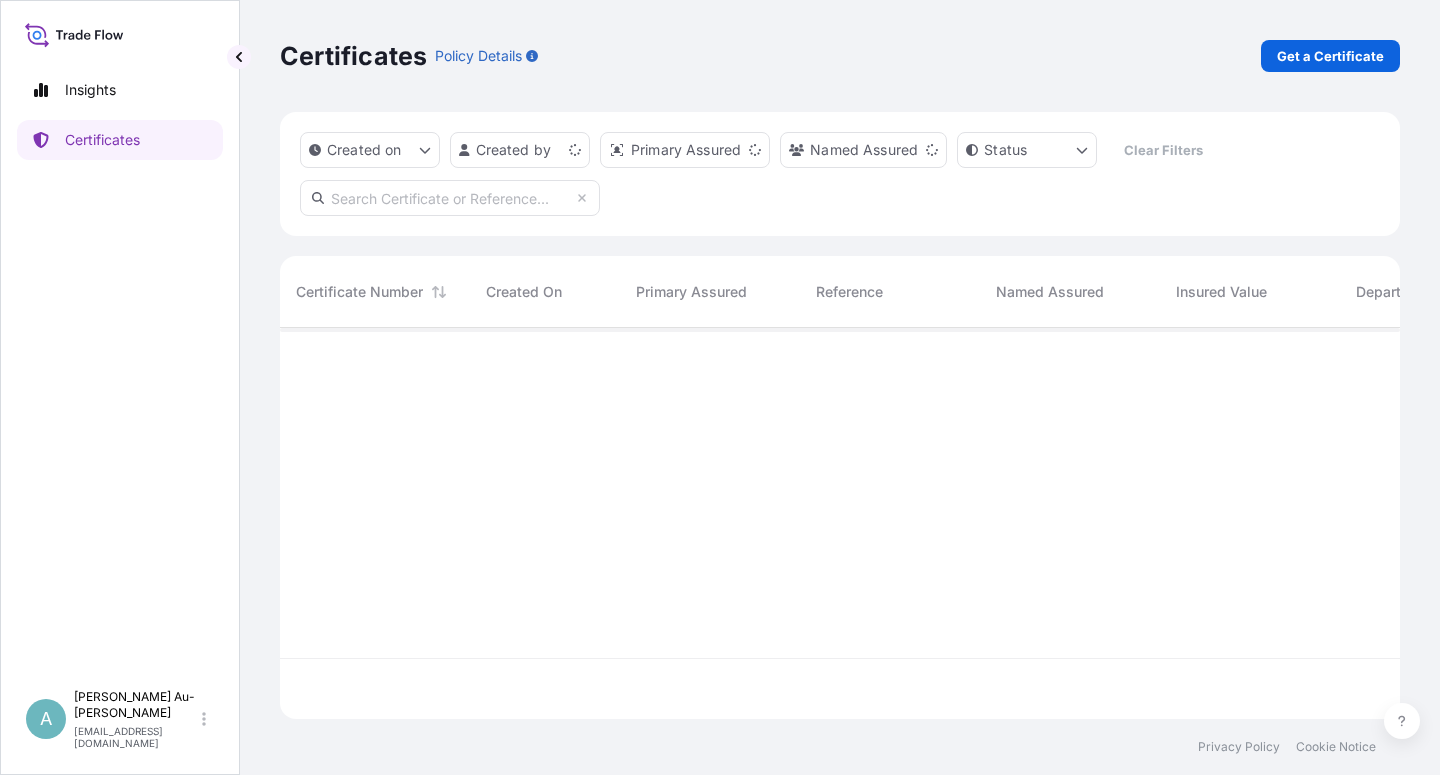 scroll, scrollTop: 18, scrollLeft: 18, axis: both 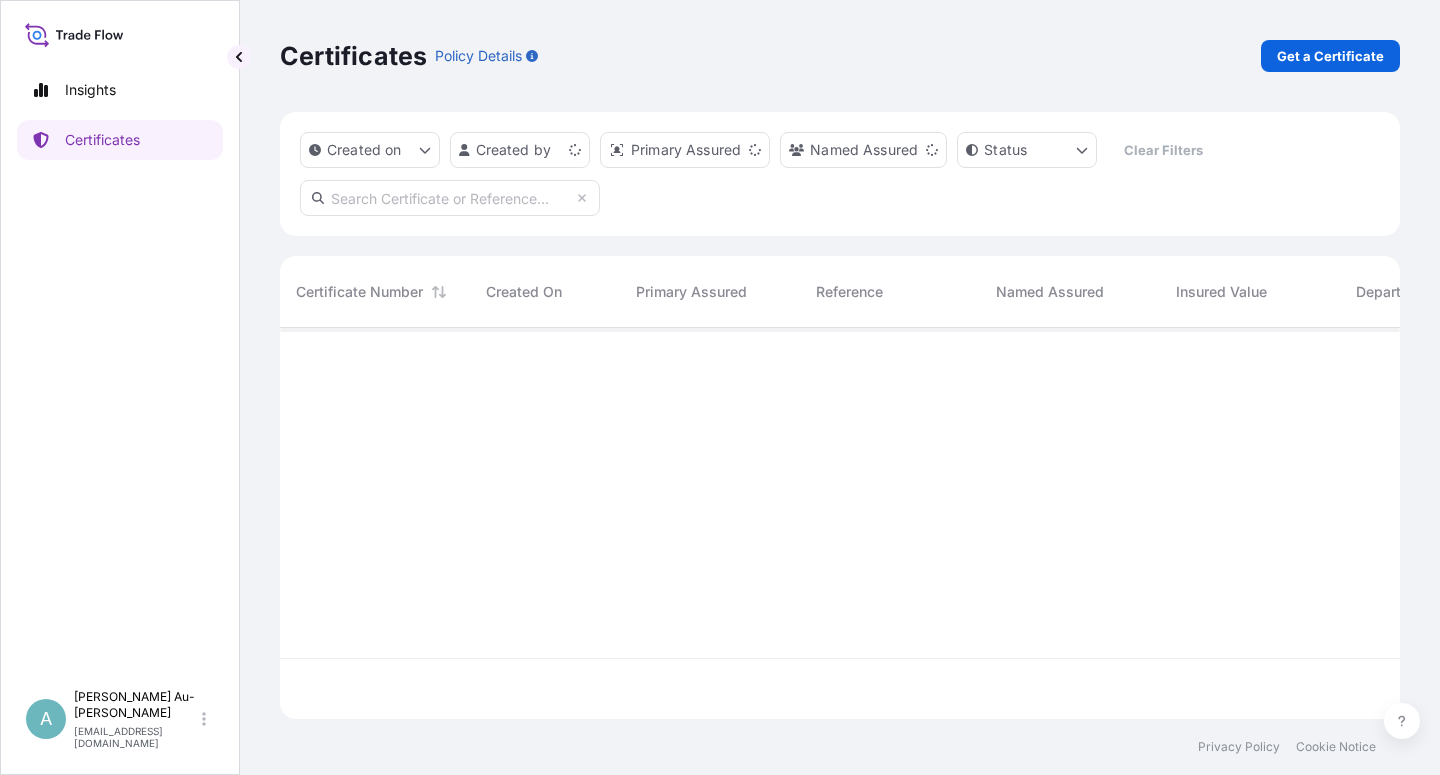 click at bounding box center [450, 198] 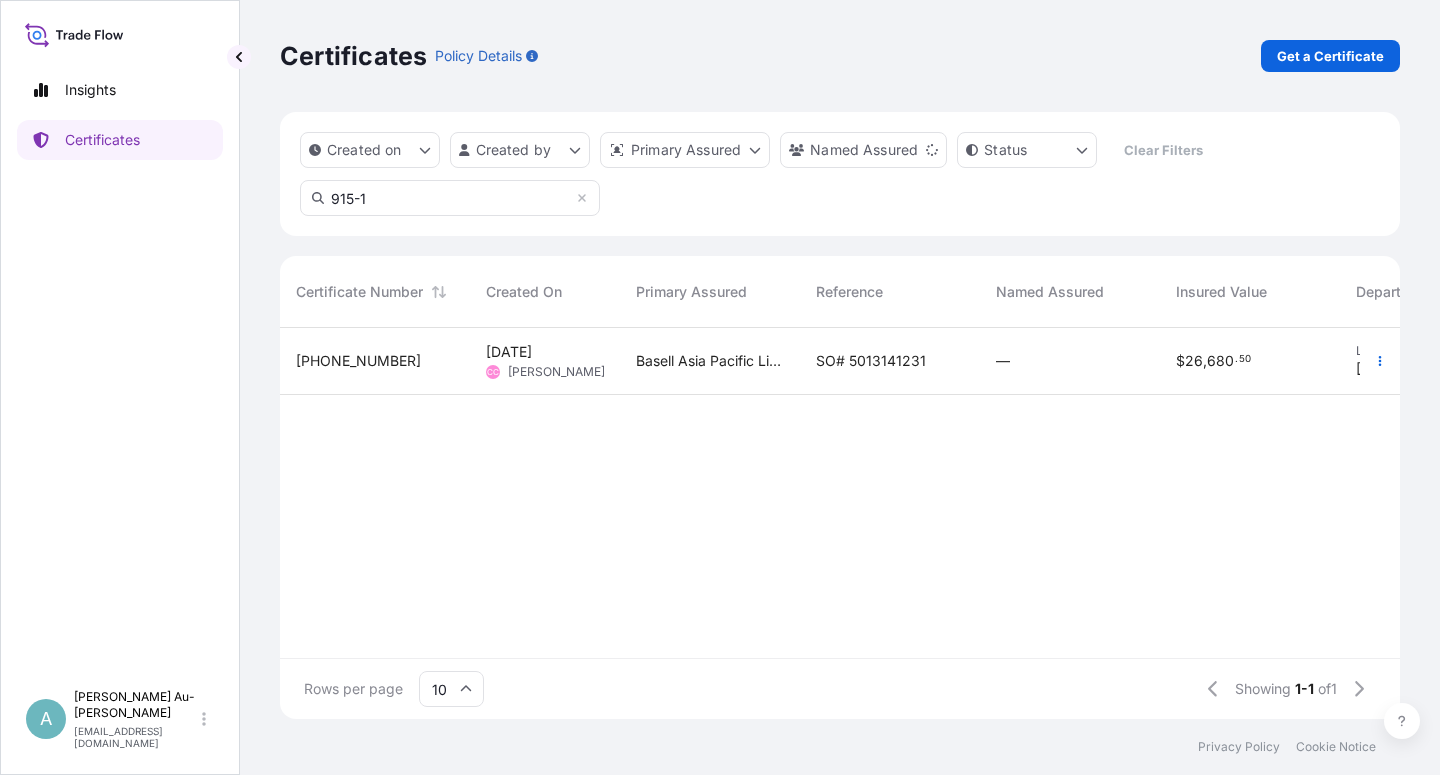 type on "915-1" 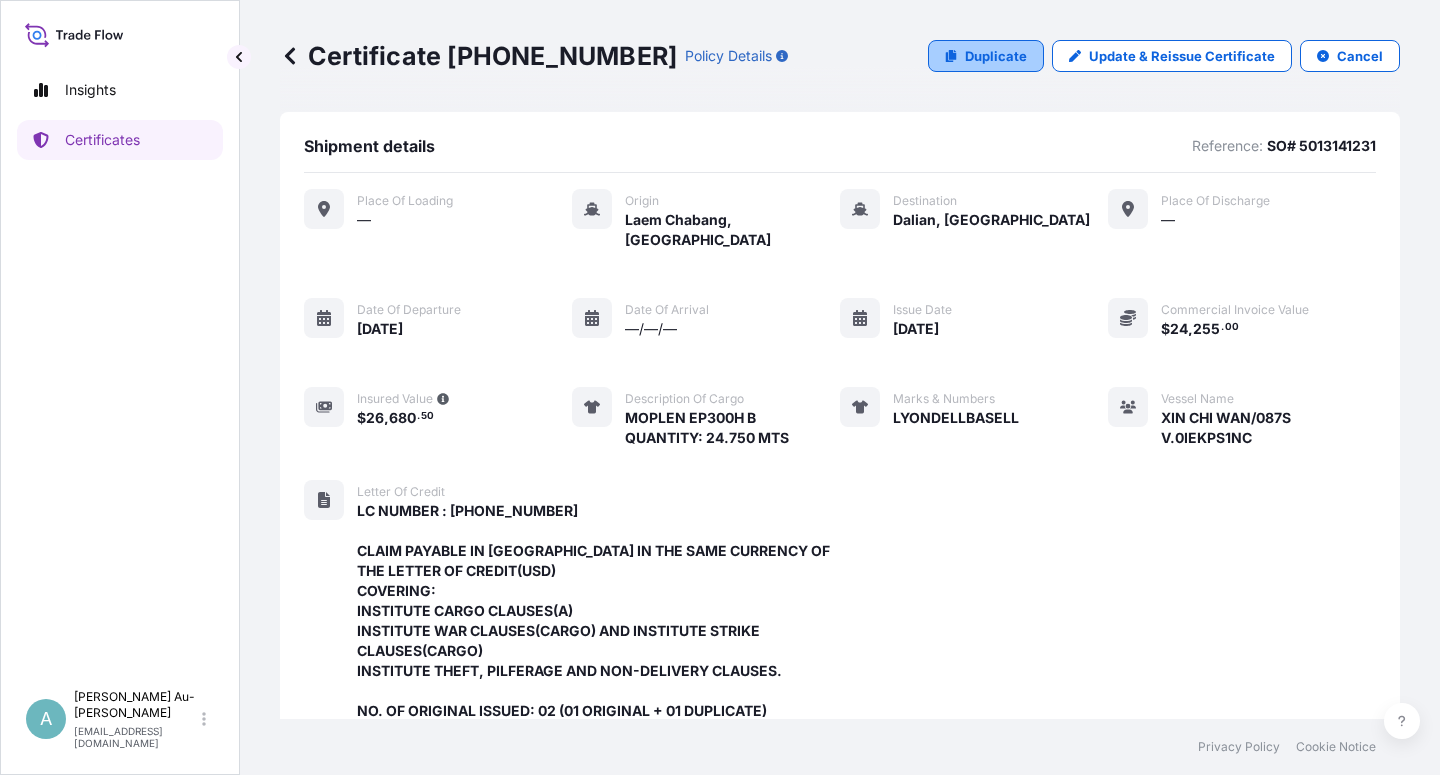 click on "Duplicate" at bounding box center (996, 56) 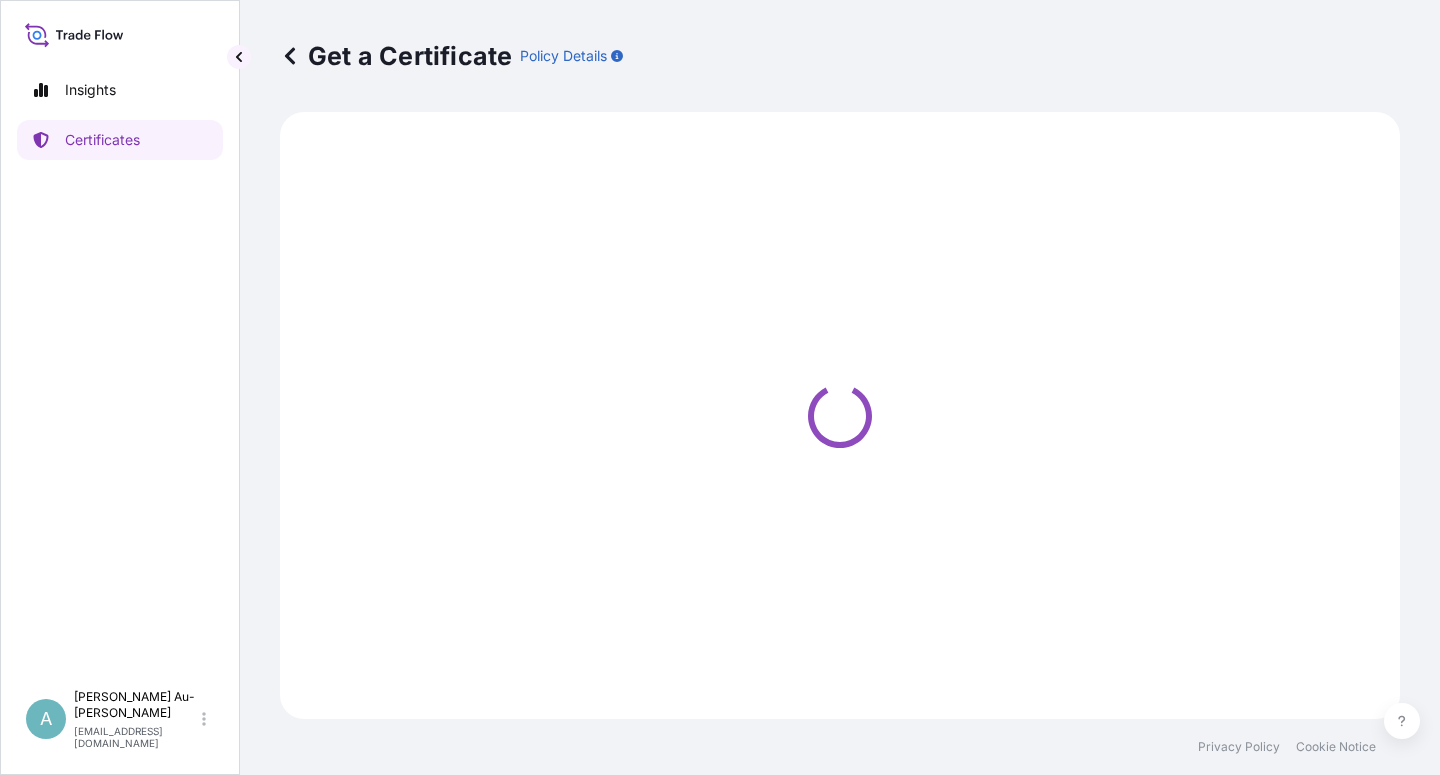 select on "Sea" 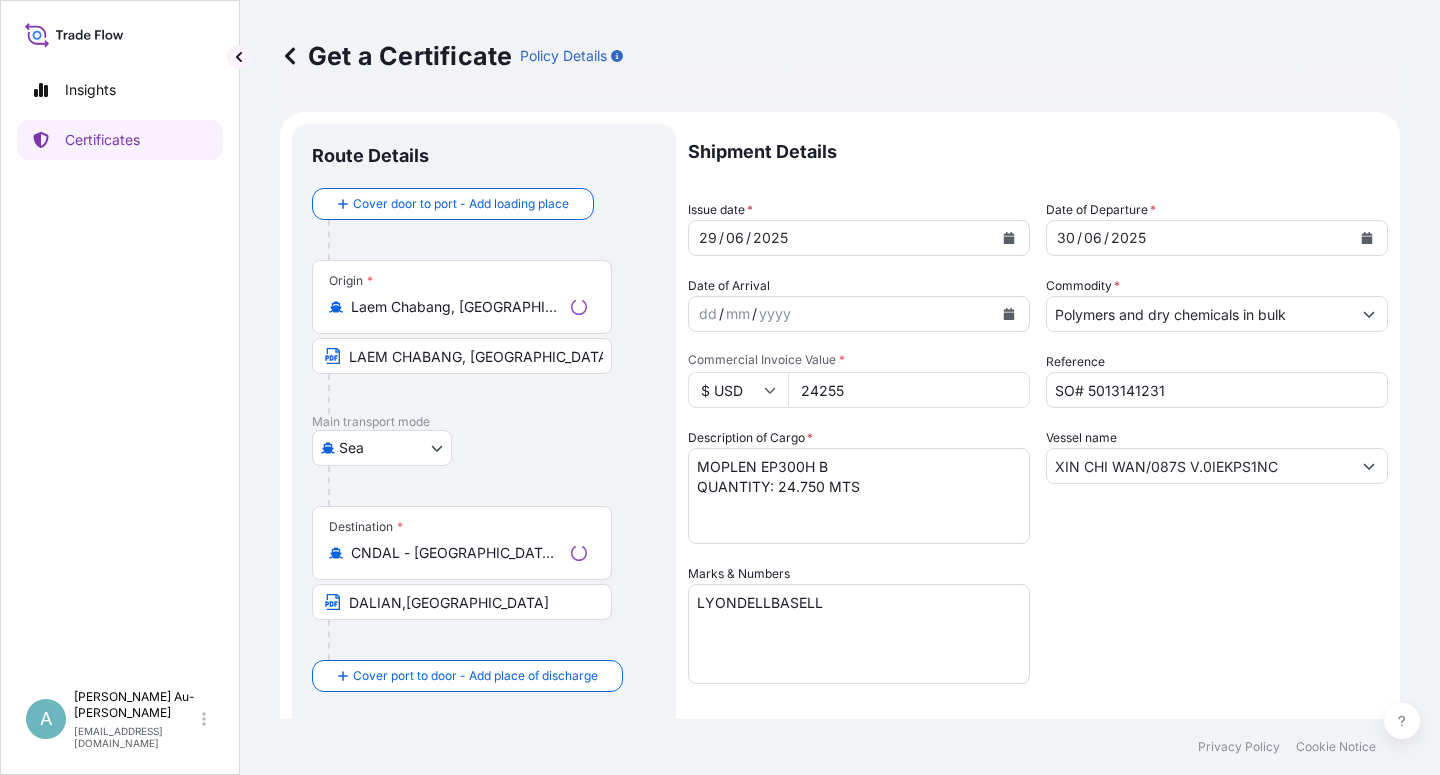 select on "32034" 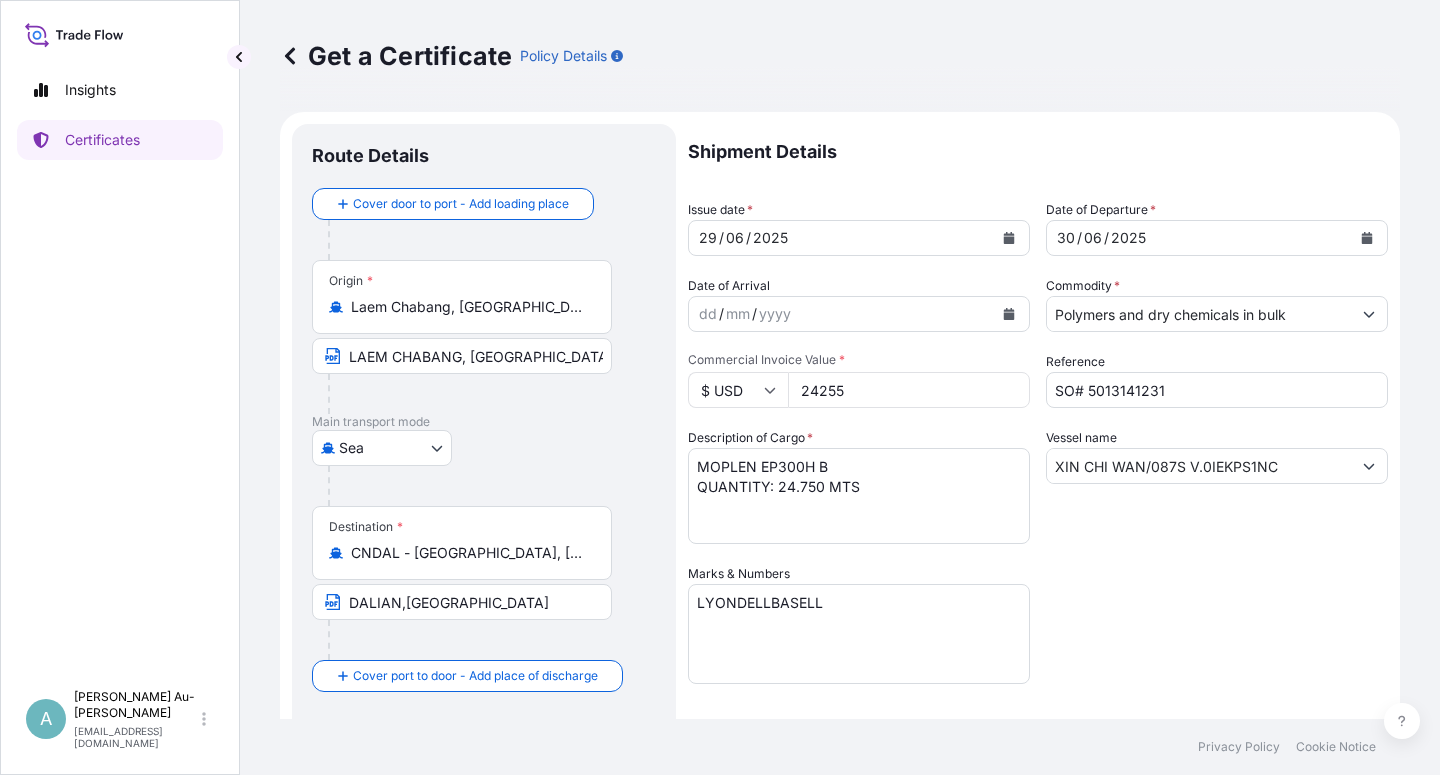 click 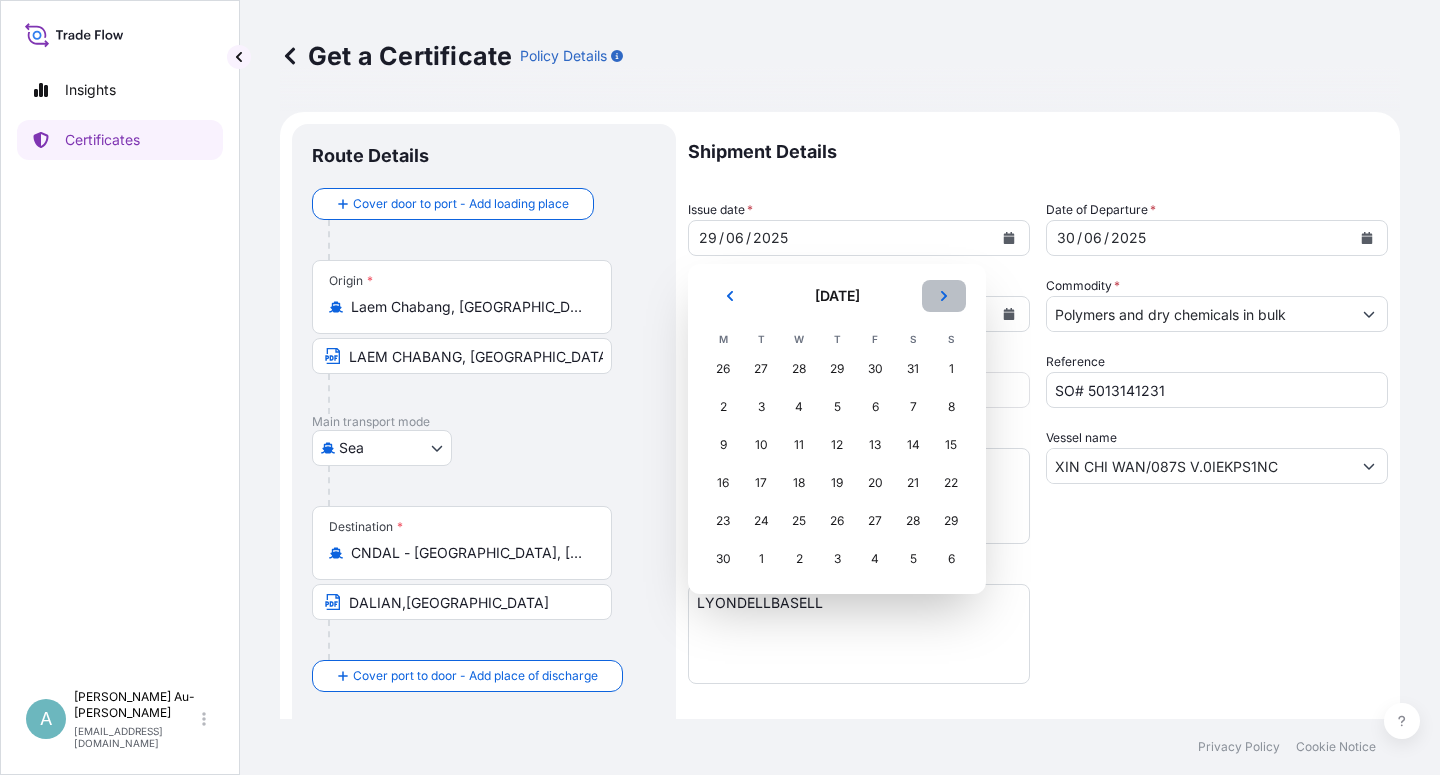 click at bounding box center (944, 296) 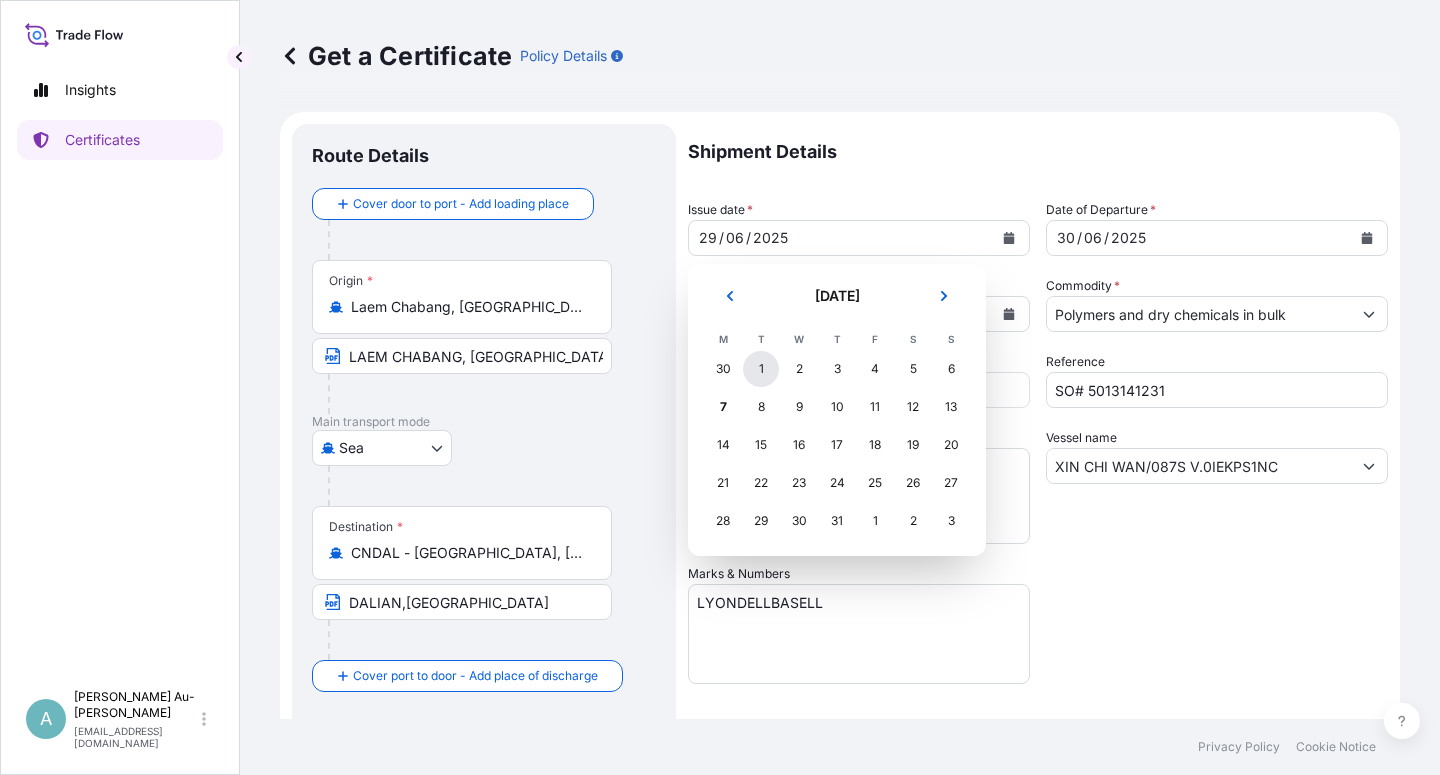 click on "1" at bounding box center [761, 369] 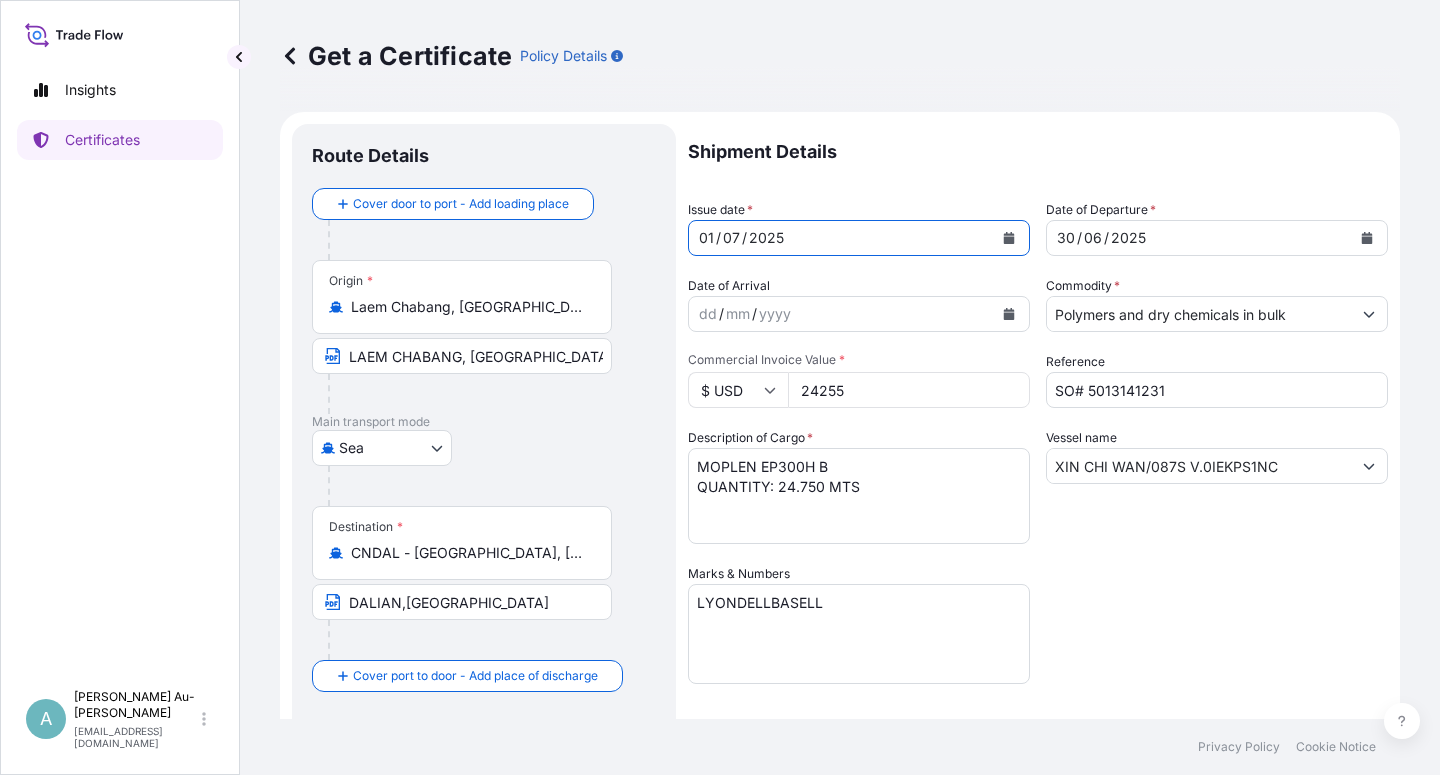 click 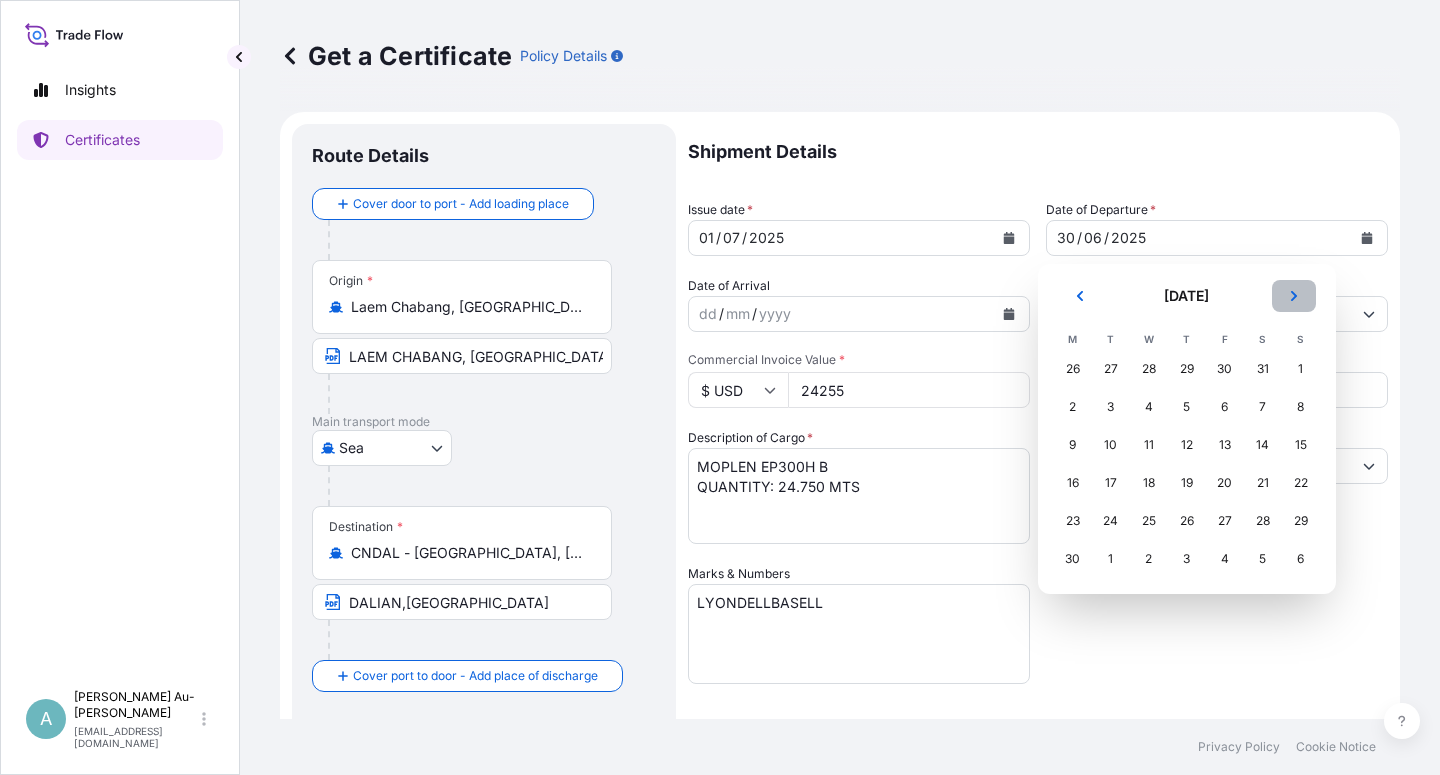 click at bounding box center (1294, 296) 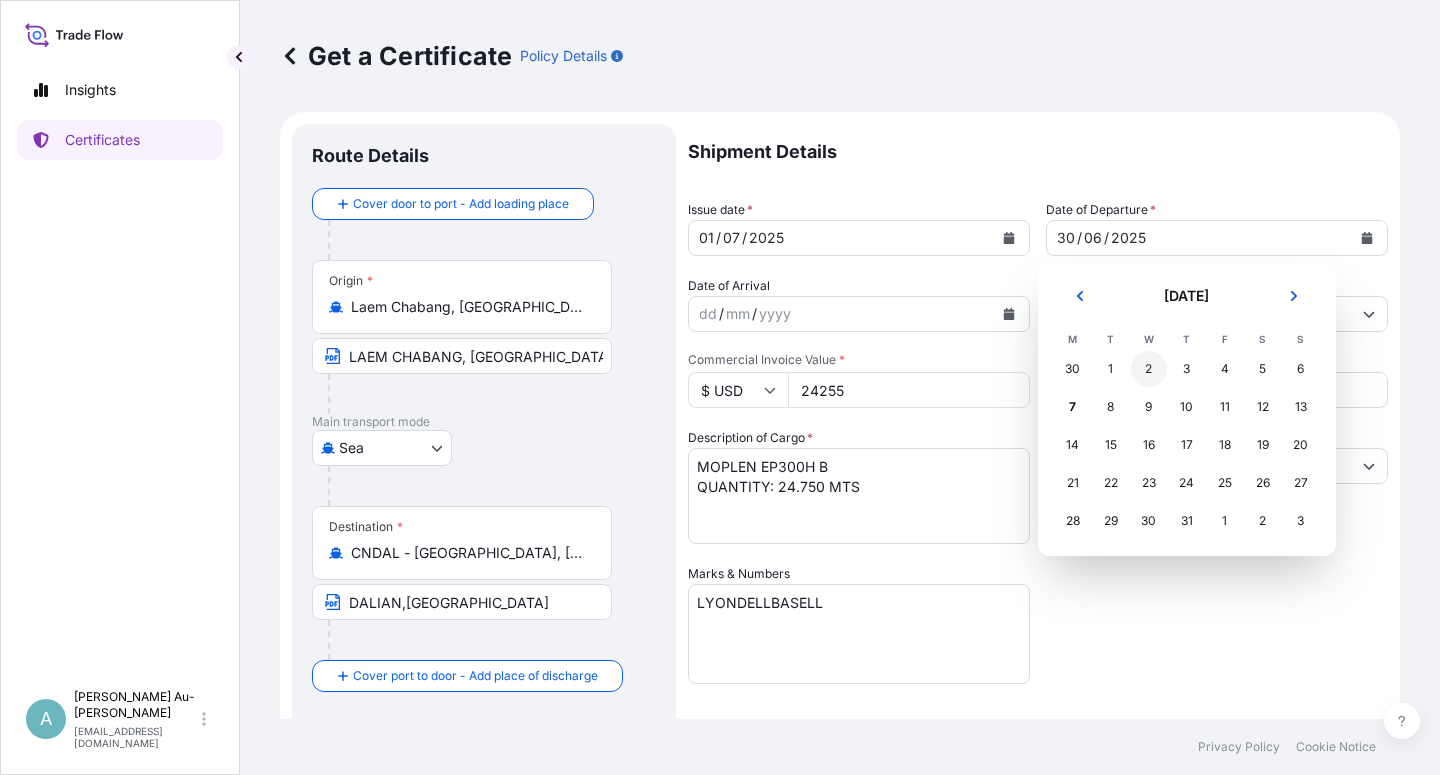 click on "2" at bounding box center [1149, 369] 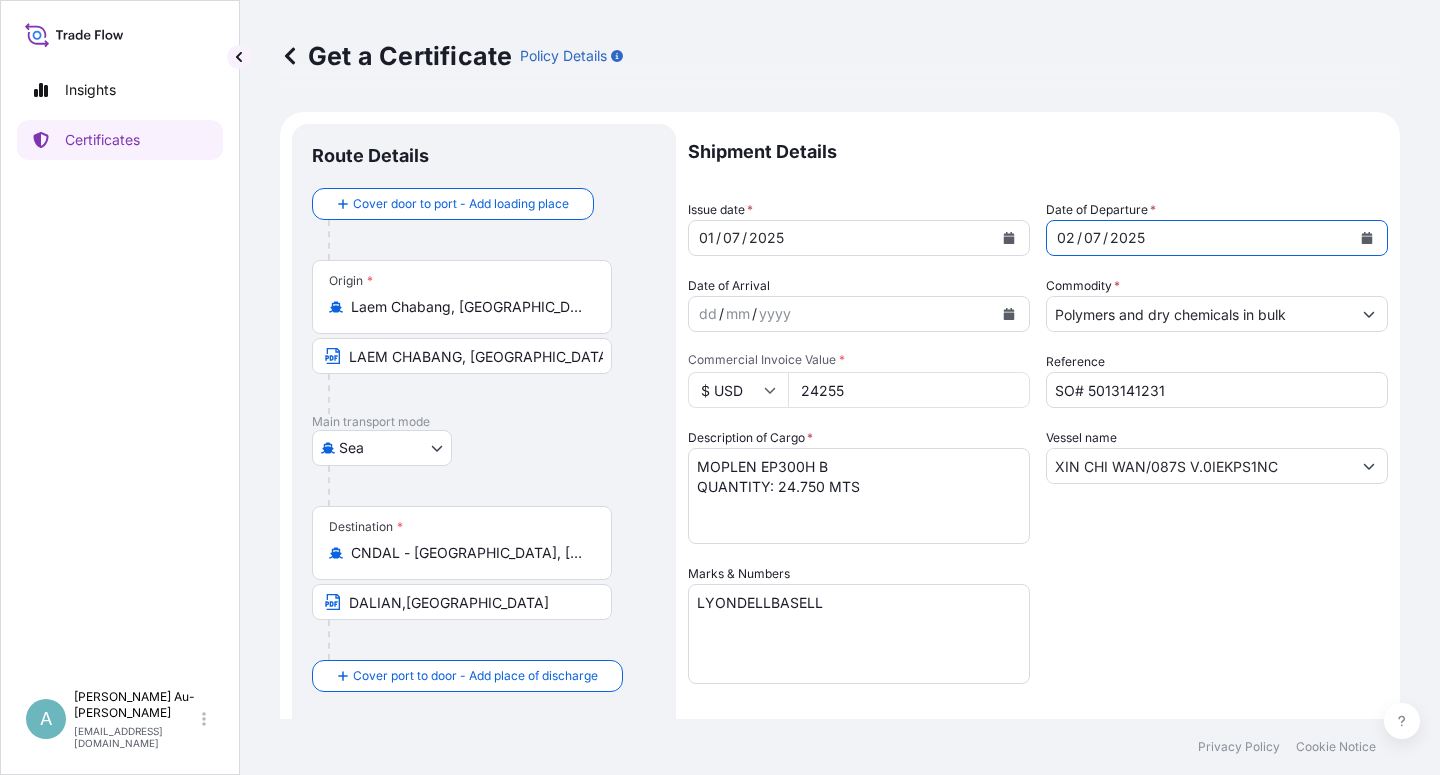 drag, startPoint x: 1170, startPoint y: 567, endPoint x: 1158, endPoint y: 552, distance: 19.209373 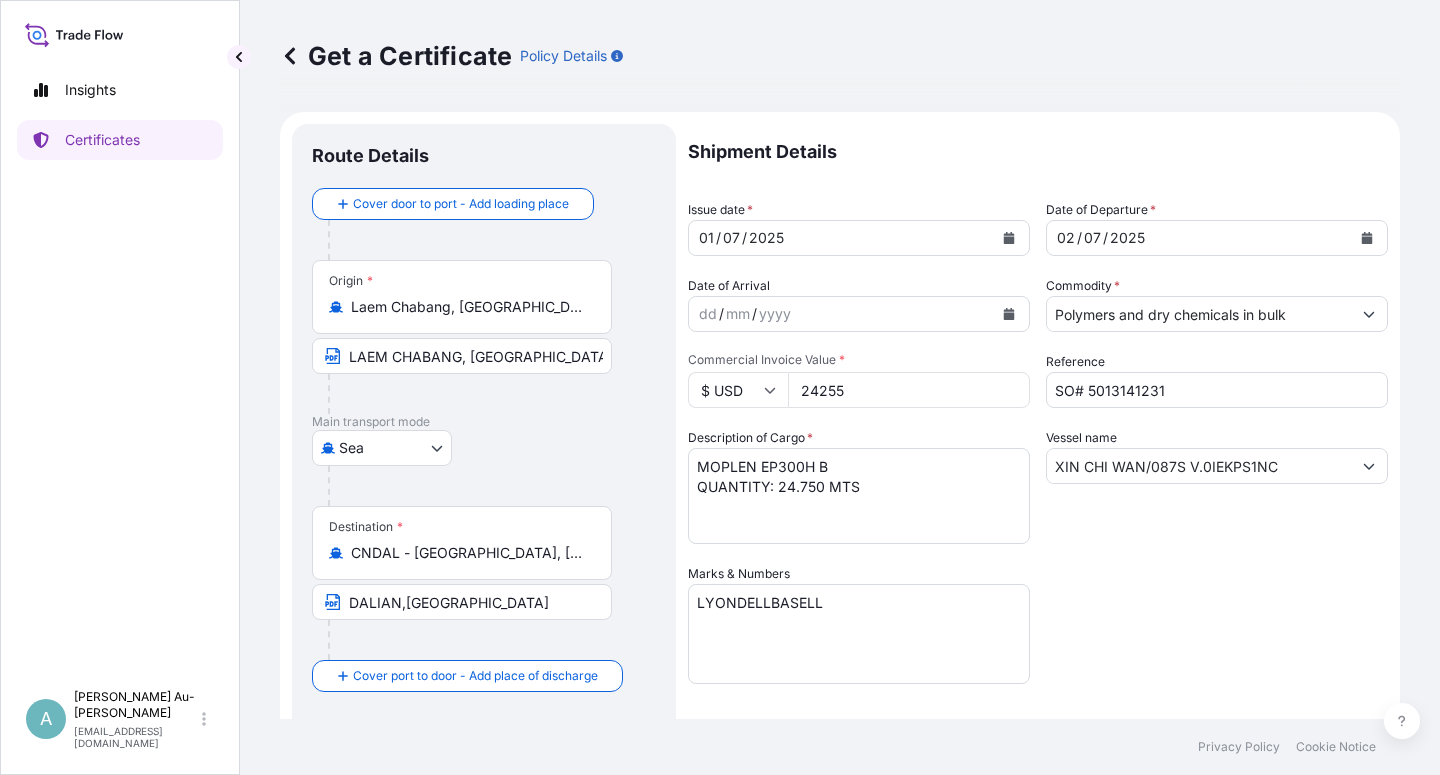 click on "XIN CHI WAN/087S V.0IEKPS1NC" at bounding box center (1199, 466) 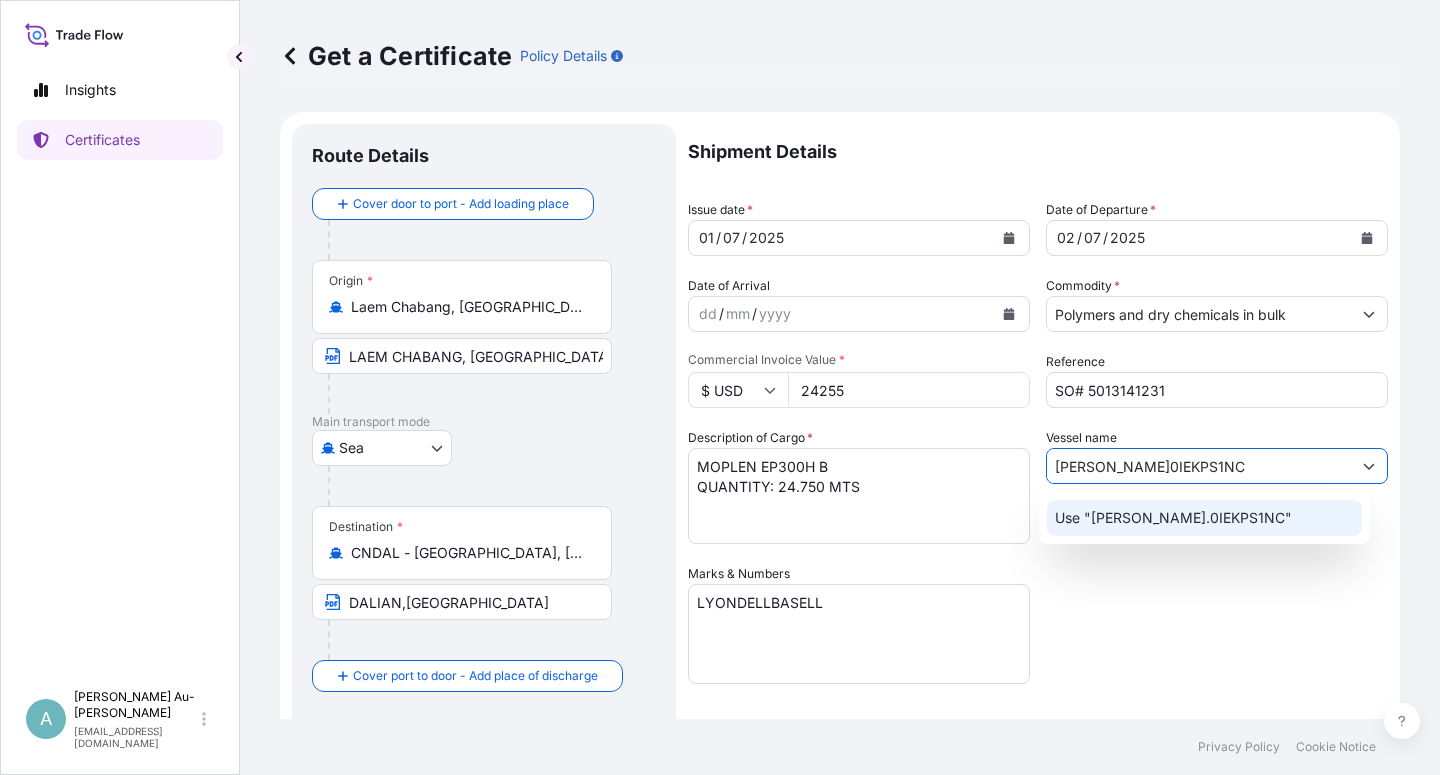 drag, startPoint x: 1235, startPoint y: 474, endPoint x: 1248, endPoint y: 472, distance: 13.152946 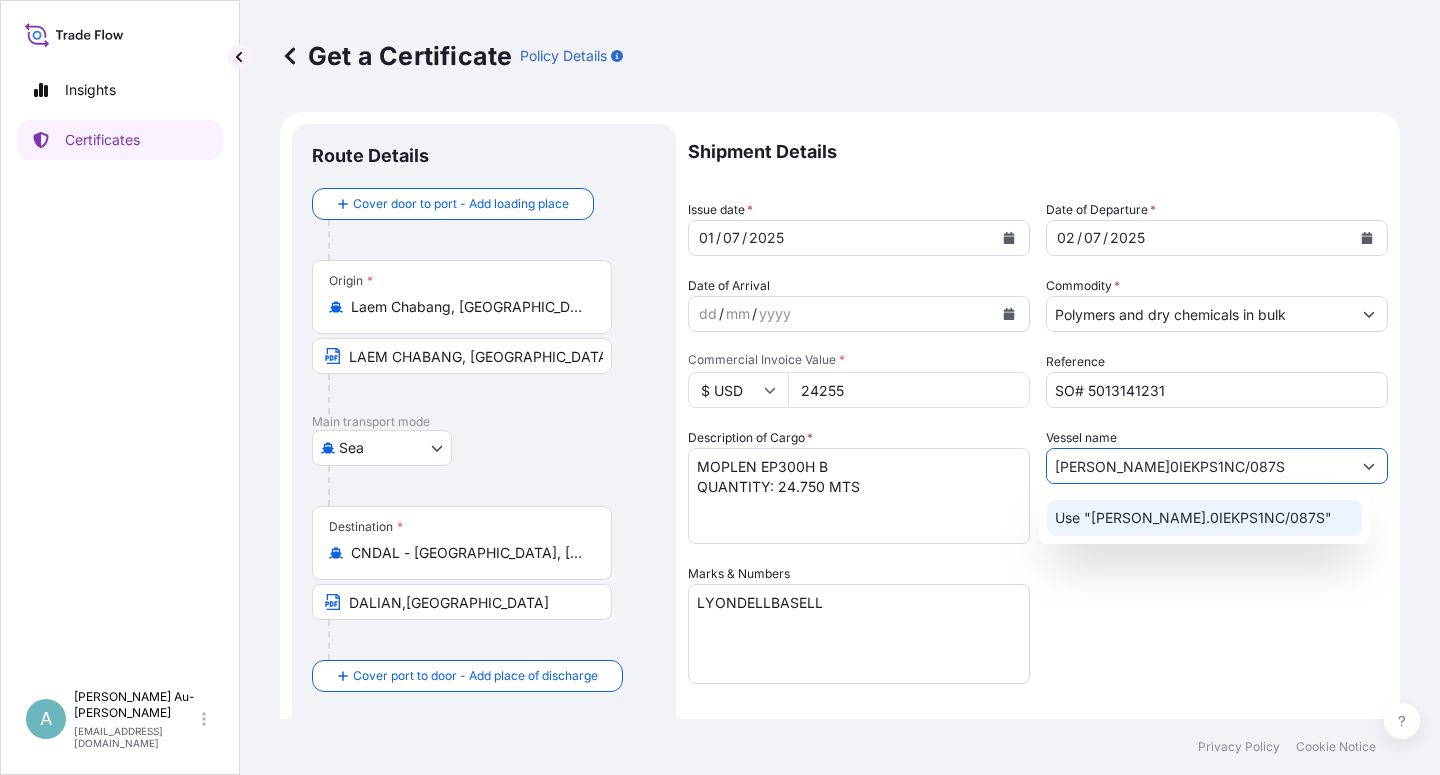 type on "[PERSON_NAME]0IEKPS1NC/087S" 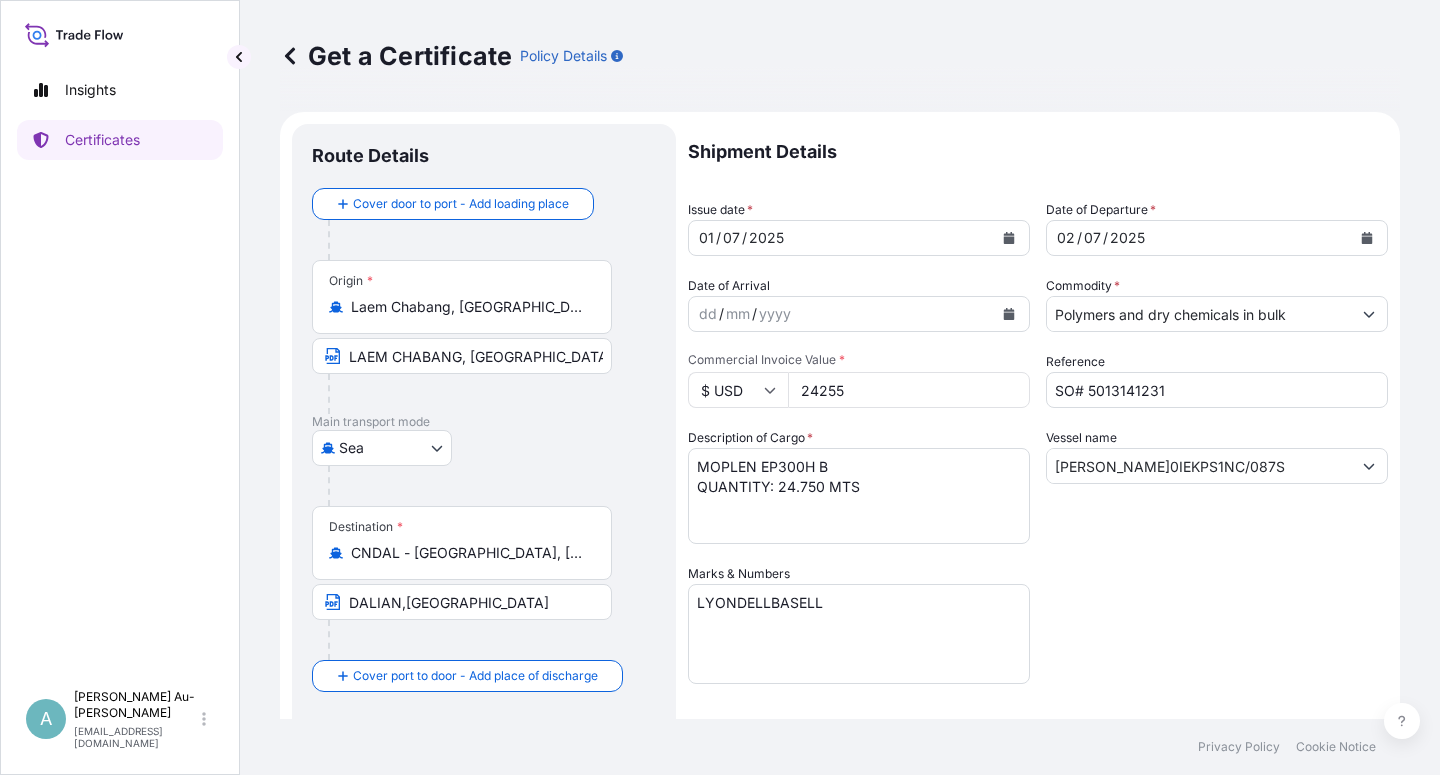 drag, startPoint x: 348, startPoint y: 305, endPoint x: 579, endPoint y: 311, distance: 231.07791 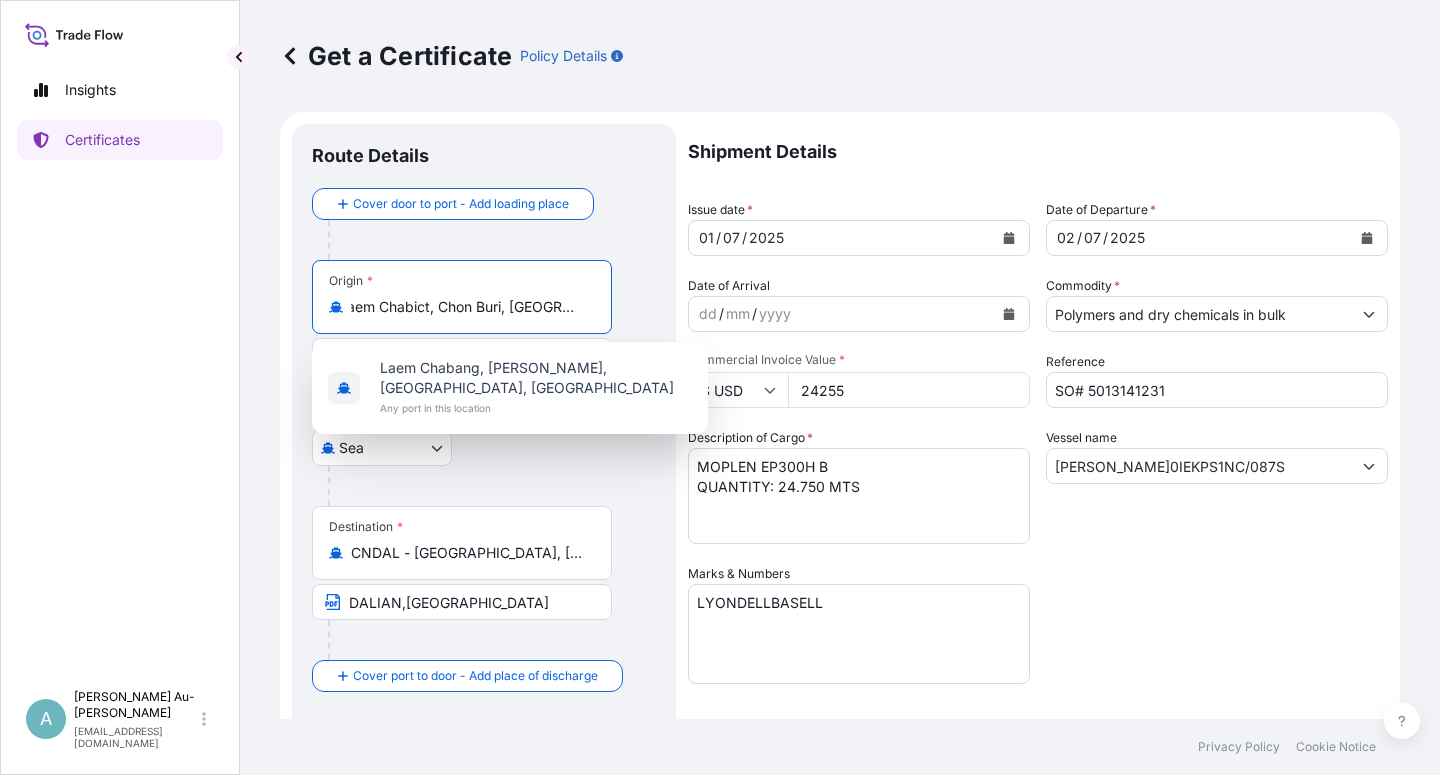 scroll, scrollTop: 0, scrollLeft: 0, axis: both 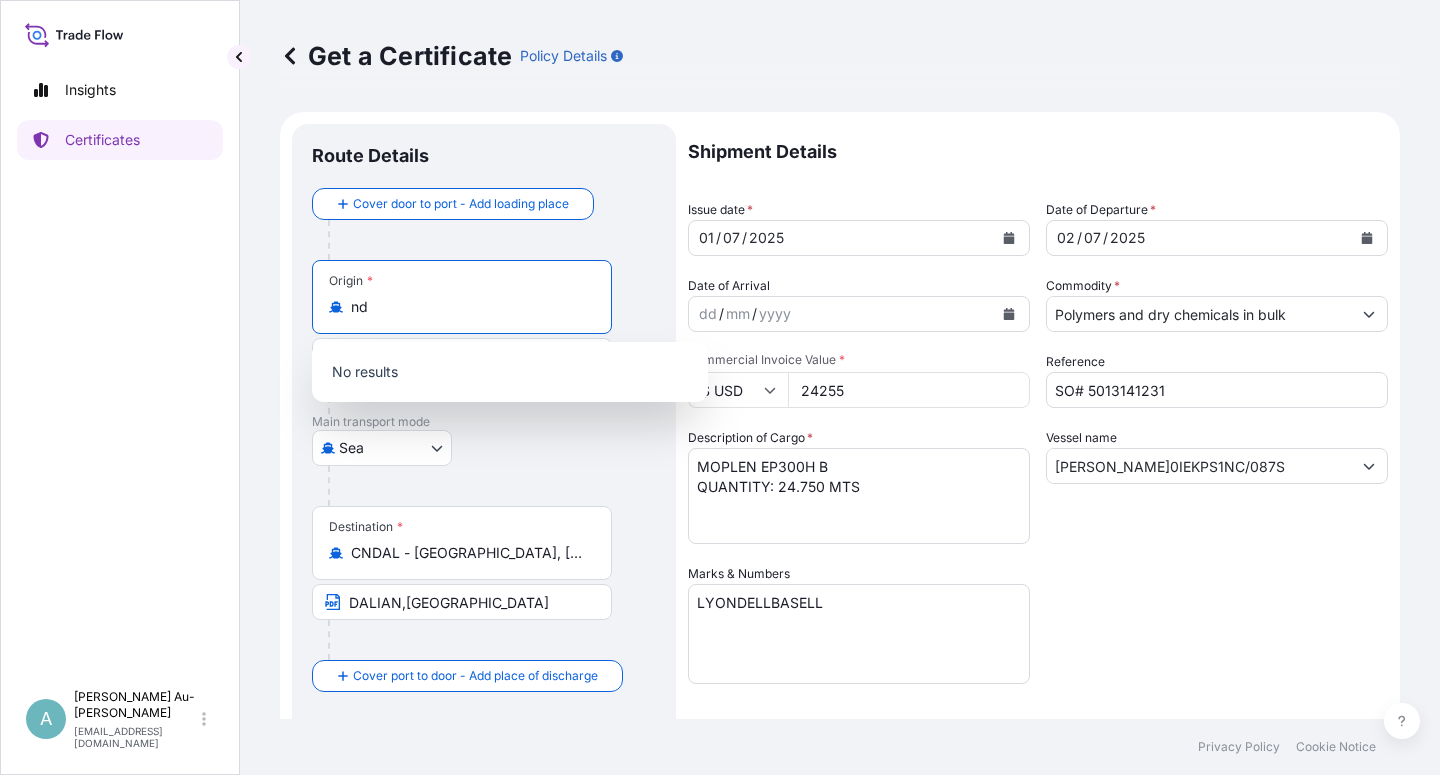type on "d" 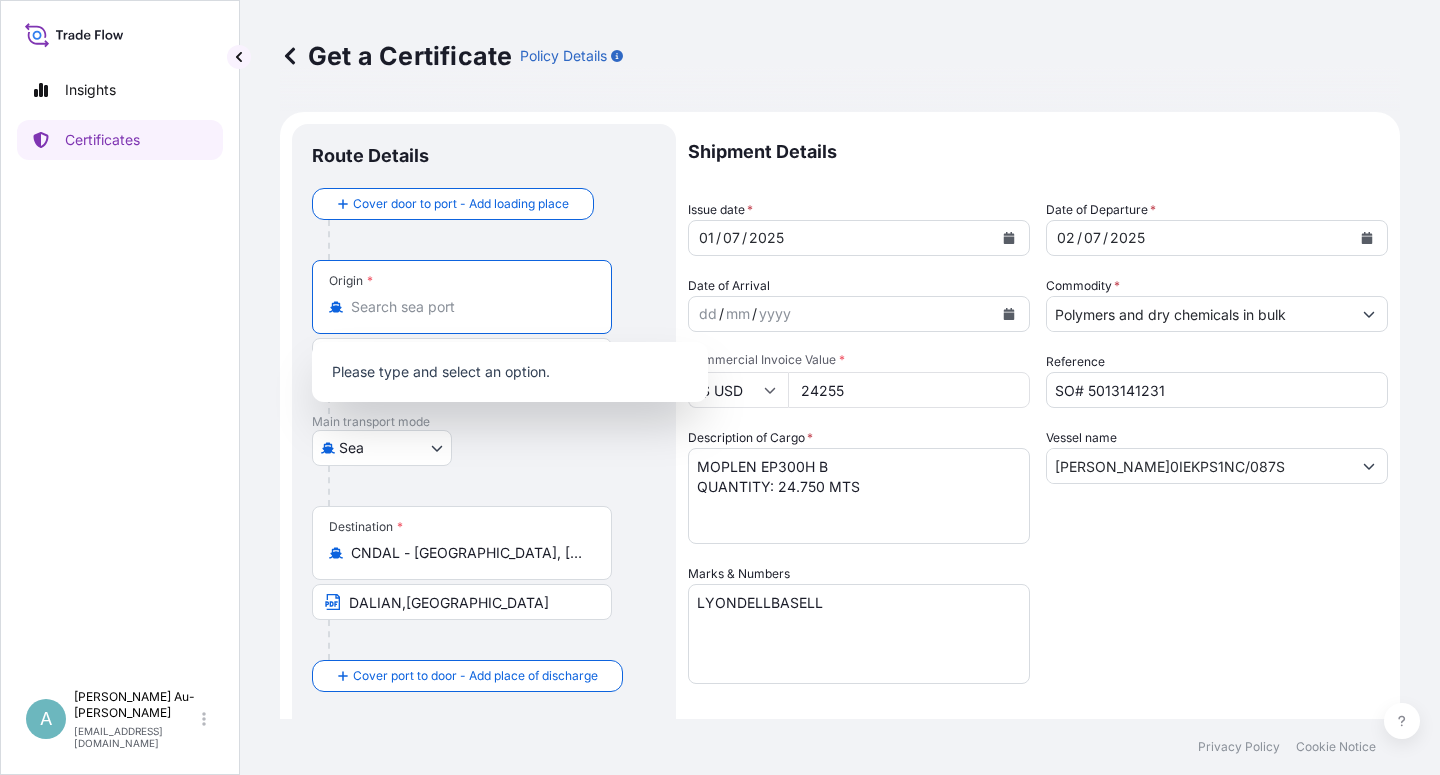 click on "Origin *" at bounding box center (469, 307) 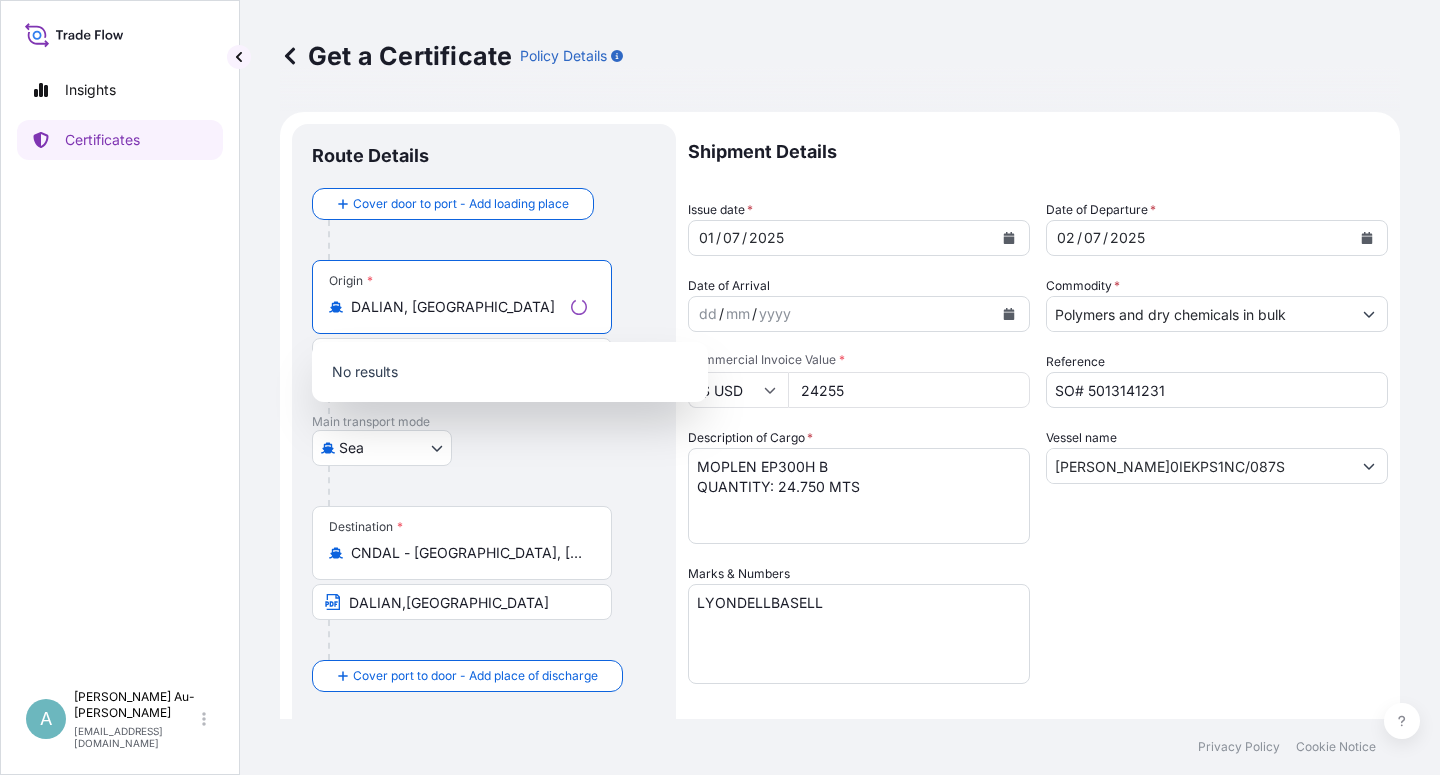 type on "Laem Chabang, [GEOGRAPHIC_DATA], [GEOGRAPHIC_DATA], [GEOGRAPHIC_DATA]" 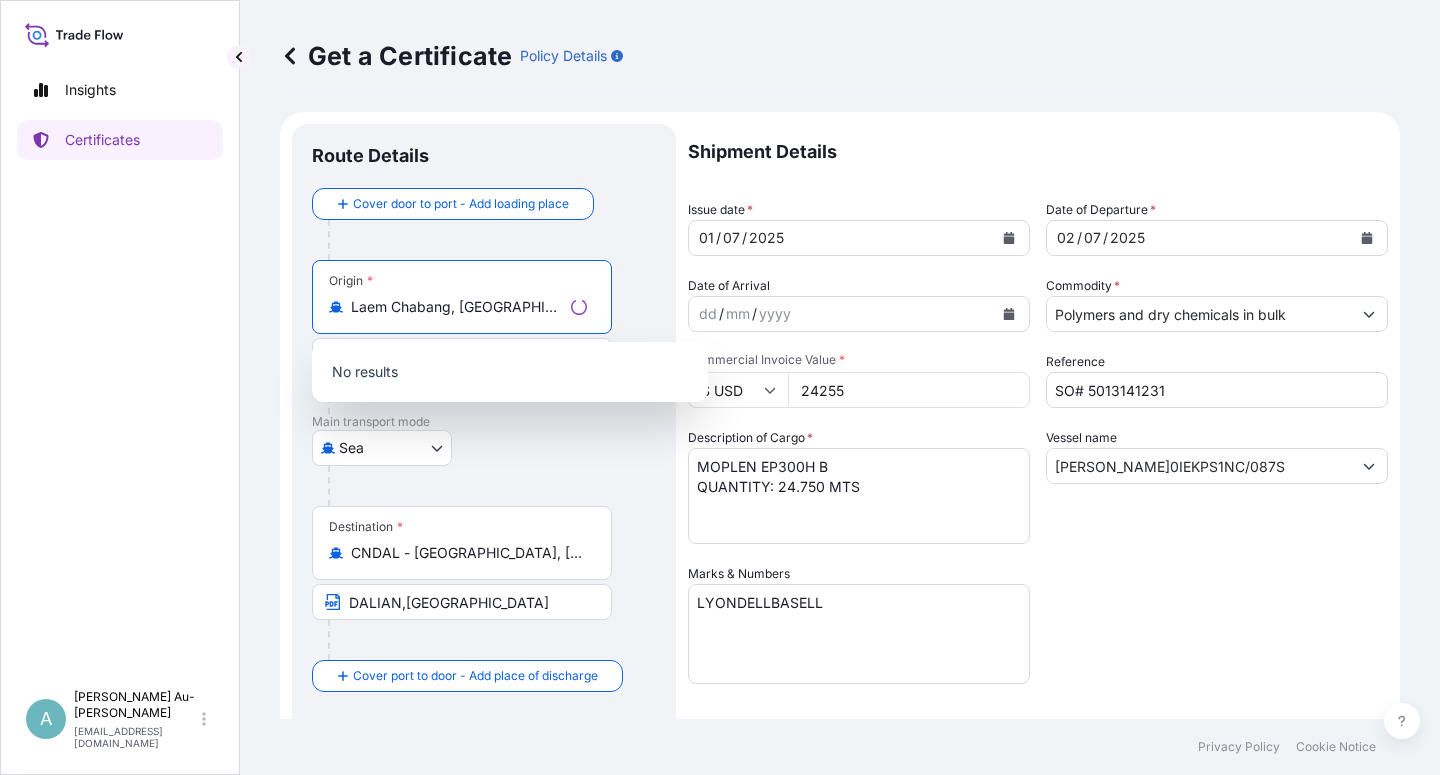click on "Origin * [GEOGRAPHIC_DATA], [GEOGRAPHIC_DATA], [GEOGRAPHIC_DATA], [GEOGRAPHIC_DATA]" at bounding box center (462, 297) 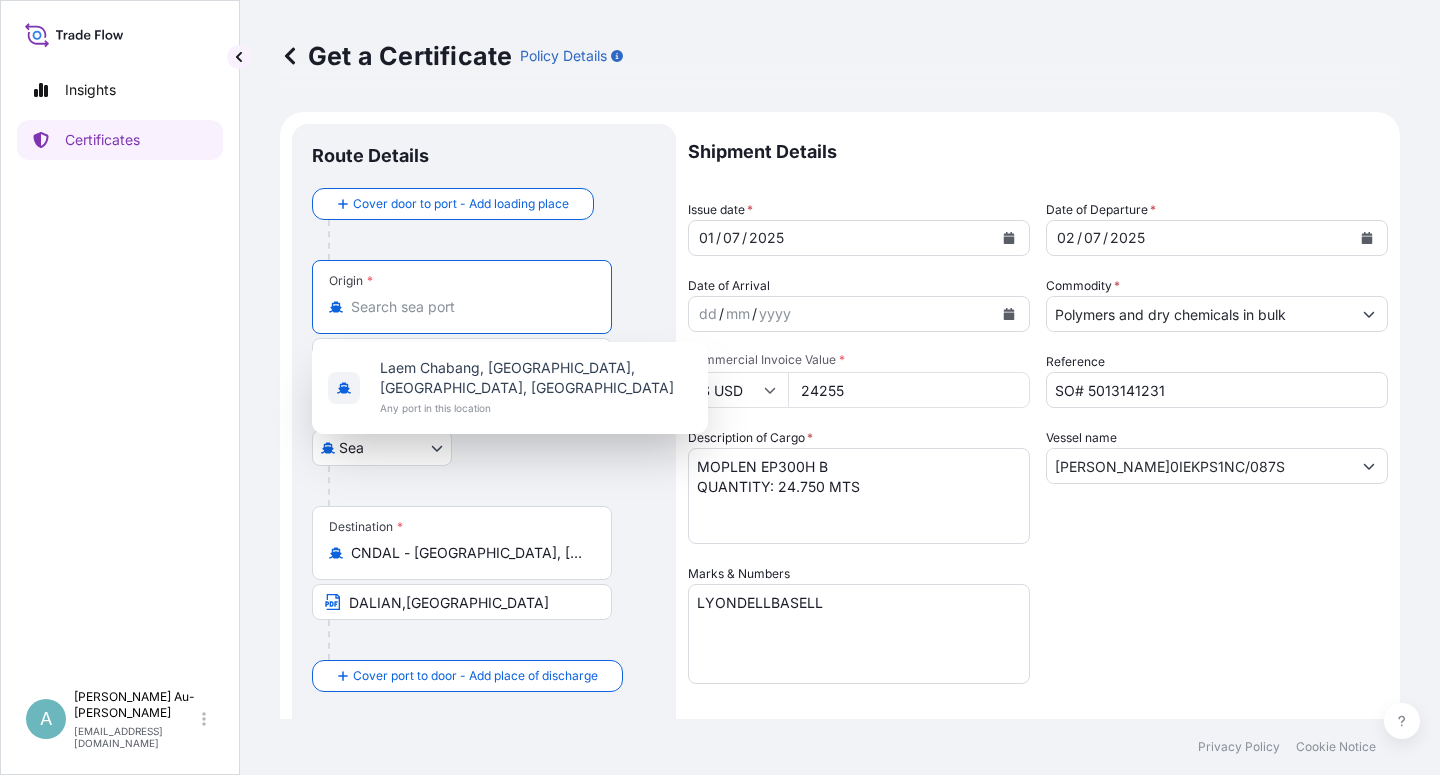 scroll, scrollTop: 0, scrollLeft: 0, axis: both 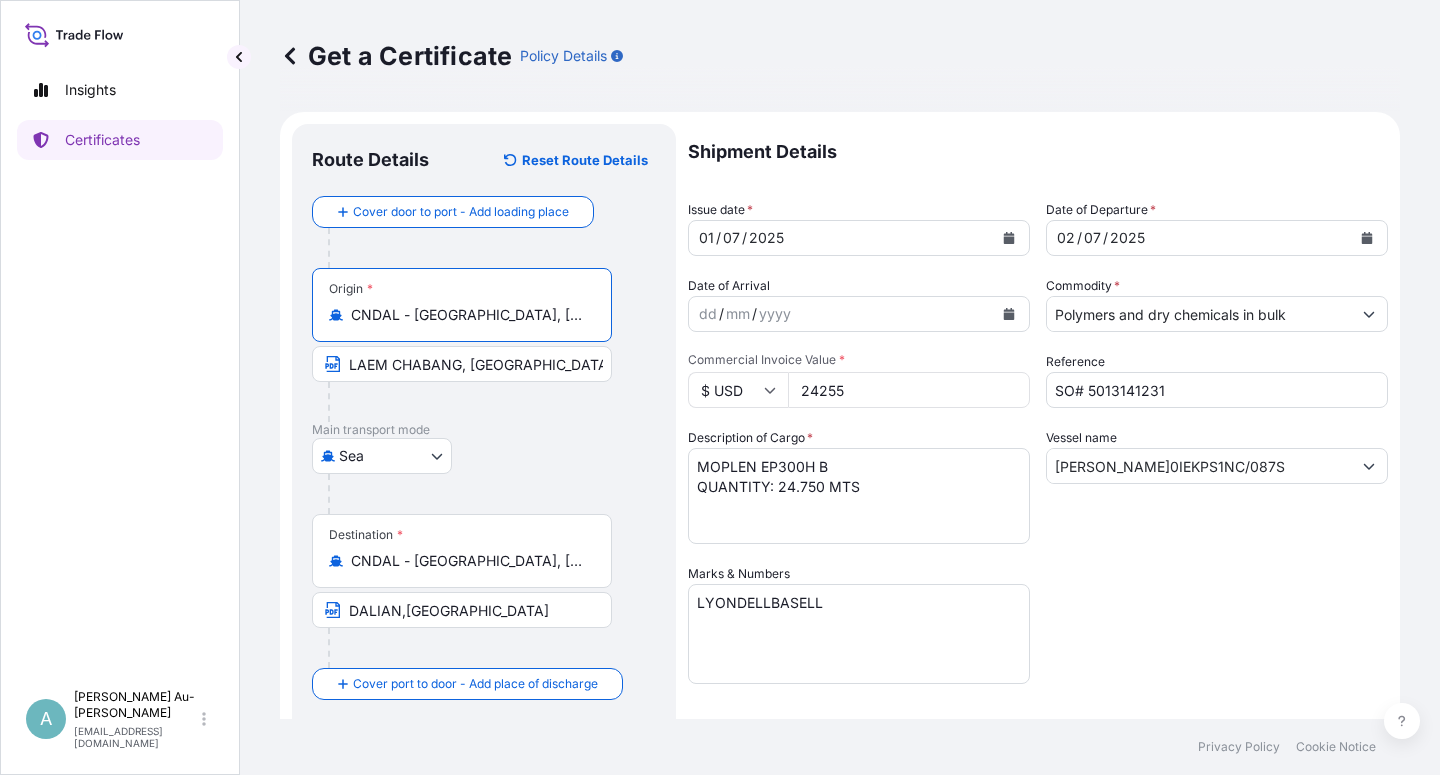 type on "CNDAL - [GEOGRAPHIC_DATA], [GEOGRAPHIC_DATA]" 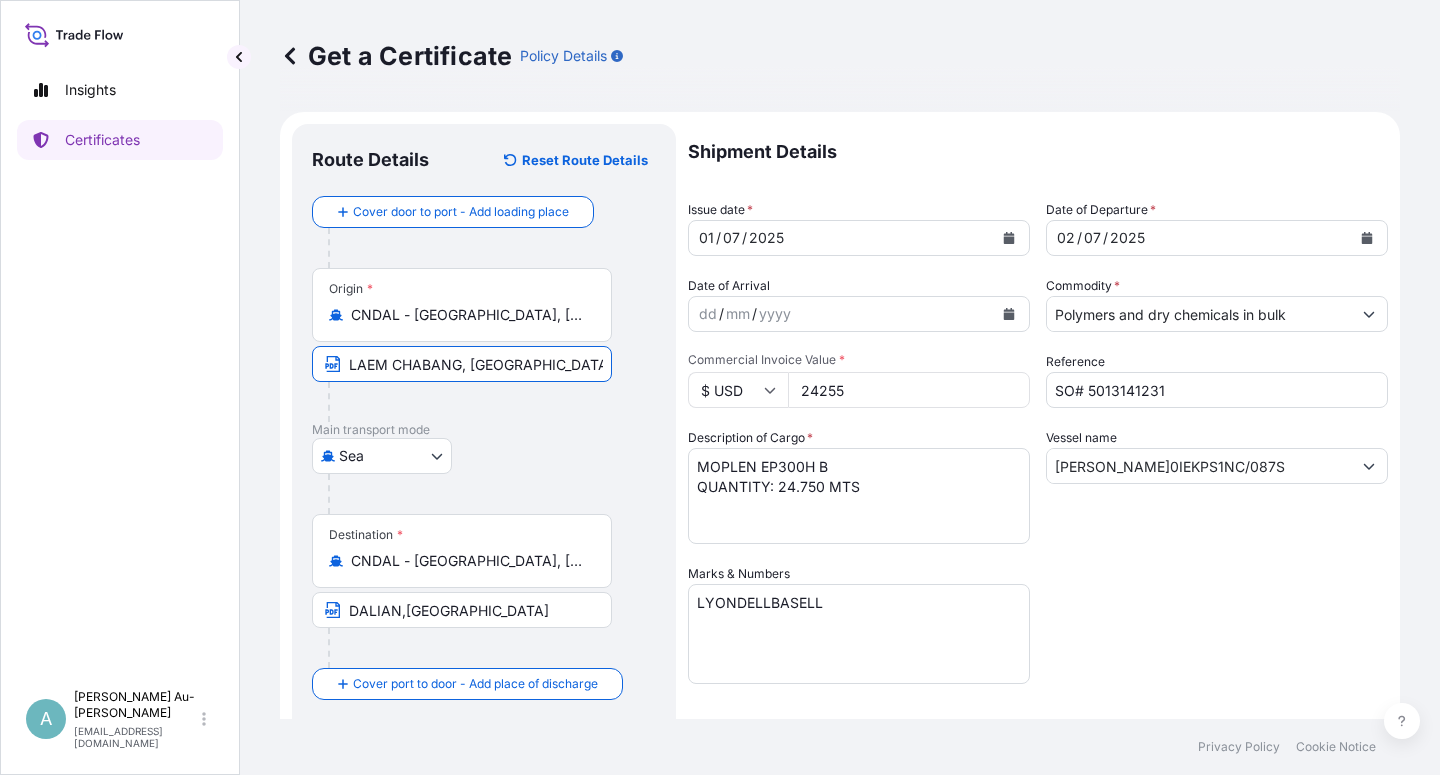 drag, startPoint x: 555, startPoint y: 373, endPoint x: 341, endPoint y: 379, distance: 214.08409 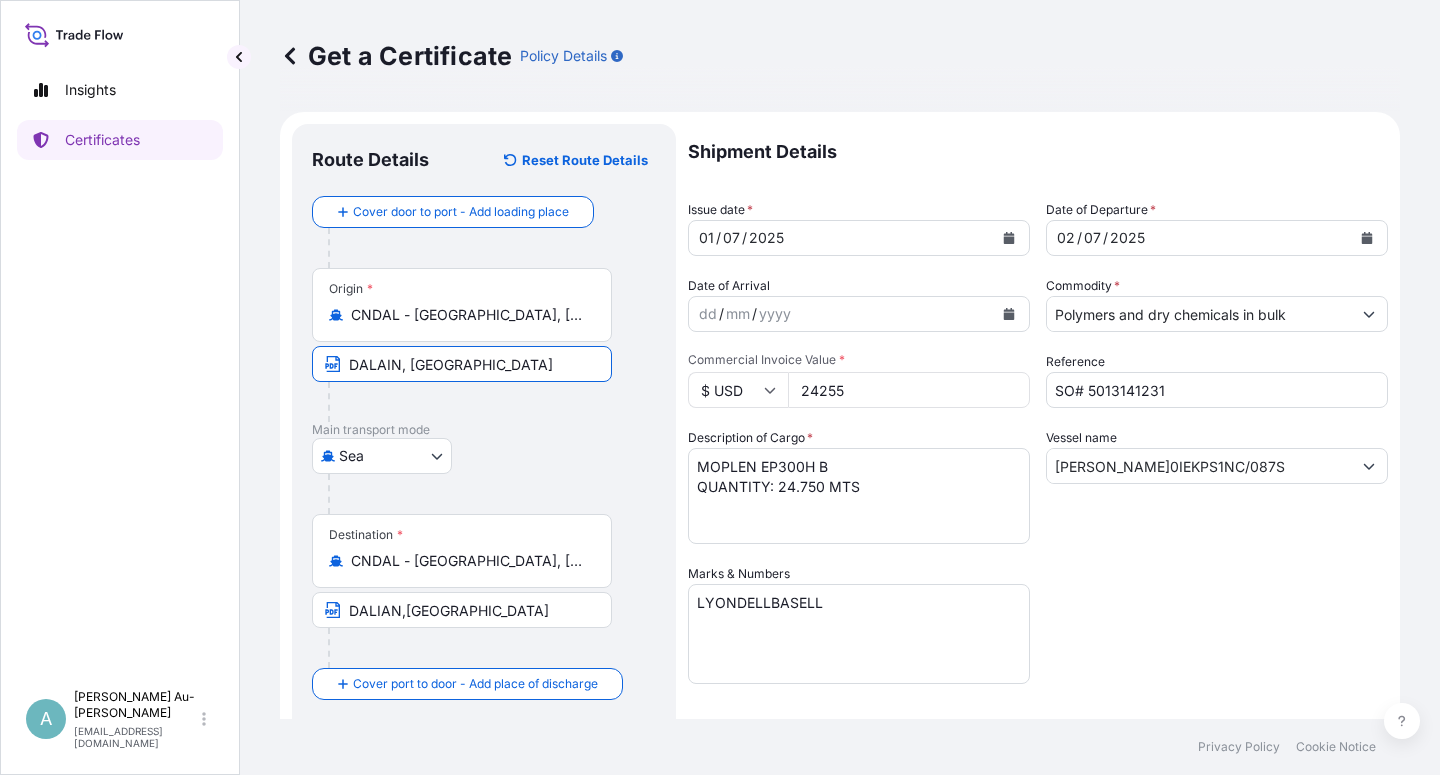 type on "DALAIN, [GEOGRAPHIC_DATA]" 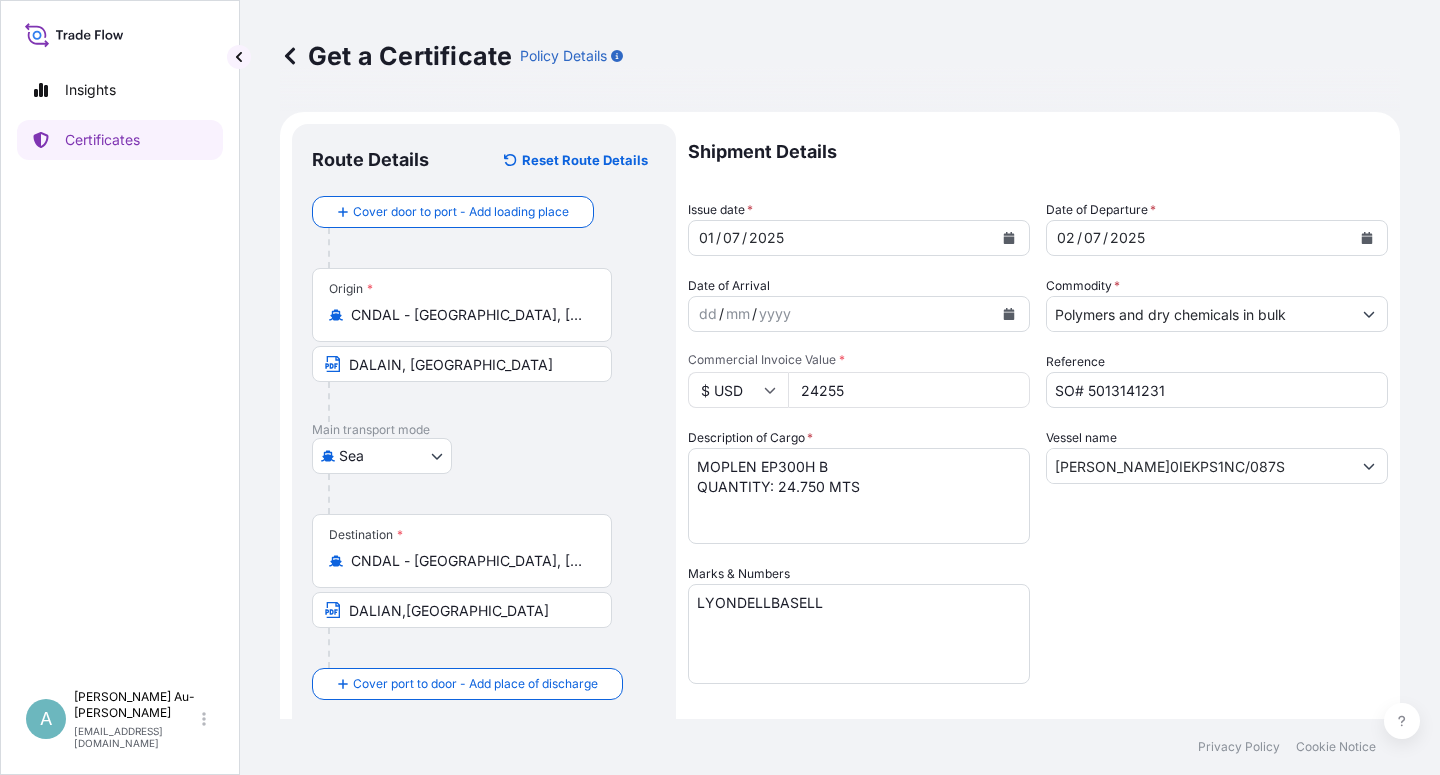 click on "[GEOGRAPHIC_DATA]" at bounding box center [484, 456] 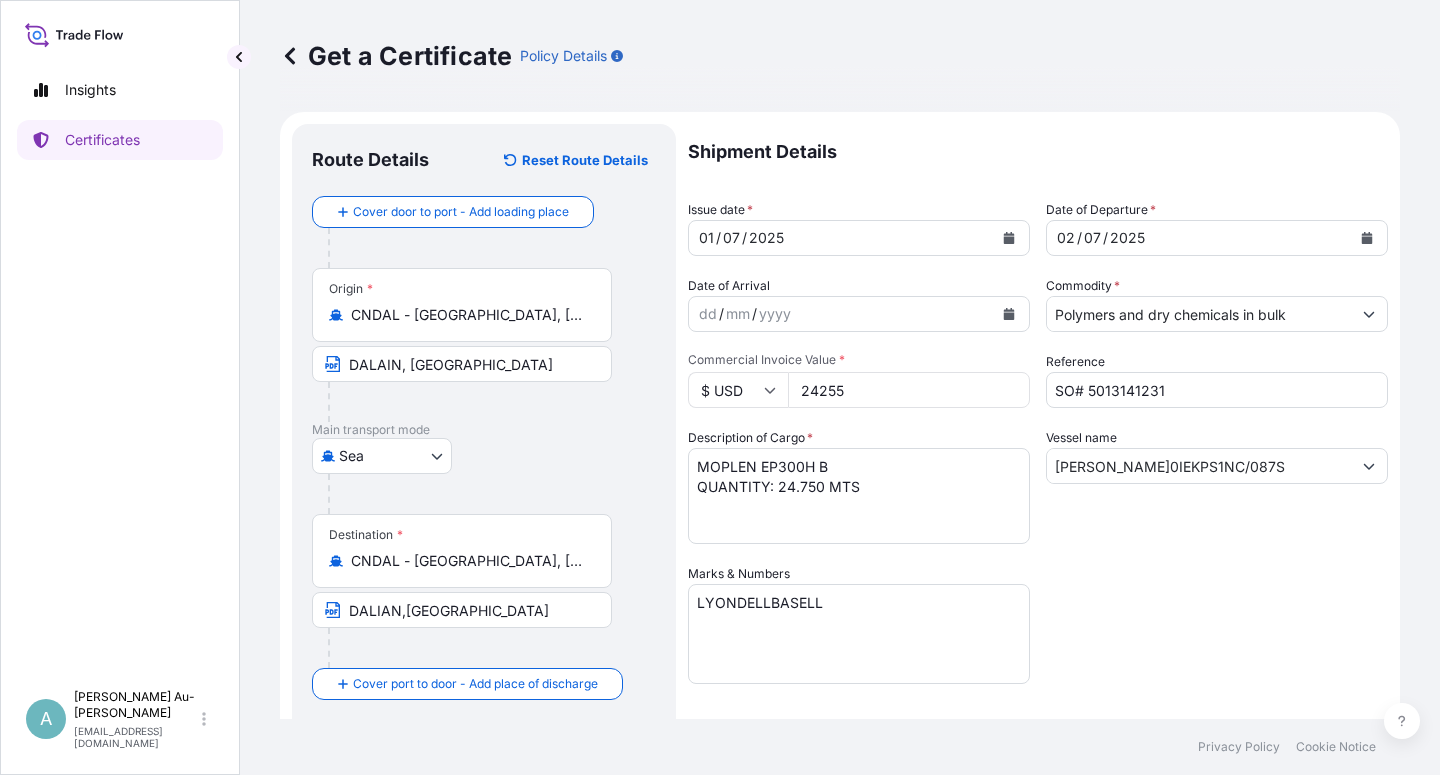 click on "[GEOGRAPHIC_DATA]" at bounding box center (484, 456) 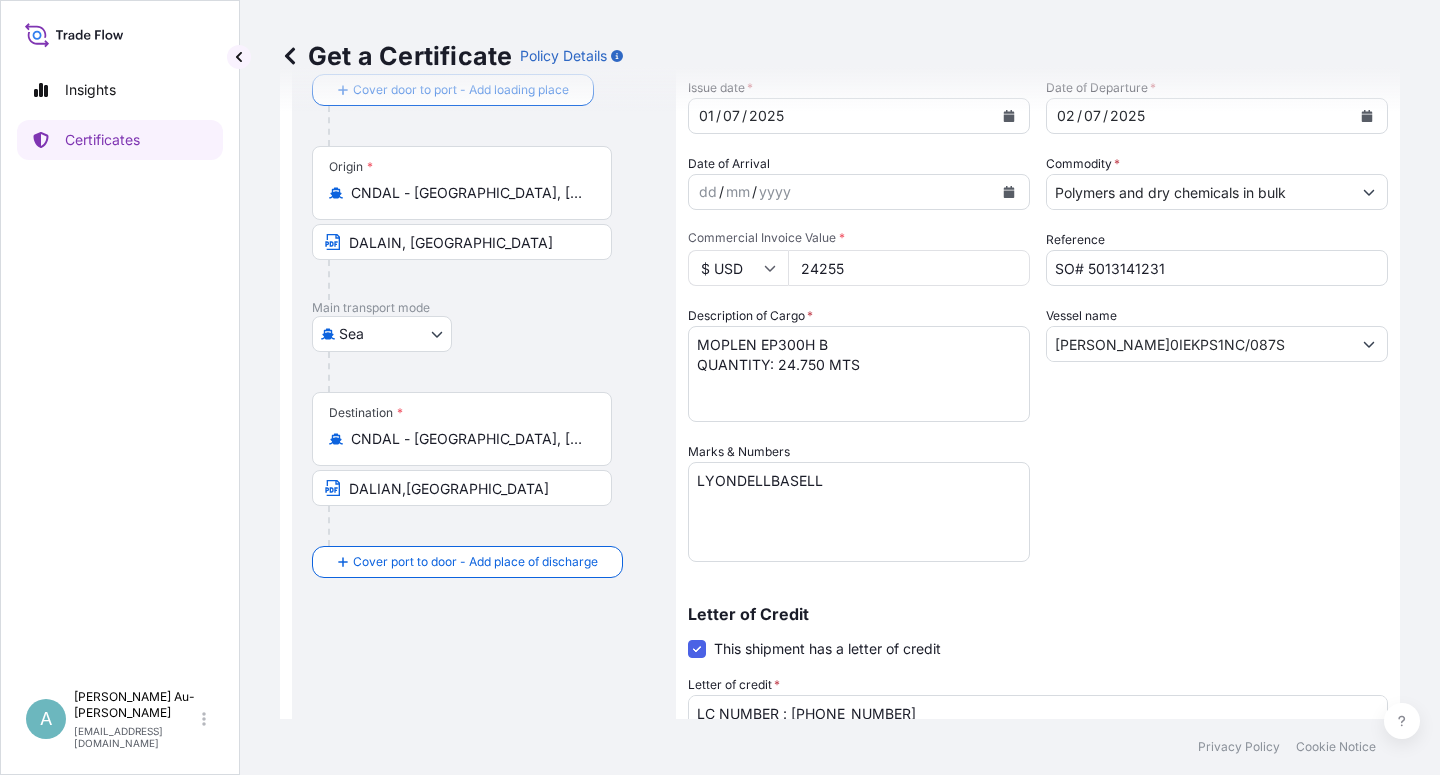 scroll, scrollTop: 120, scrollLeft: 0, axis: vertical 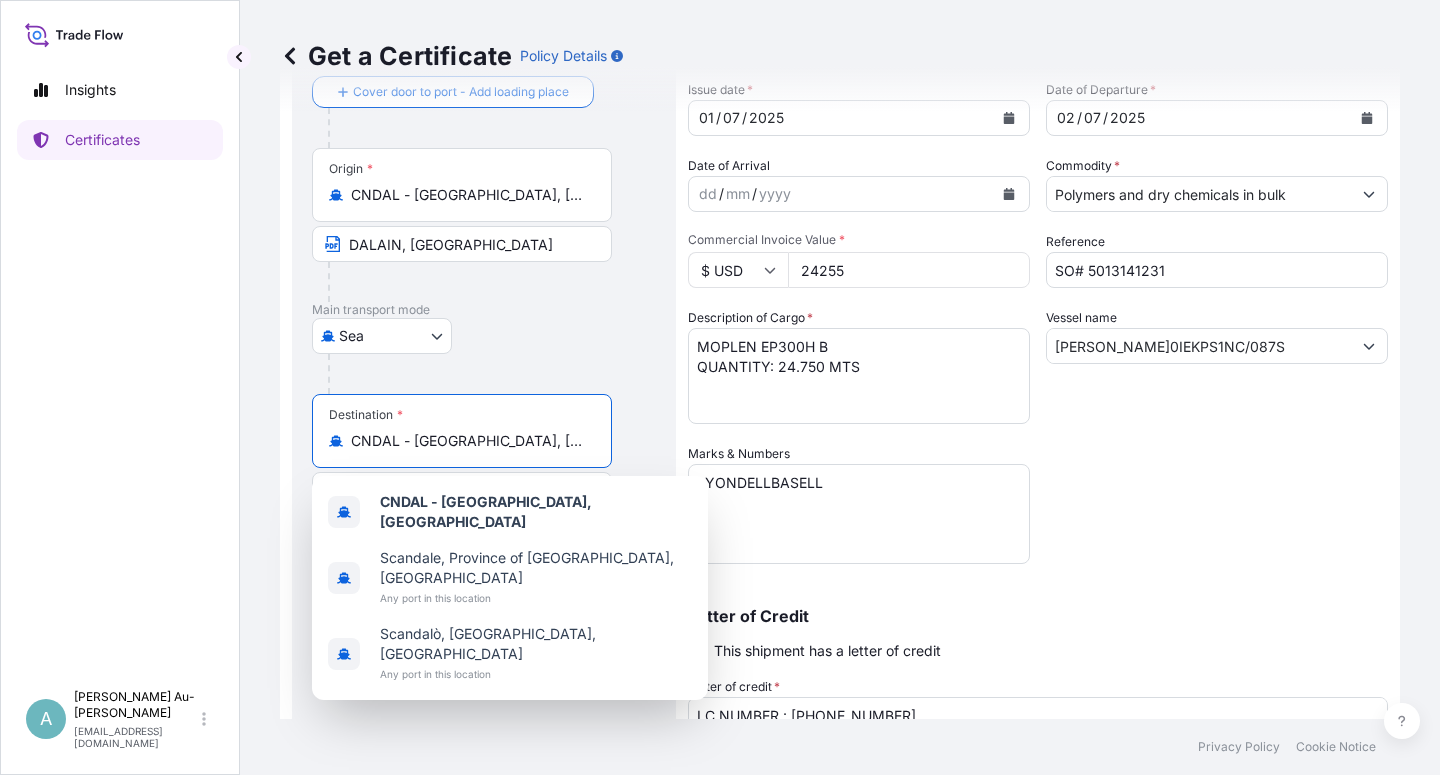 drag, startPoint x: 522, startPoint y: 444, endPoint x: 335, endPoint y: 448, distance: 187.04277 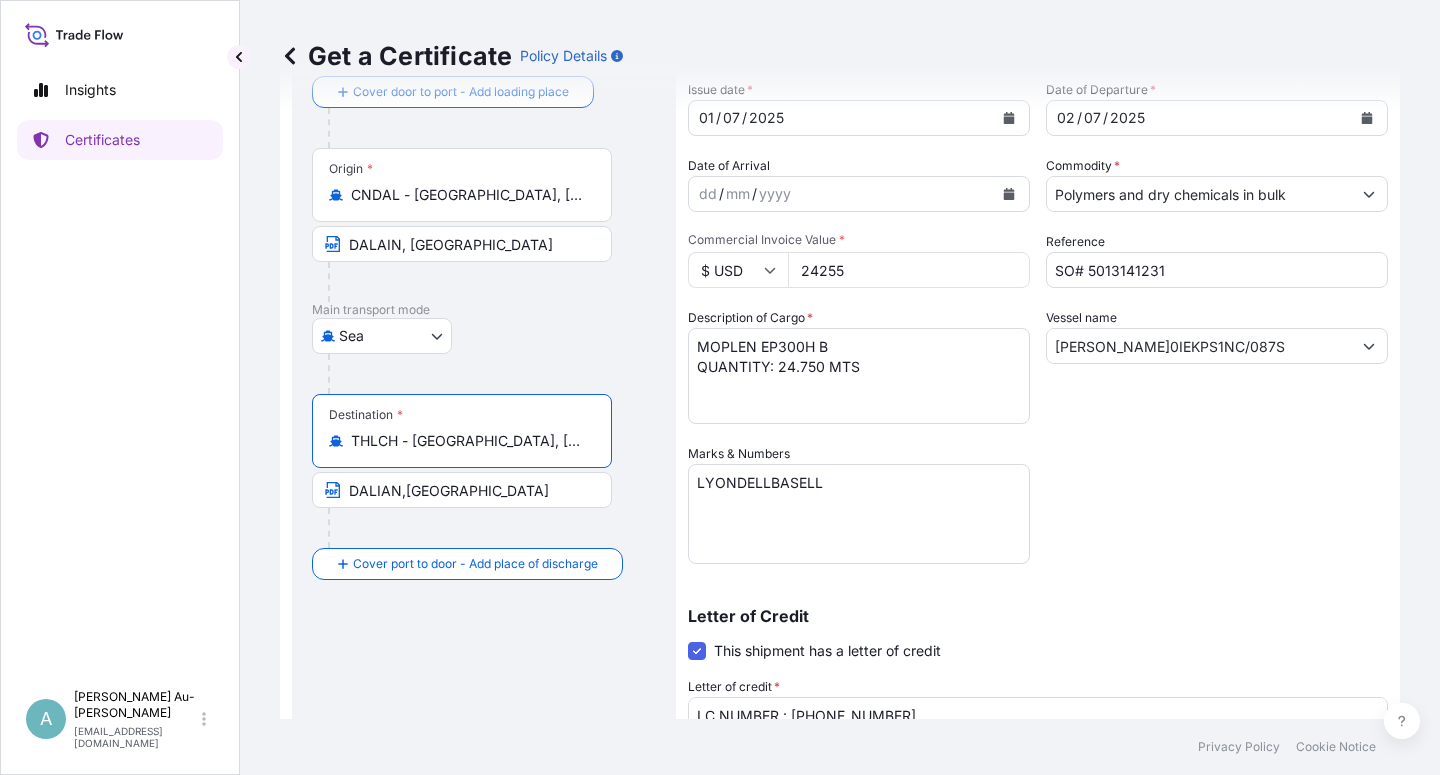 type on "THLCH - [GEOGRAPHIC_DATA], [GEOGRAPHIC_DATA]" 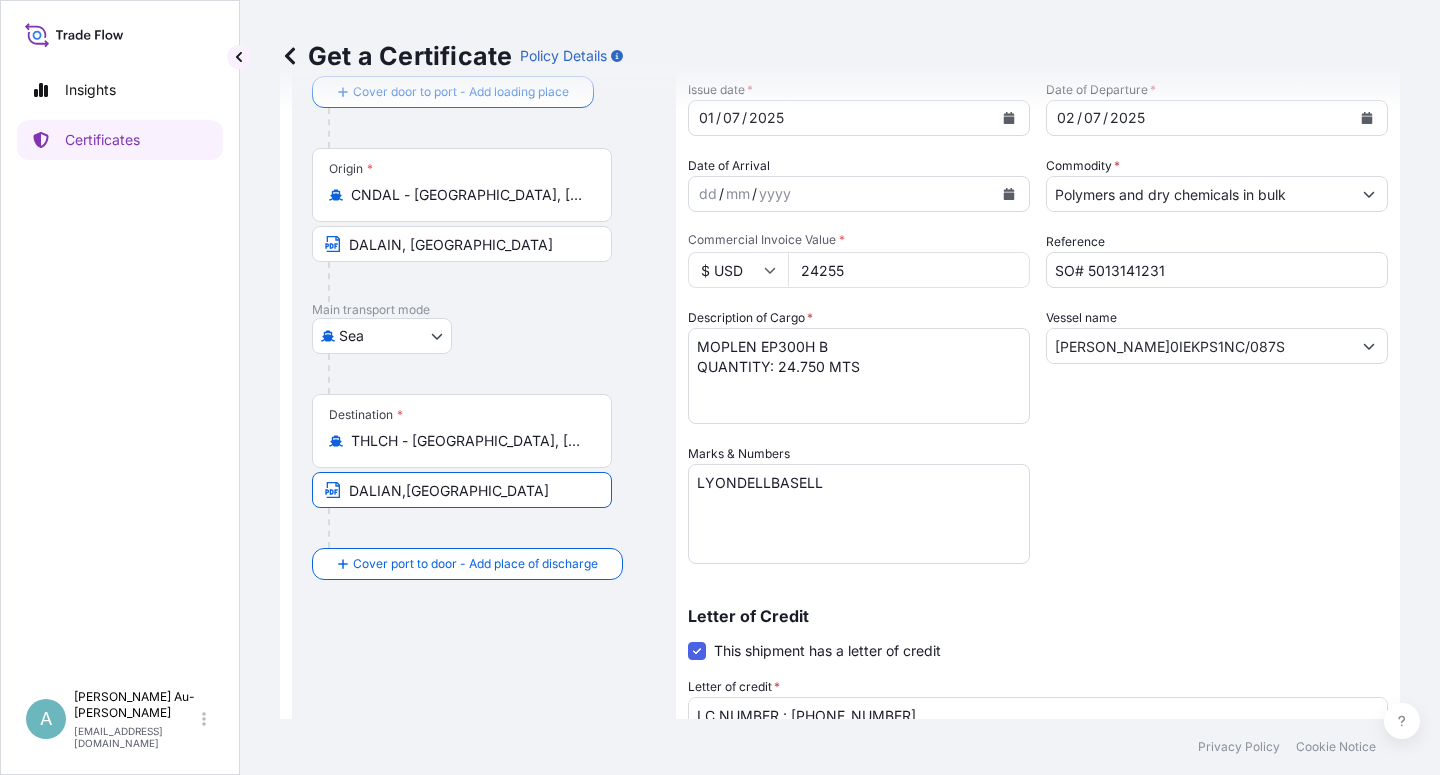 drag, startPoint x: 476, startPoint y: 504, endPoint x: 338, endPoint y: 507, distance: 138.03261 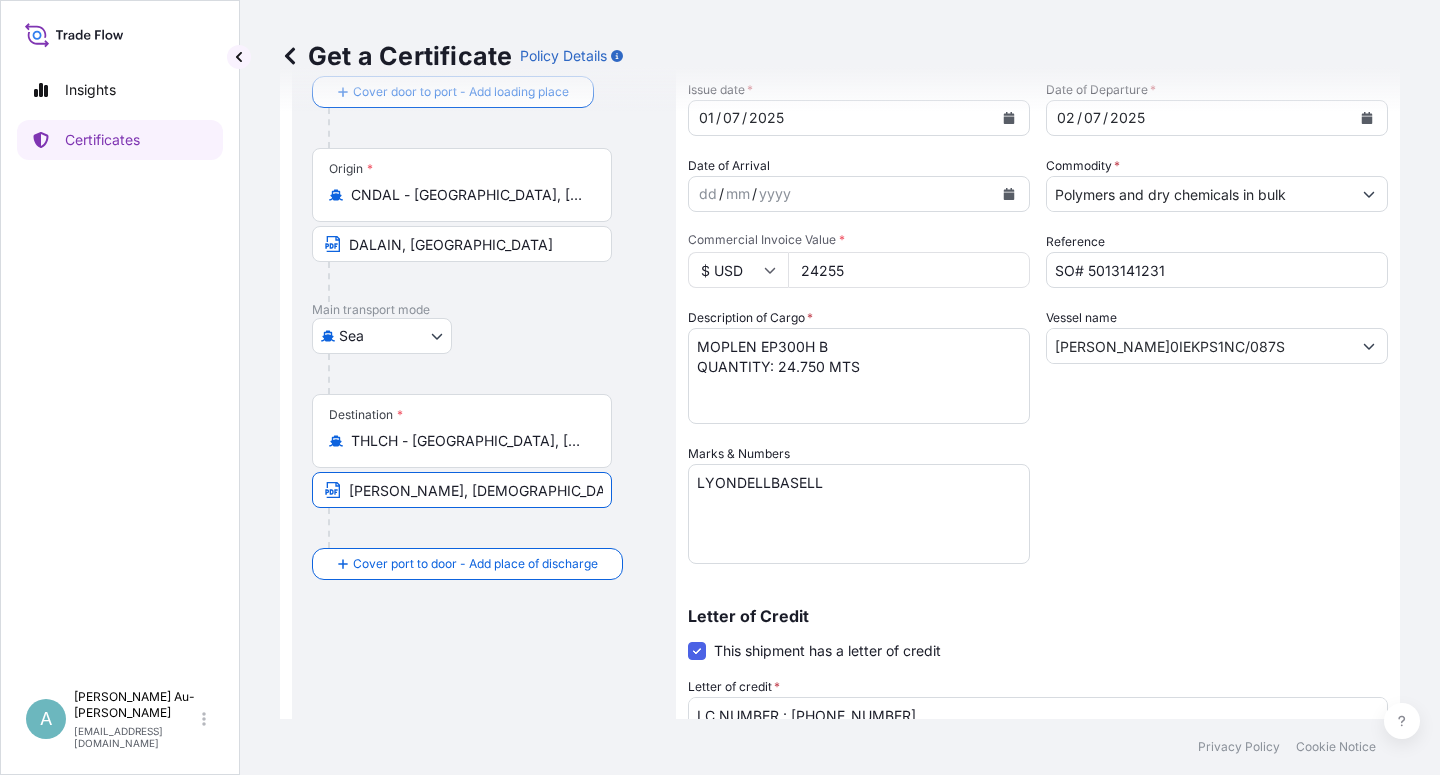 click on "[PERSON_NAME], [DEMOGRAPHIC_DATA]" at bounding box center [462, 490] 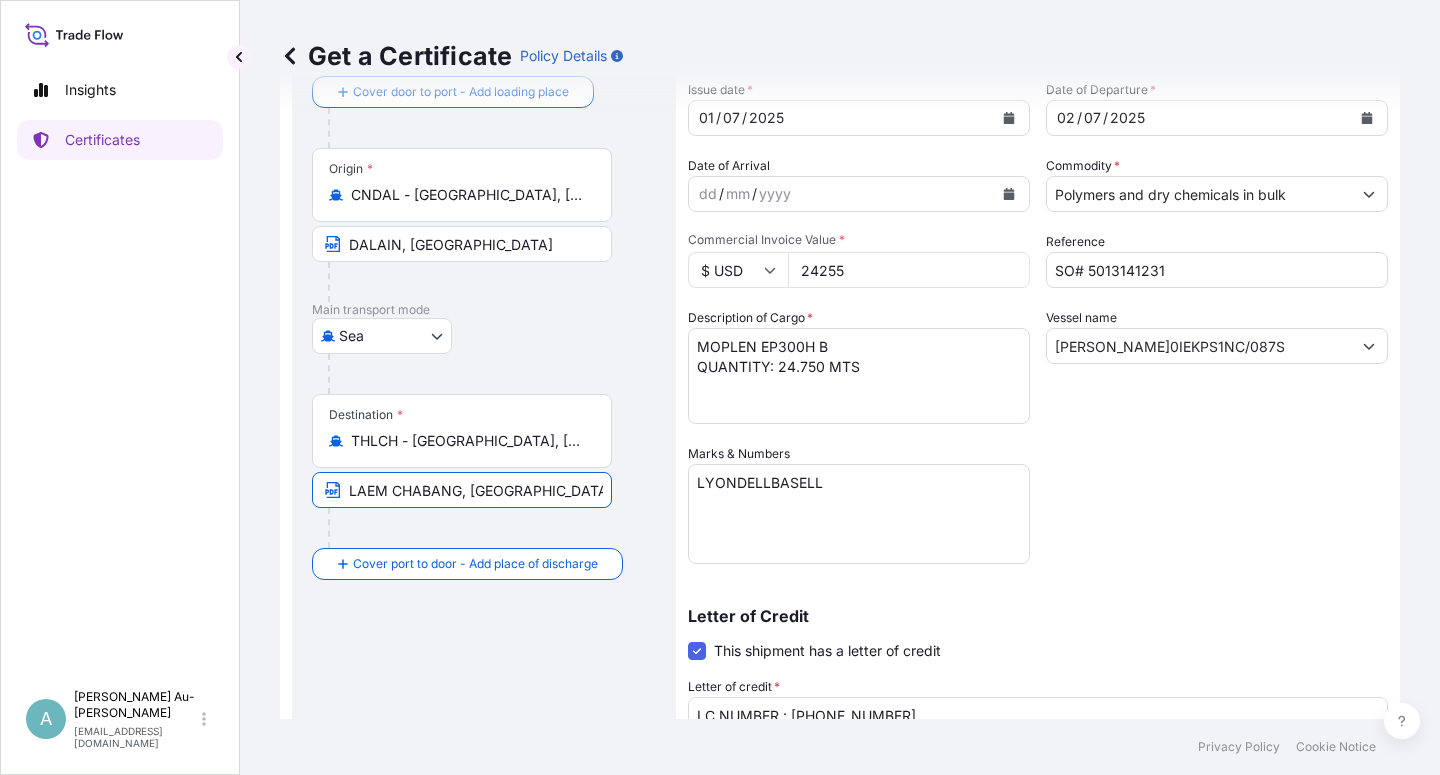 type on "LAEM CHABANG, [GEOGRAPHIC_DATA]" 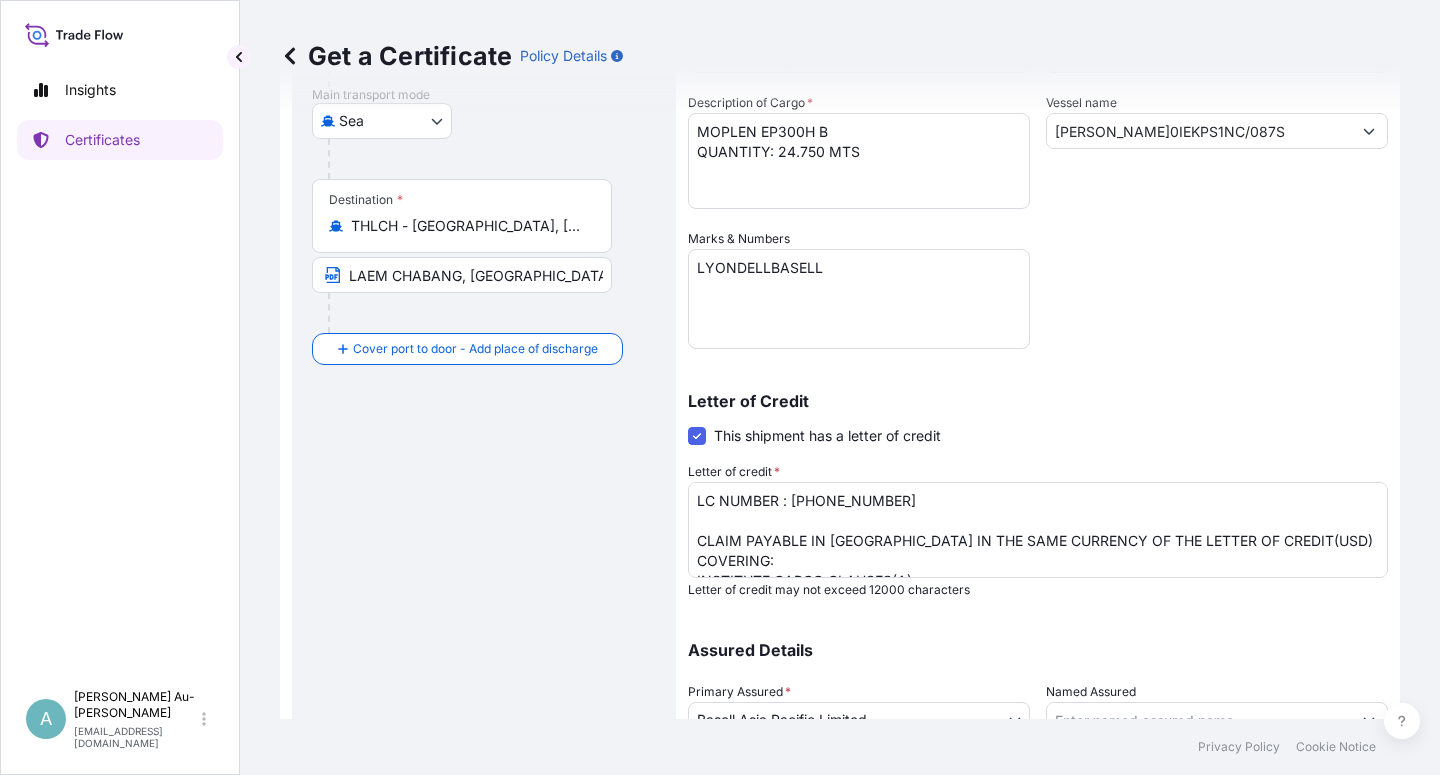 scroll, scrollTop: 360, scrollLeft: 0, axis: vertical 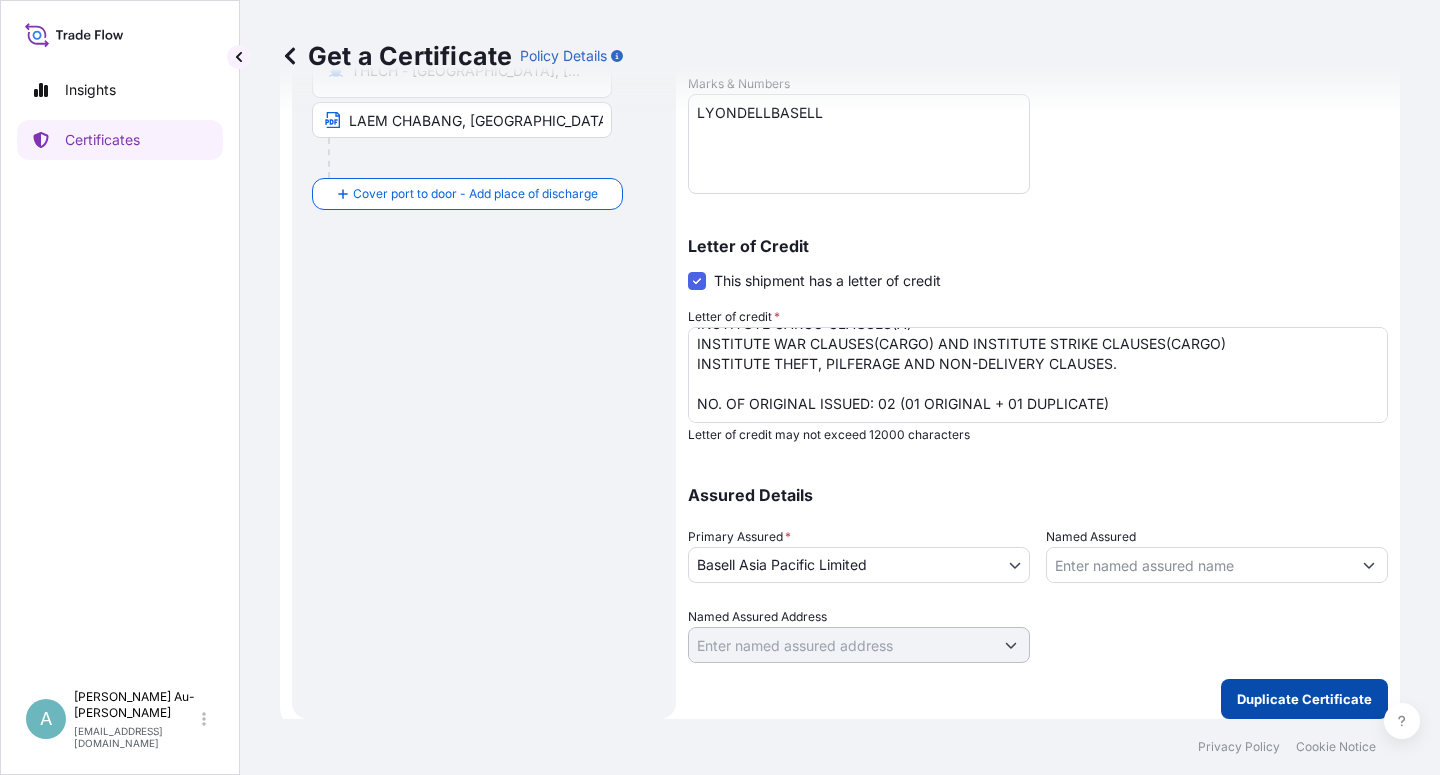 click on "Duplicate Certificate" at bounding box center [1304, 699] 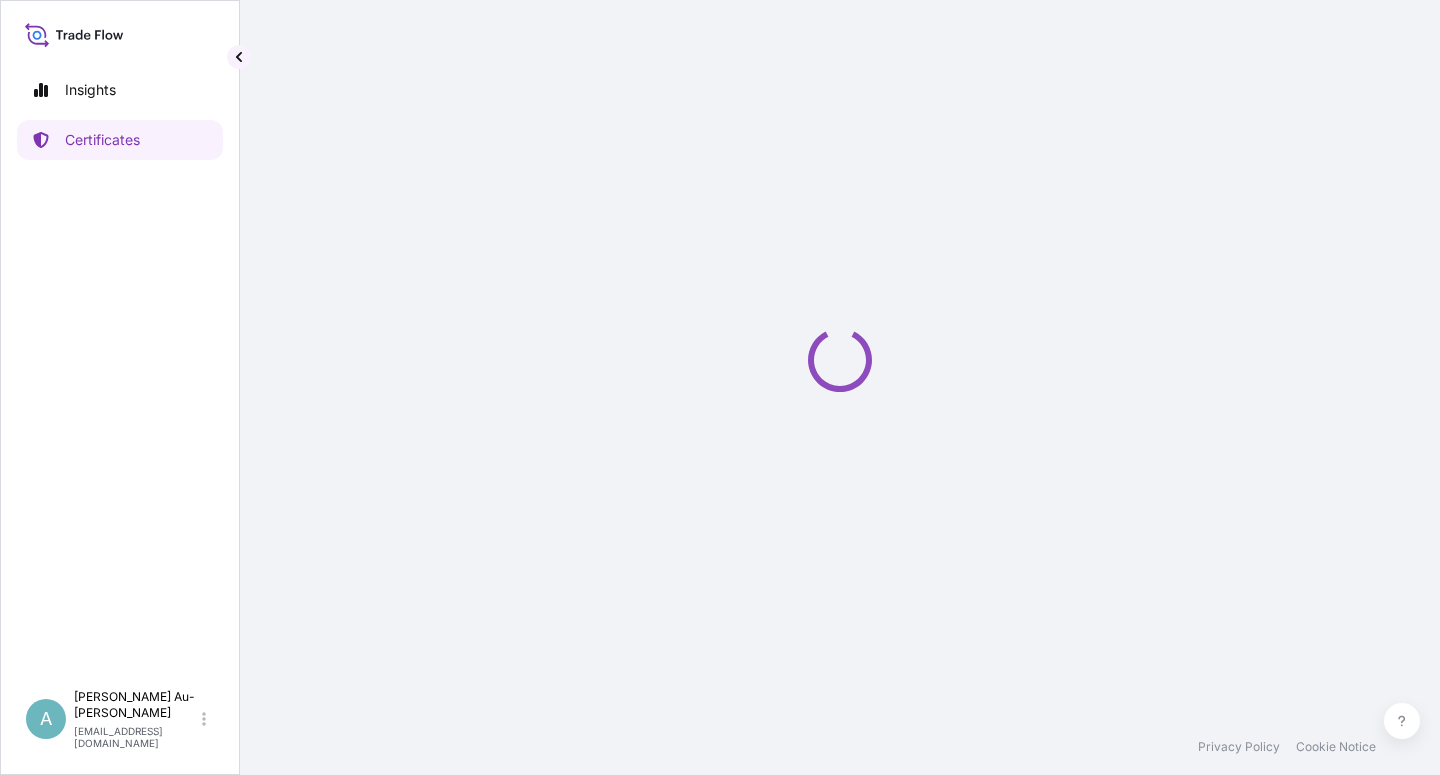 scroll, scrollTop: 0, scrollLeft: 0, axis: both 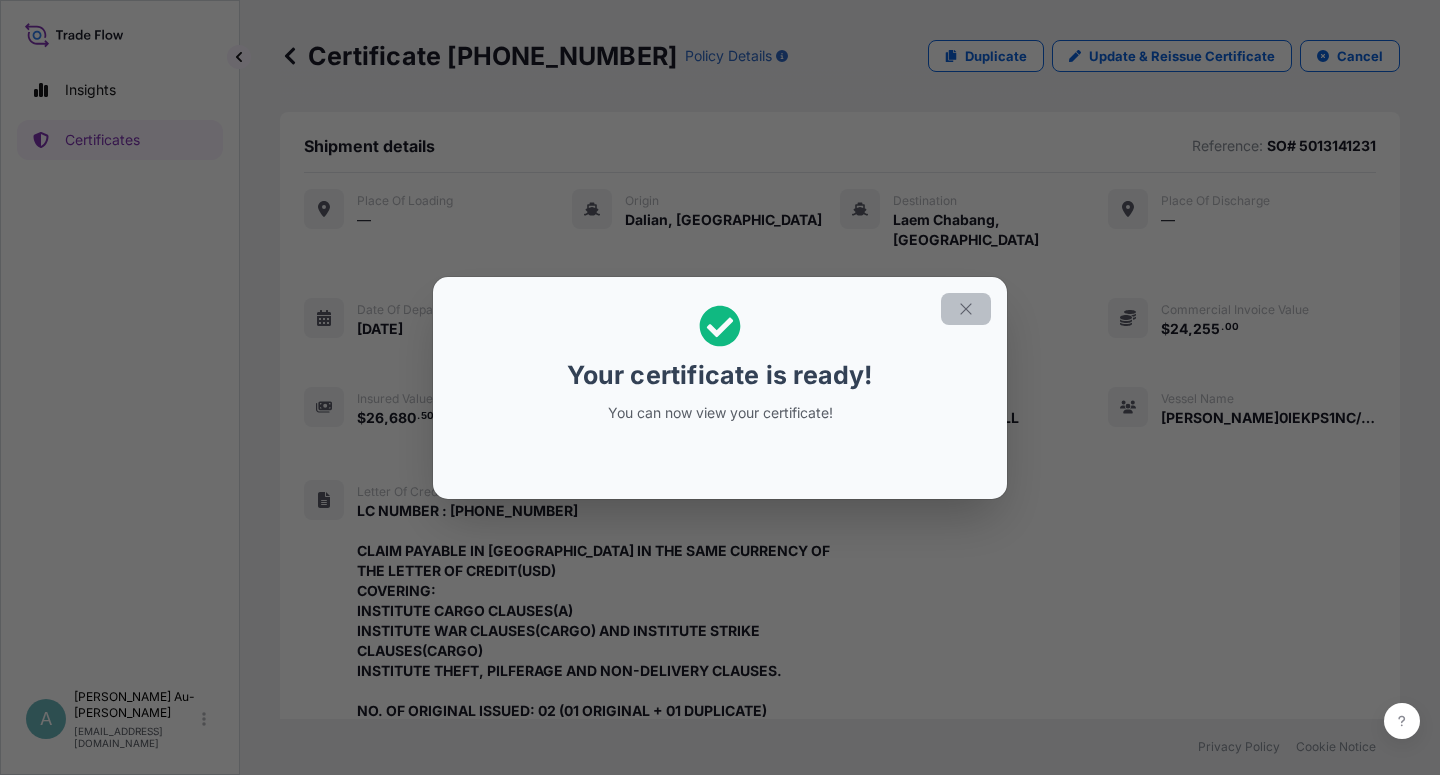 click 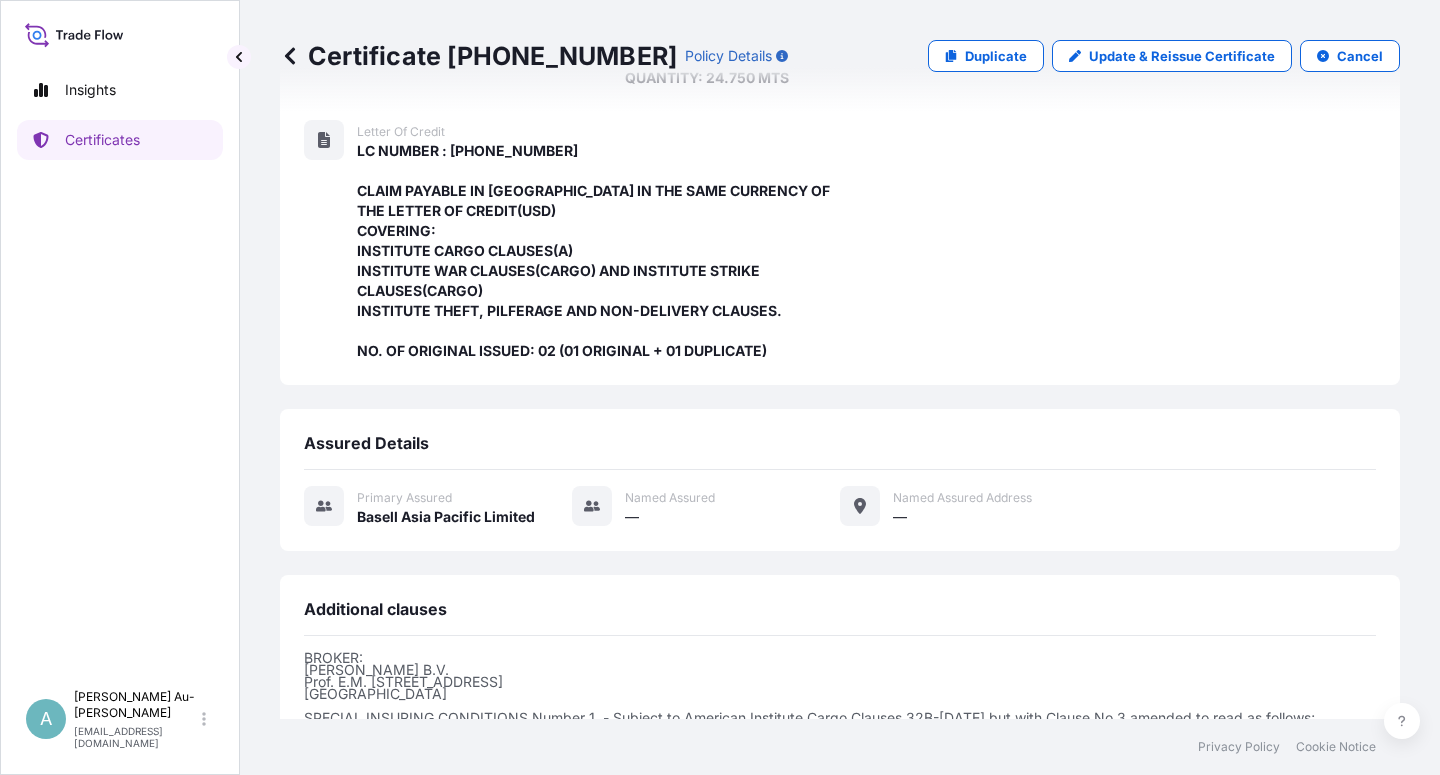 scroll, scrollTop: 614, scrollLeft: 0, axis: vertical 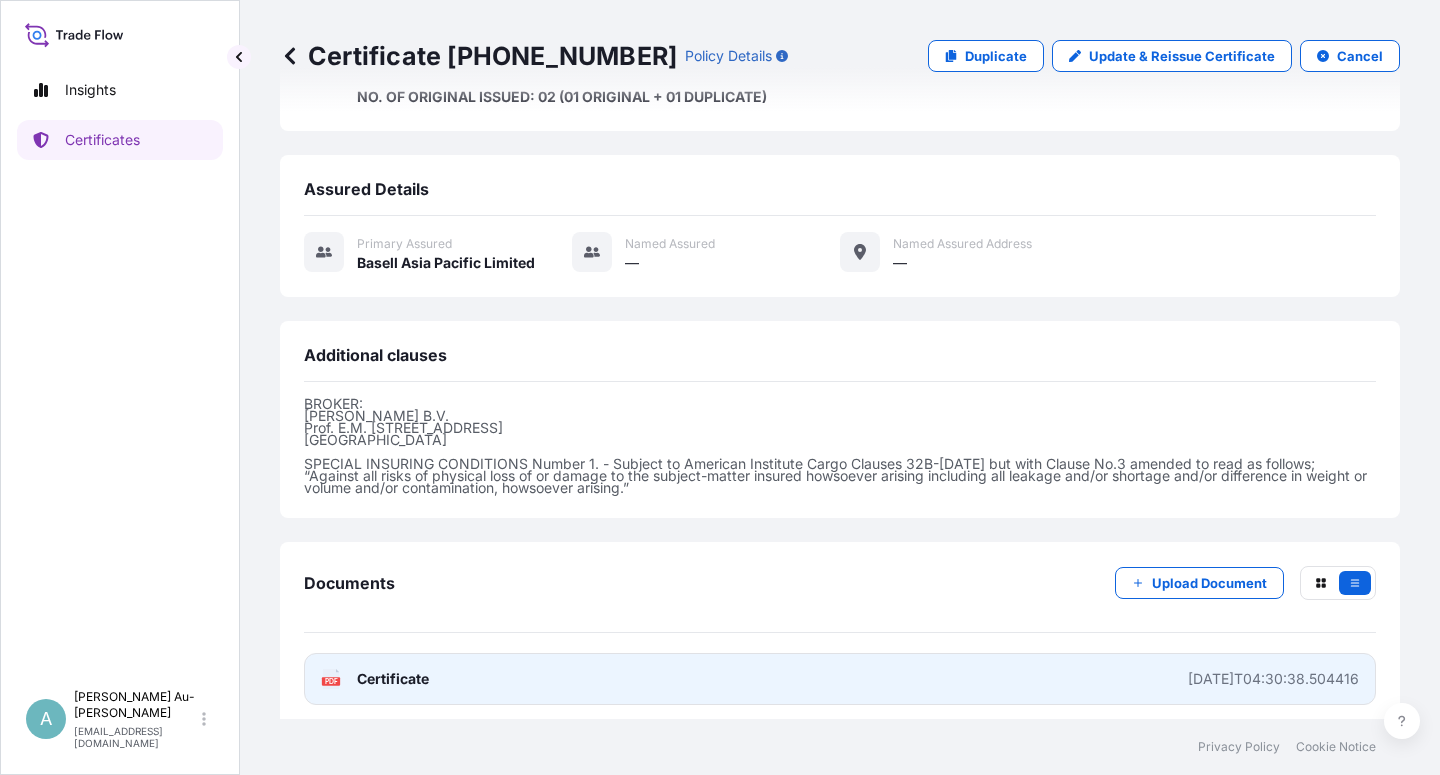 click on "Certificate" at bounding box center [393, 679] 